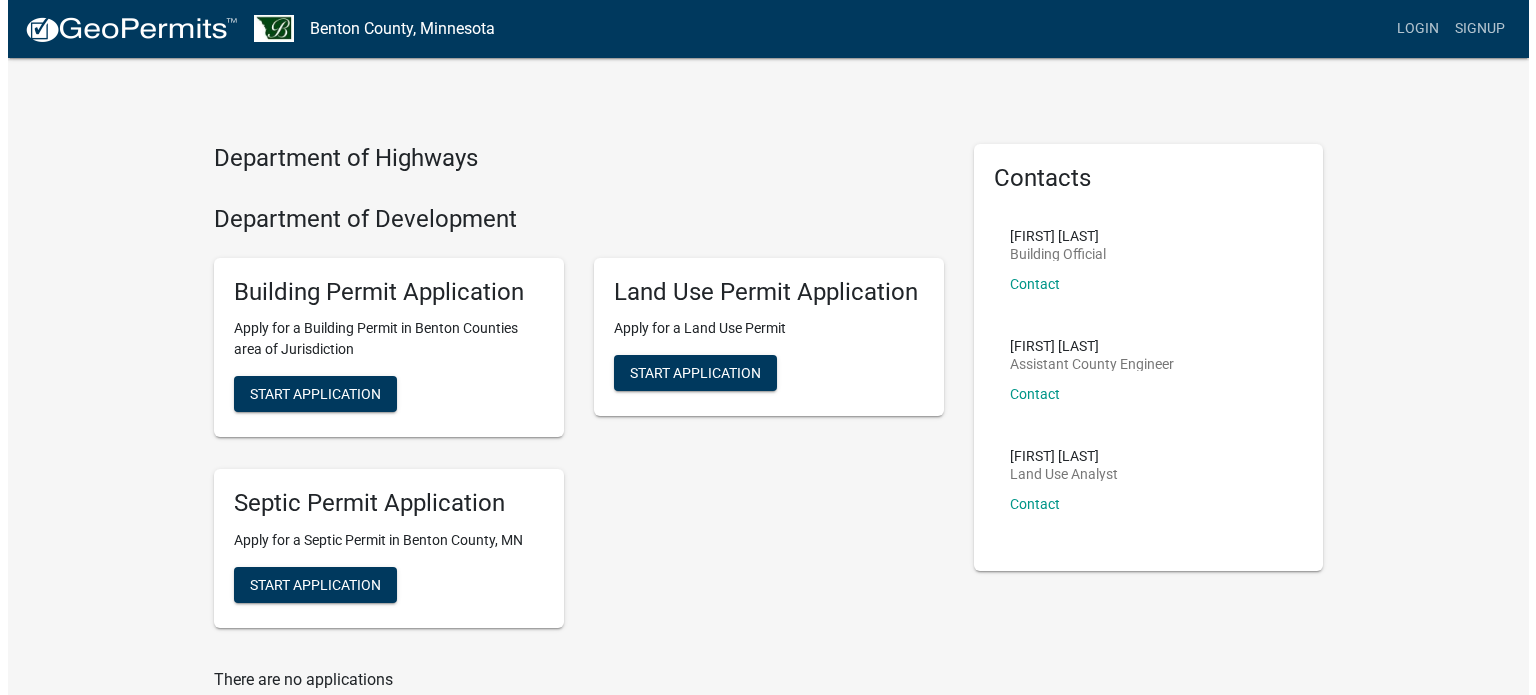 scroll, scrollTop: 0, scrollLeft: 0, axis: both 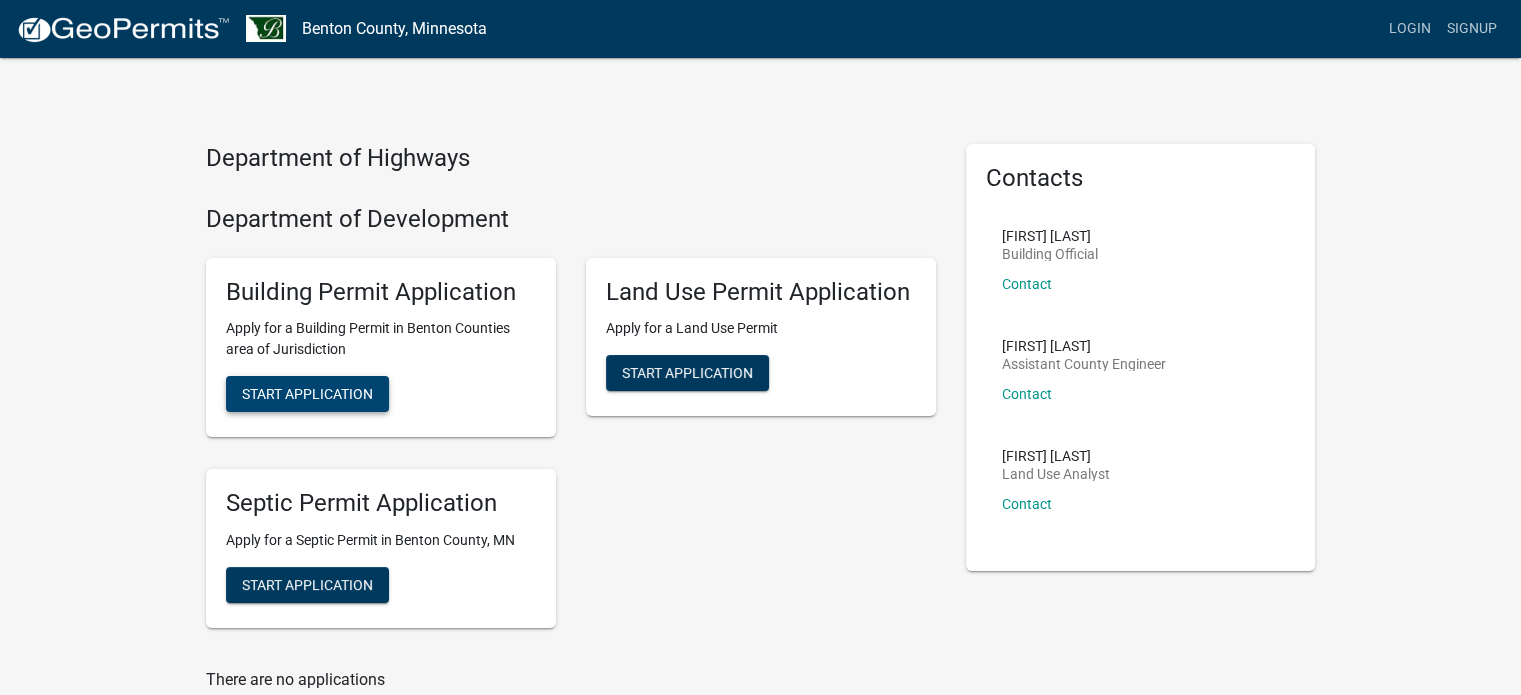 click on "Start Application" at bounding box center (307, 394) 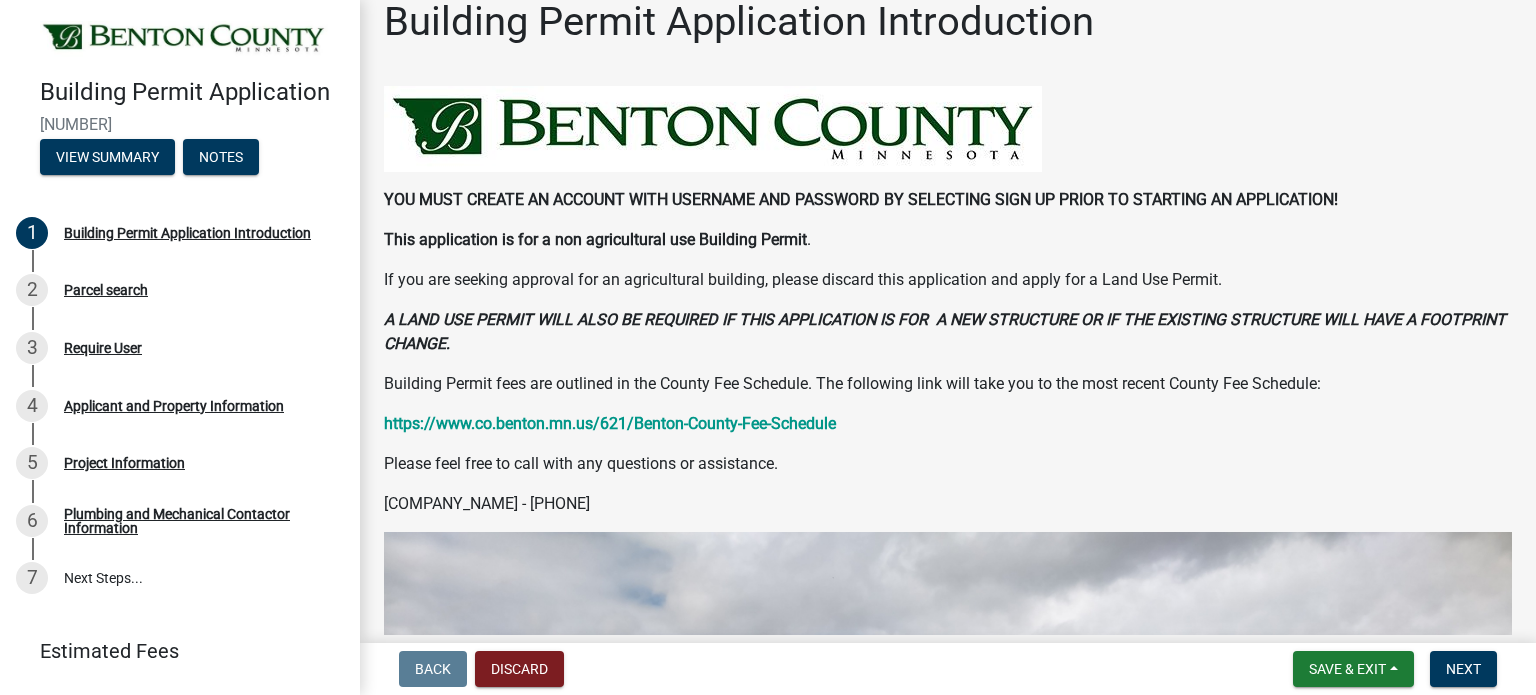 scroll, scrollTop: 0, scrollLeft: 0, axis: both 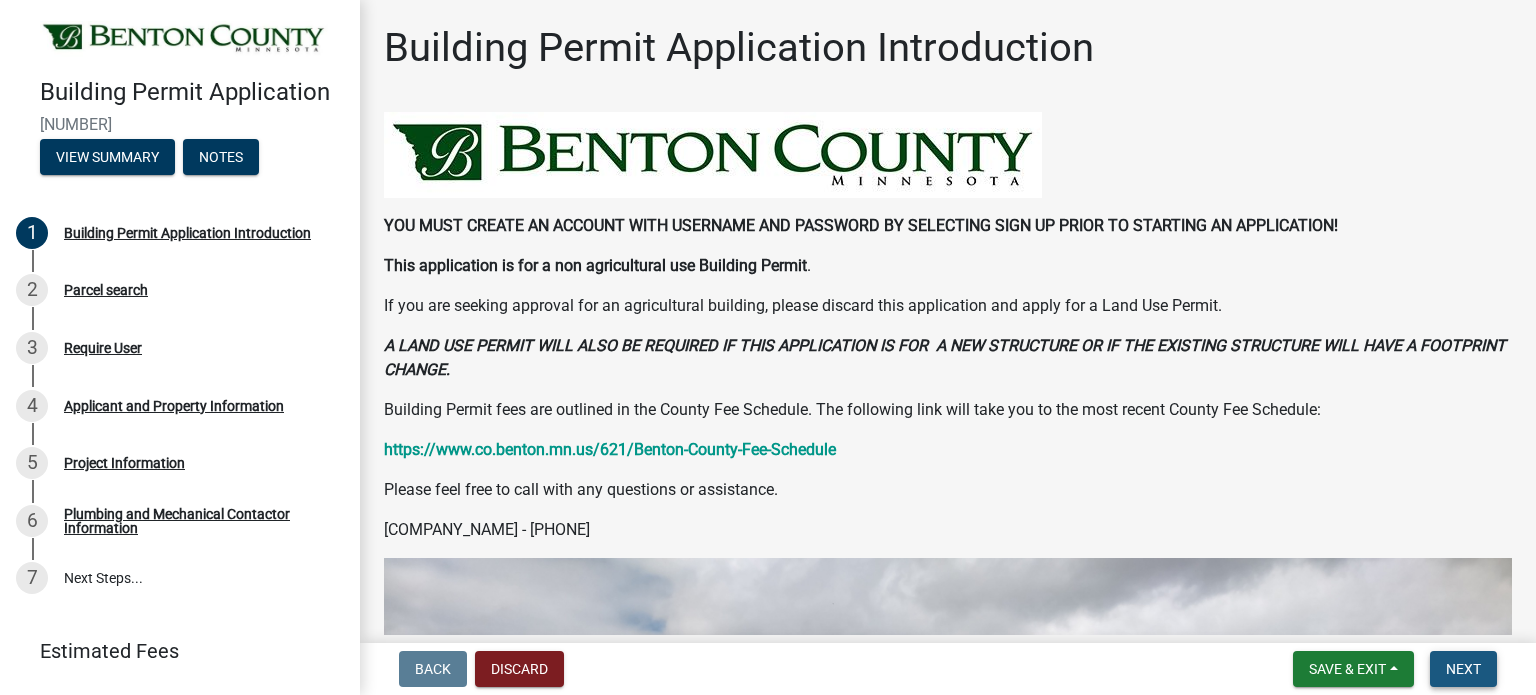 click on "Next" at bounding box center [1463, 669] 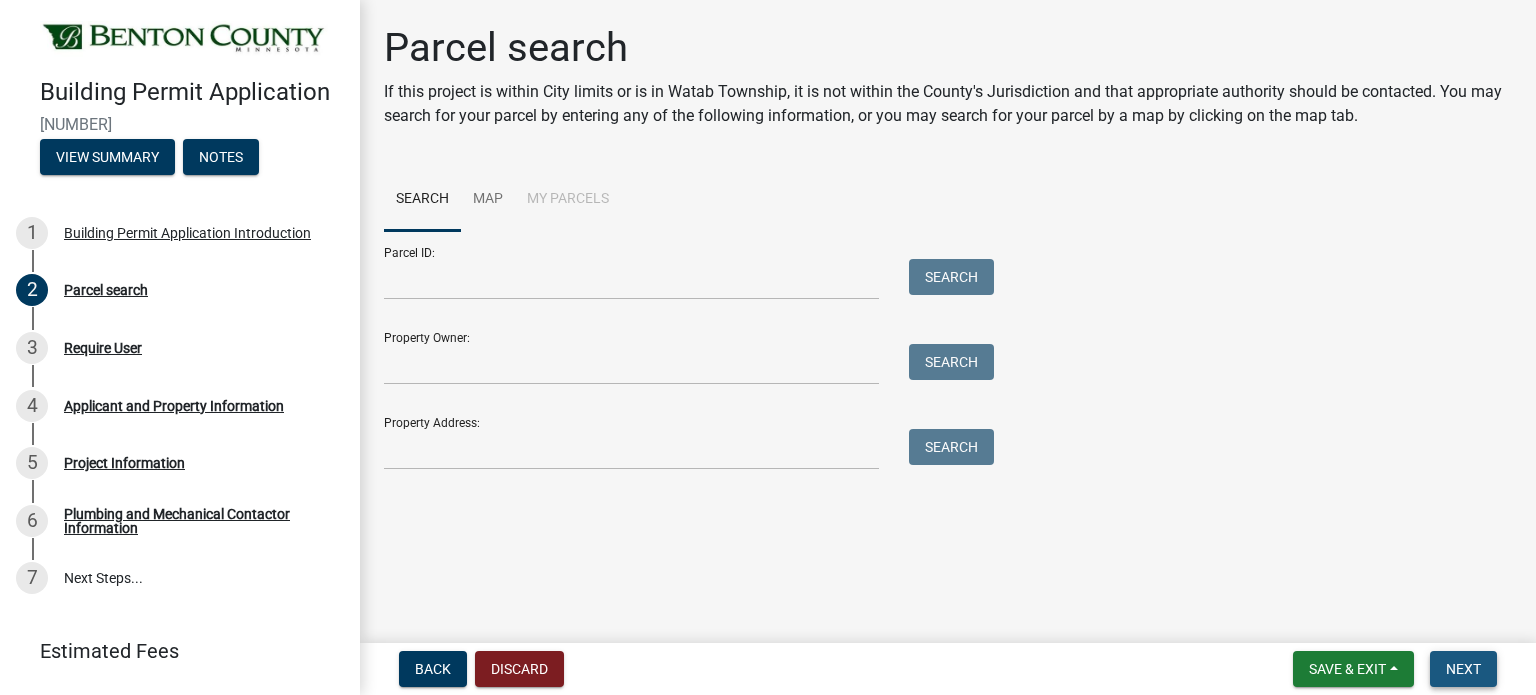 click on "Next" at bounding box center [1463, 669] 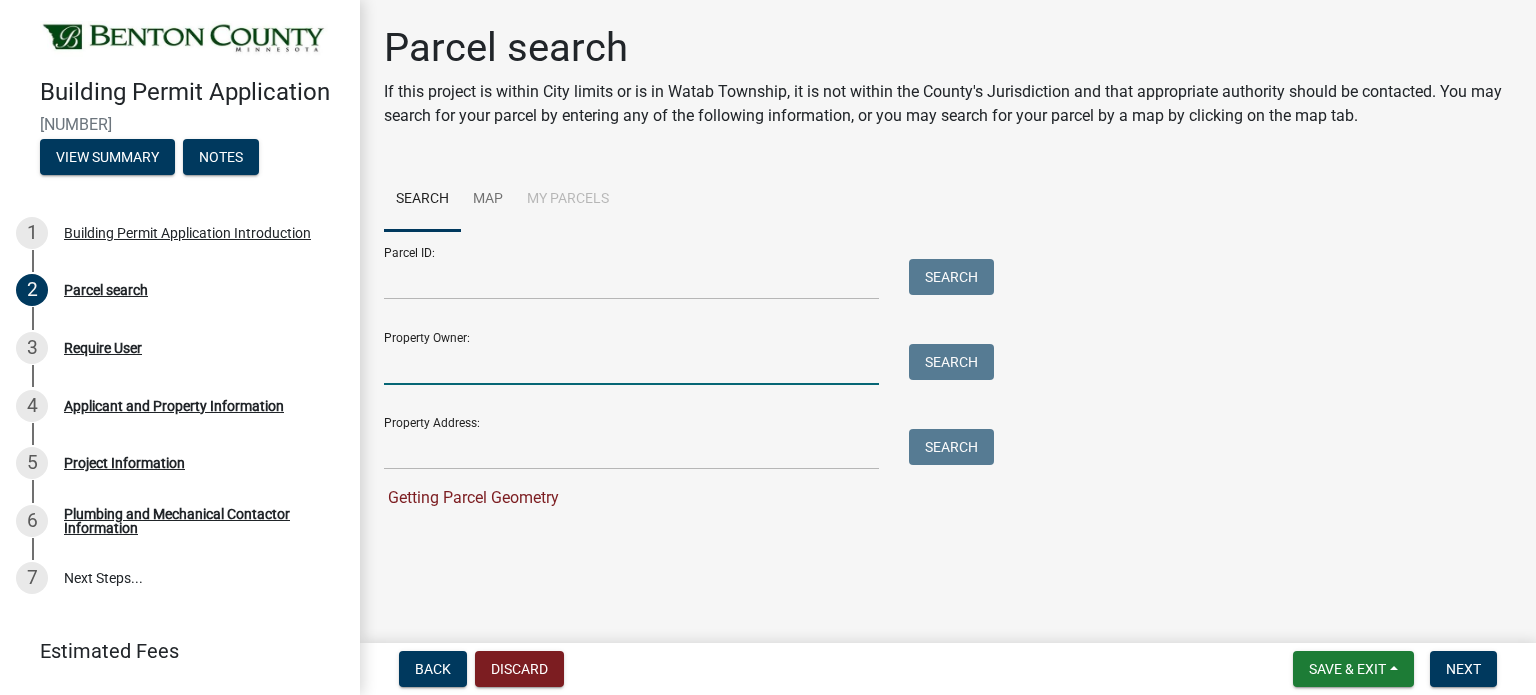 click on "Property Owner:" at bounding box center (631, 364) 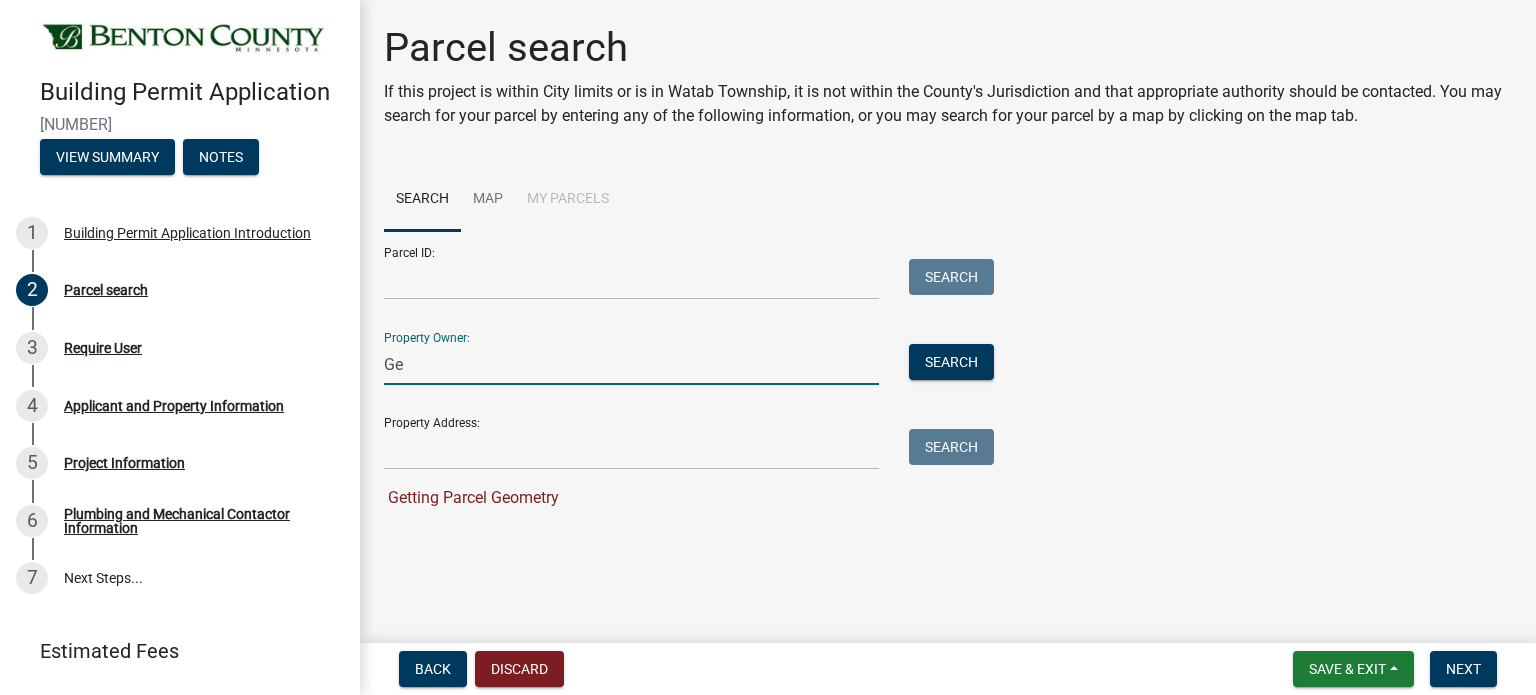 type on "G" 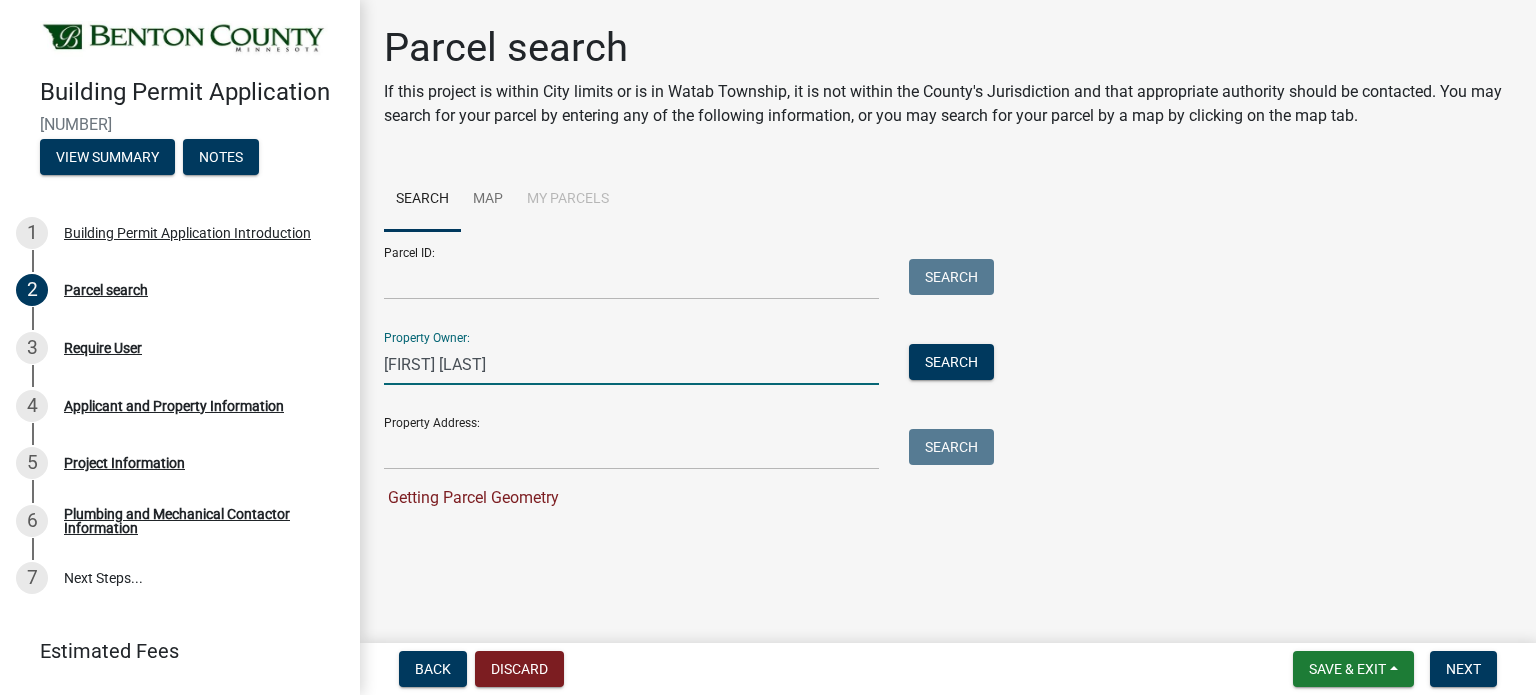 type on "[FIRST] [LAST]" 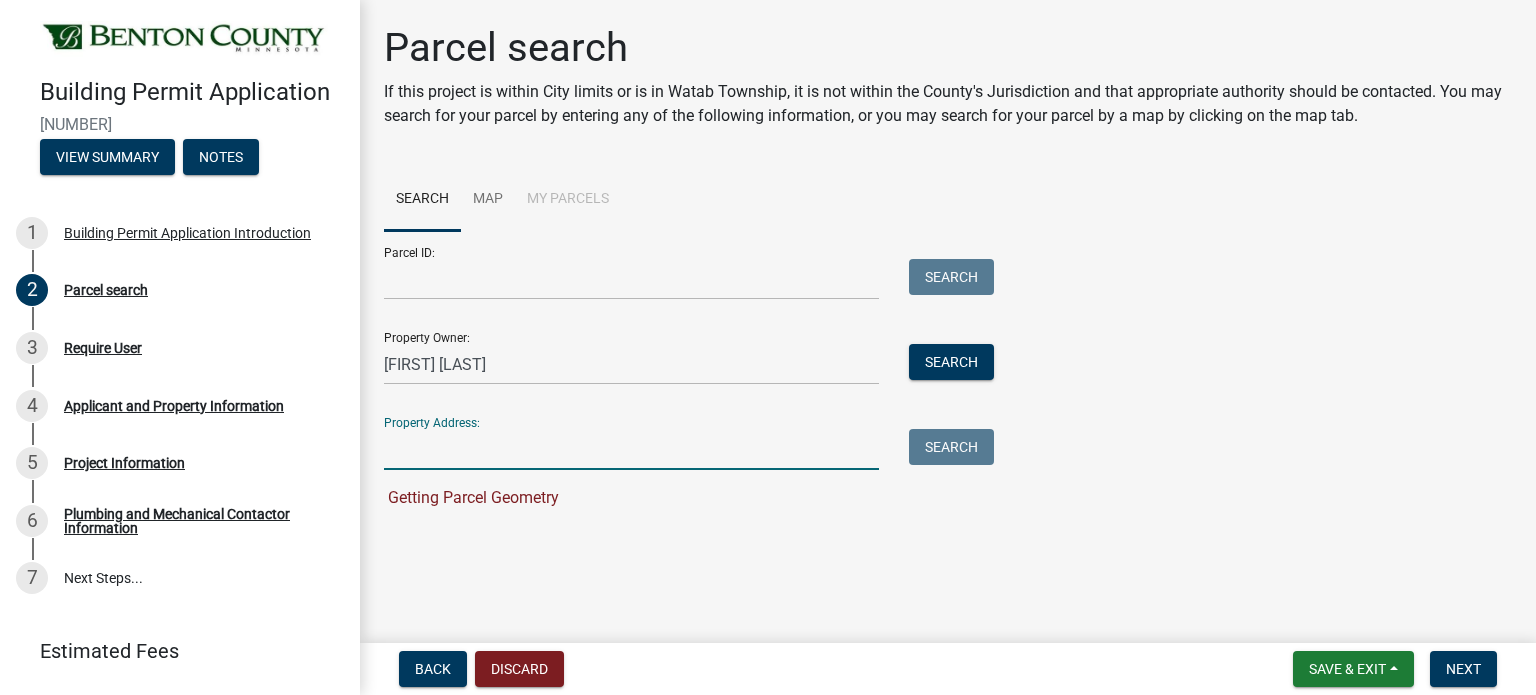 click on "Property Address:" at bounding box center (631, 449) 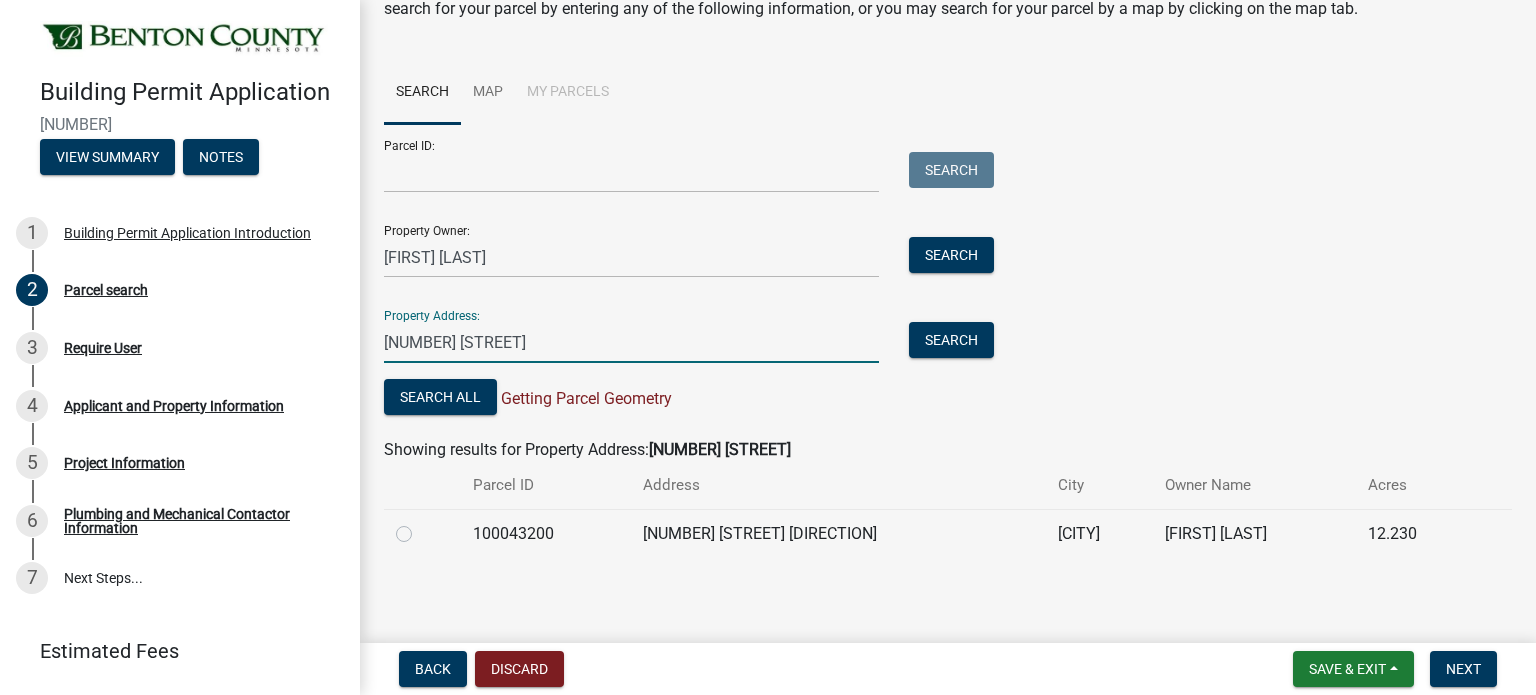 scroll, scrollTop: 108, scrollLeft: 0, axis: vertical 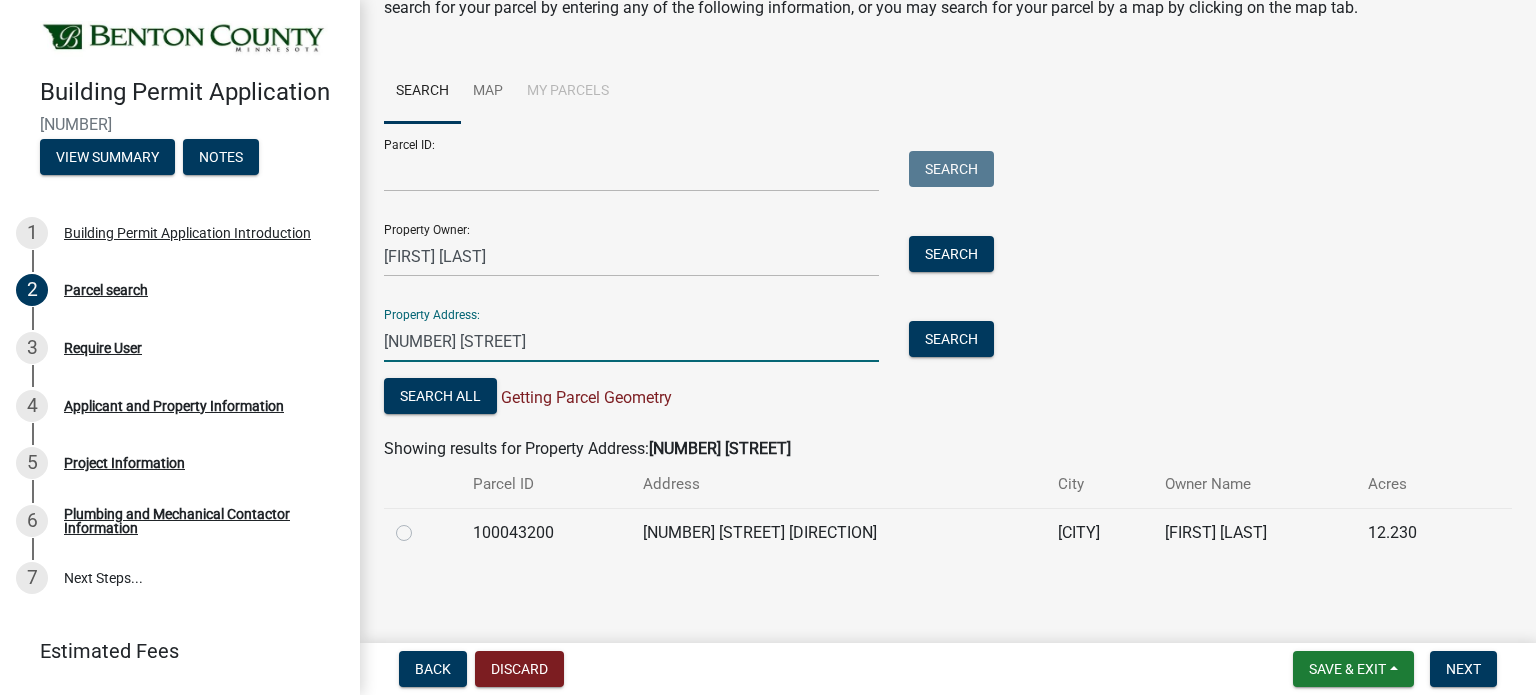 type on "[NUMBER] [STREET]" 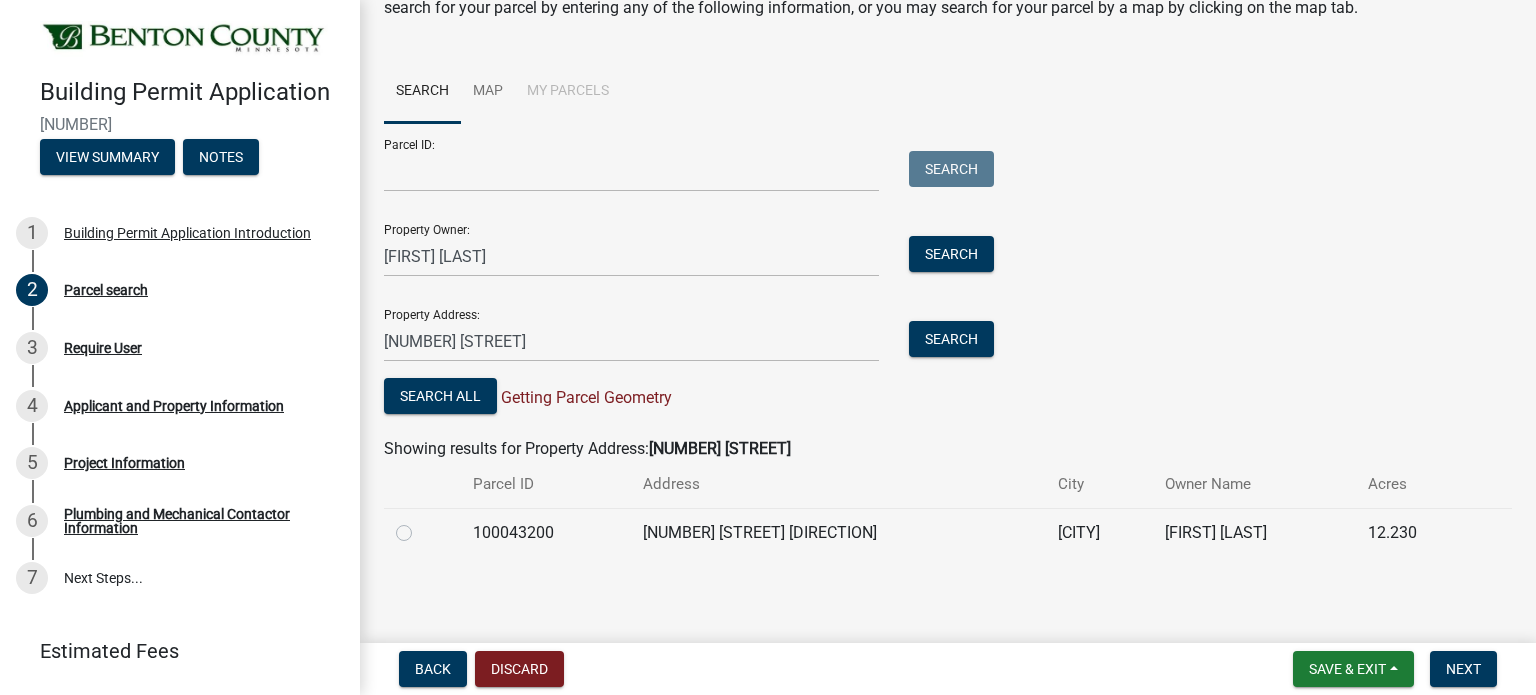 click 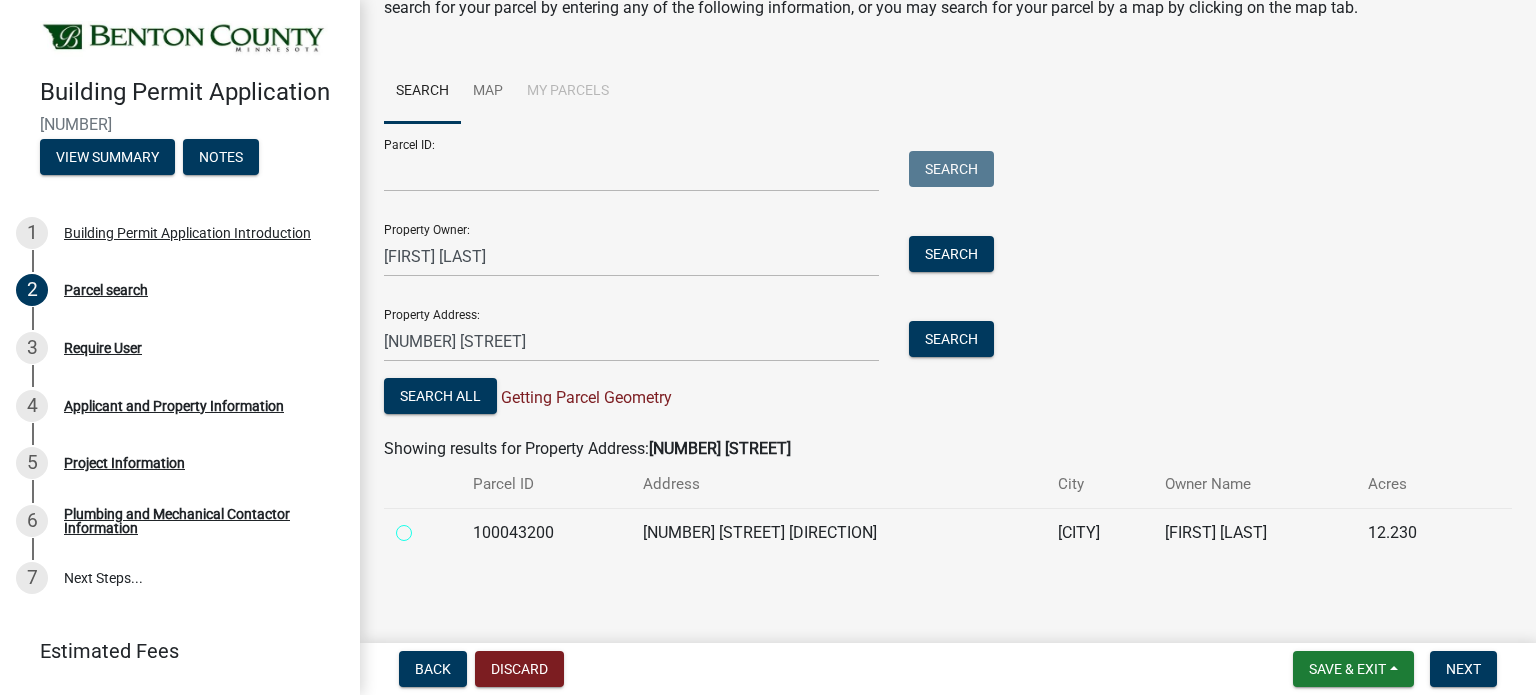 click at bounding box center [426, 527] 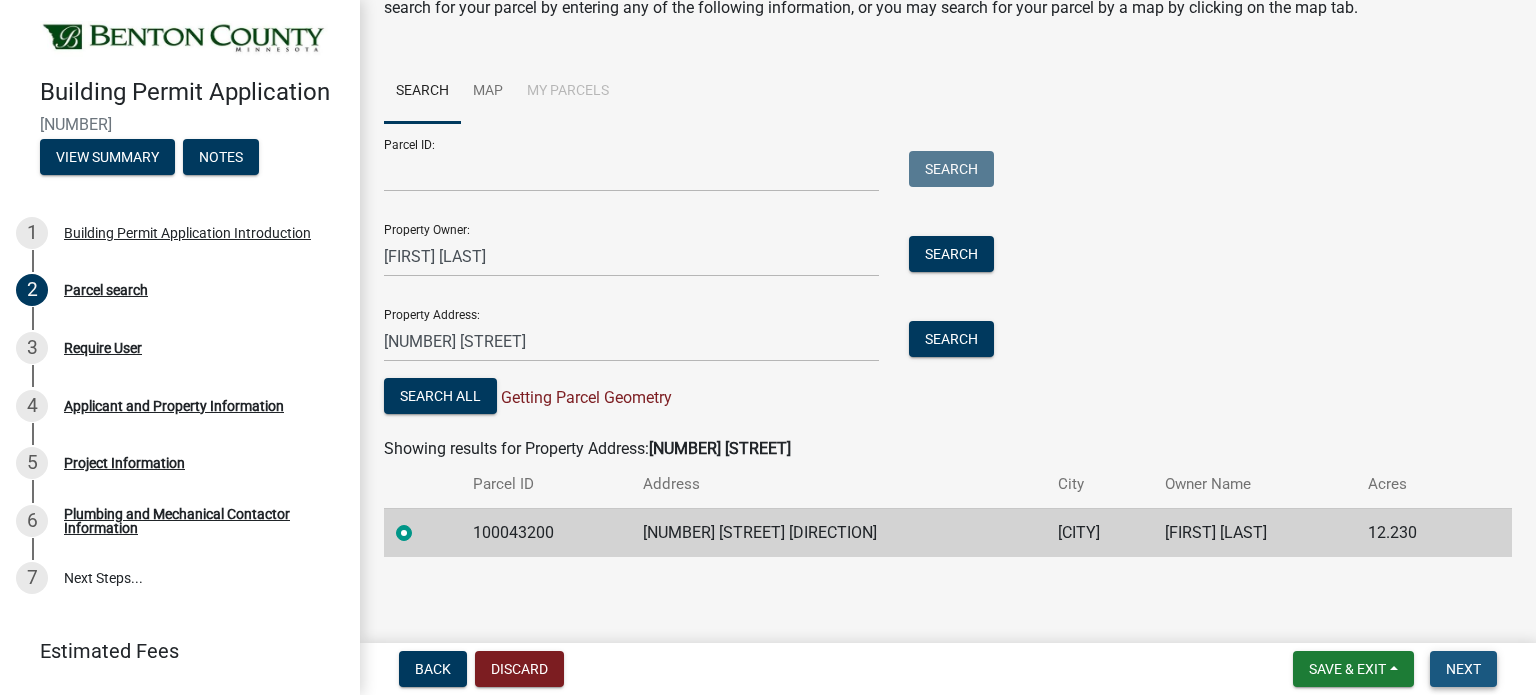 click on "Next" at bounding box center (1463, 669) 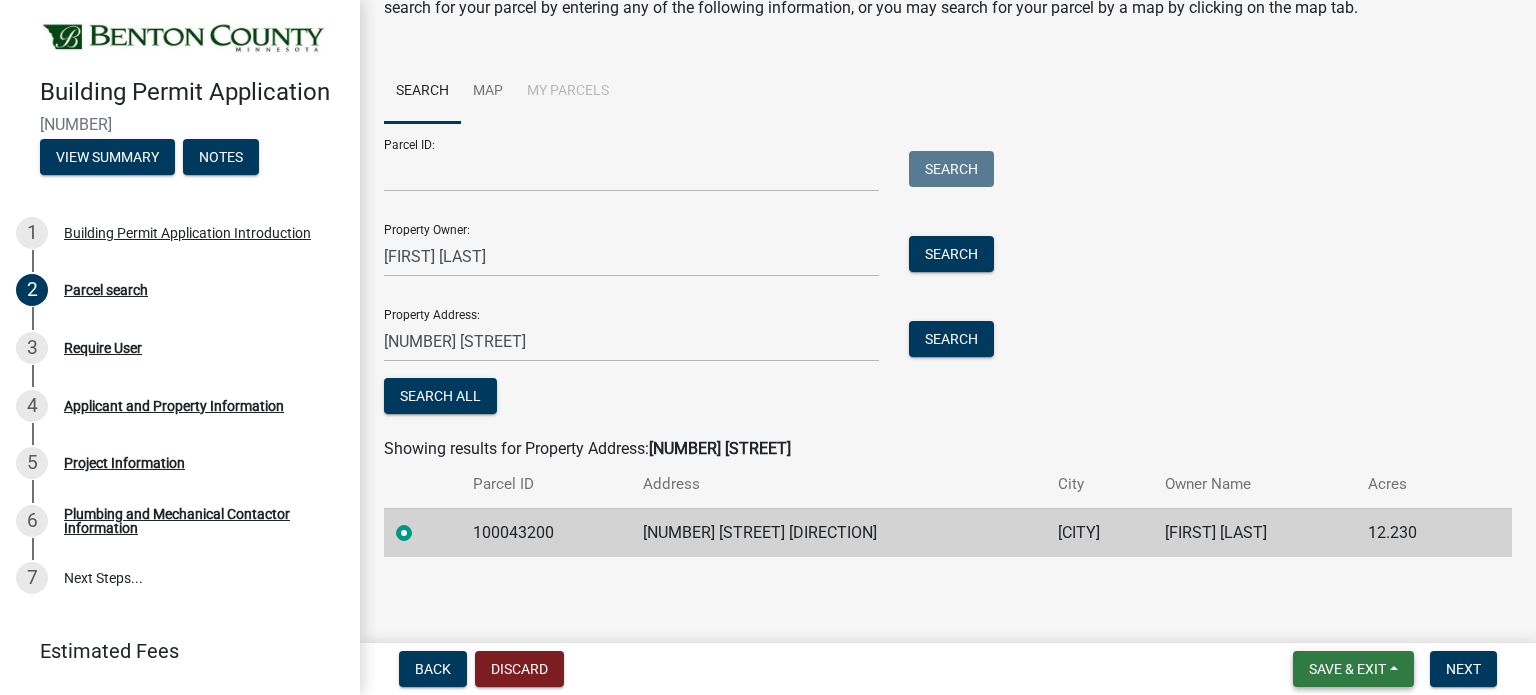 click on "Save & Exit" at bounding box center [1347, 669] 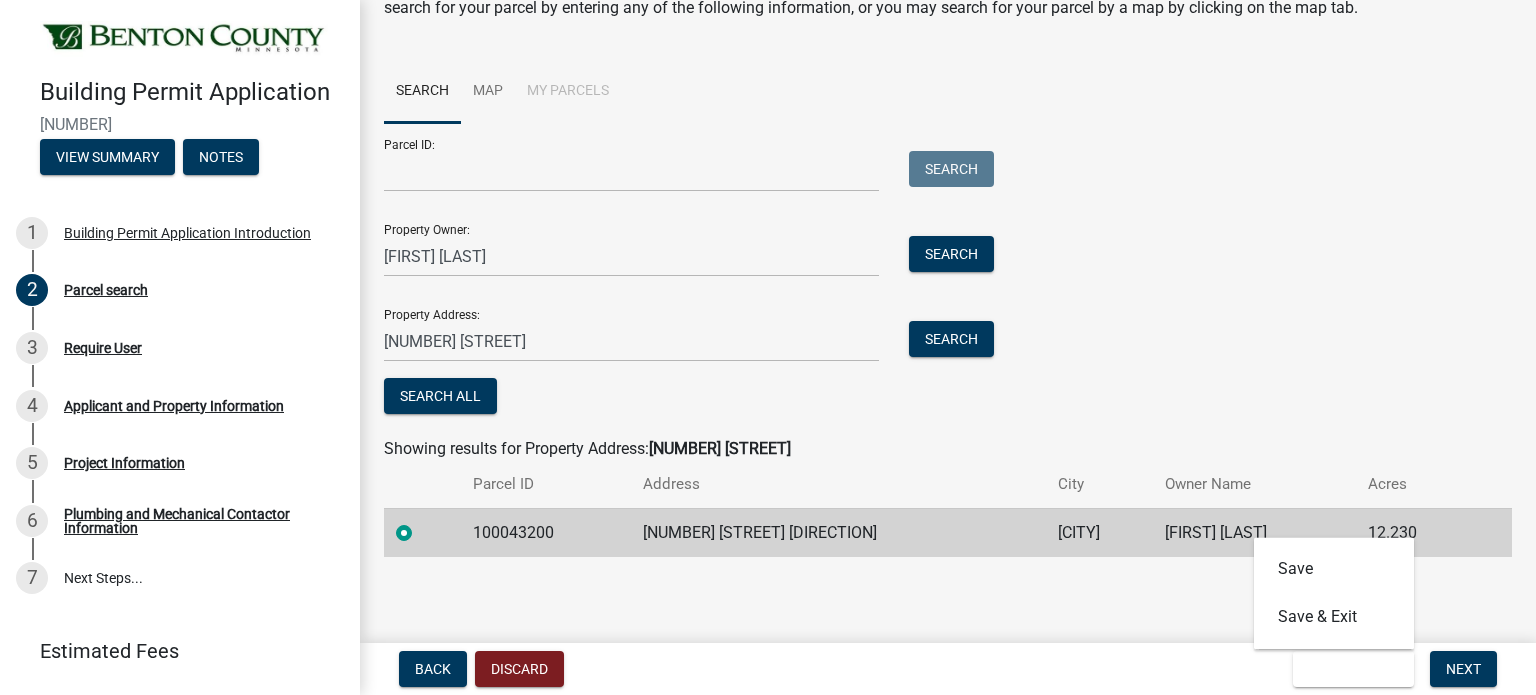 click on "Parcel search If this project is within City limits or is in Watab Township, it is not within the County's Jurisdiction and that appropriate authority should be contacted.
You may search for your parcel by entering any of the following information, or you may search for your parcel by a map by clicking on the map tab. Search Map My Parcels  Parcel ID:   Search   Property Owner:  [FIRST] [LAST]  Search   Property Address:  [NUMBER] [STREET] [DIRECTION]  Search   Search All  Showing results for Property Address:  [NUMBER] [STREET] [DIRECTION] Parcel ID Address City Owner Name Acres [NUMBER] [NUMBER] [STREET] [DIRECTION] [CITY] [FIRST] [LAST]  12.230" 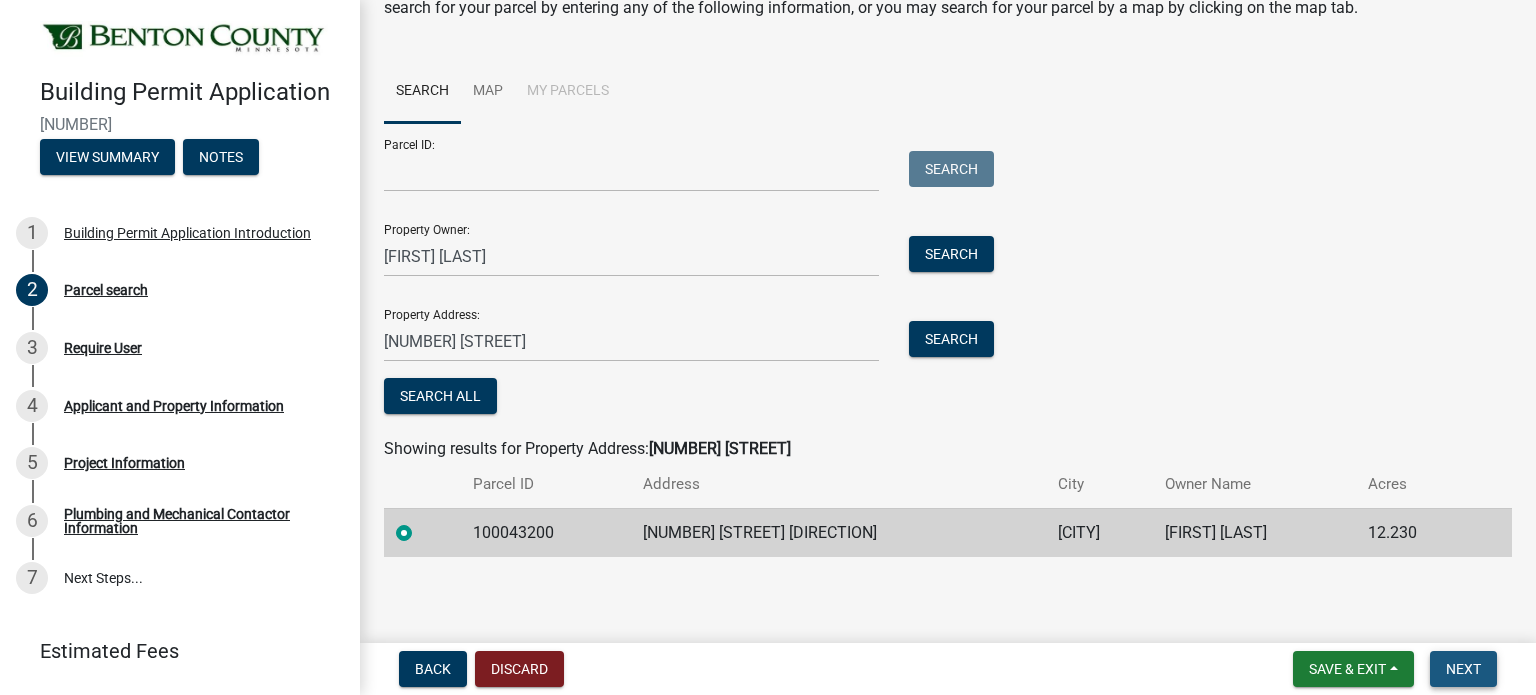 click on "Next" at bounding box center [1463, 669] 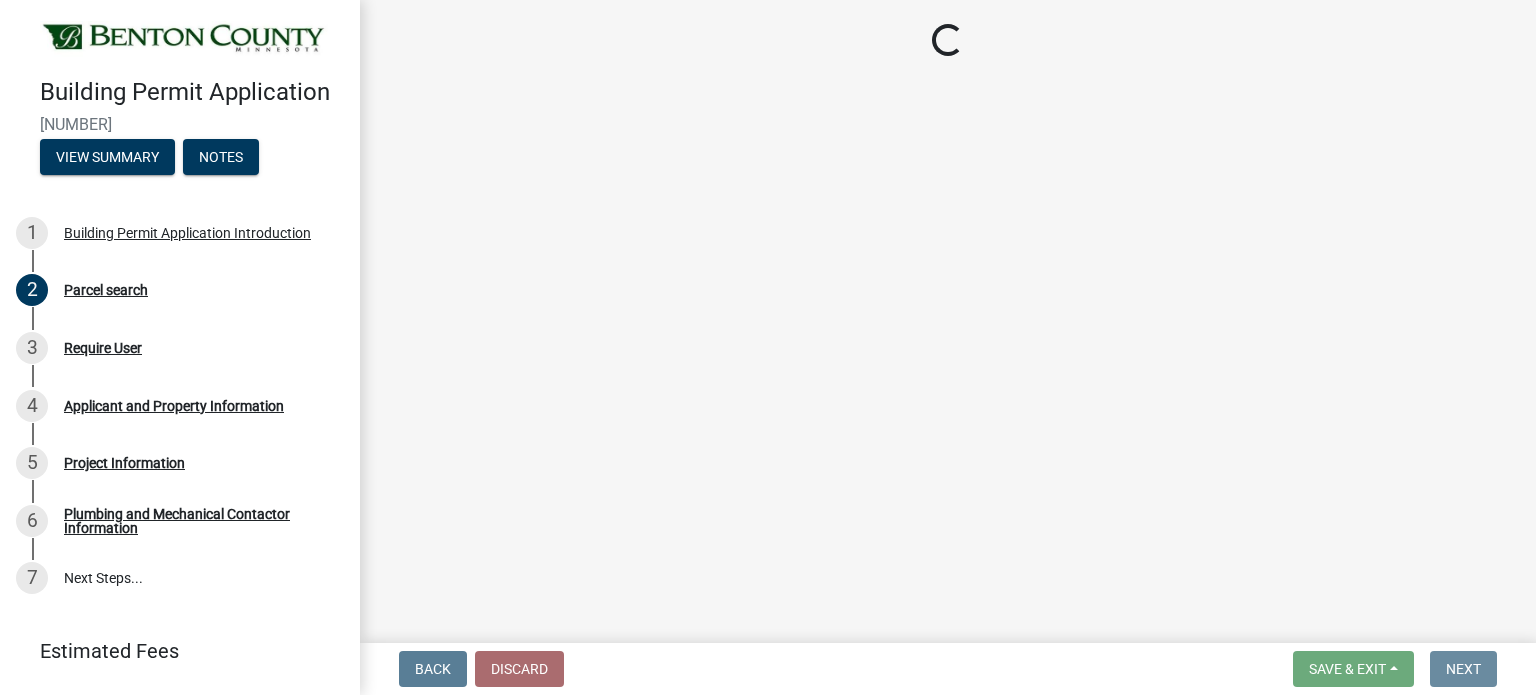 scroll, scrollTop: 0, scrollLeft: 0, axis: both 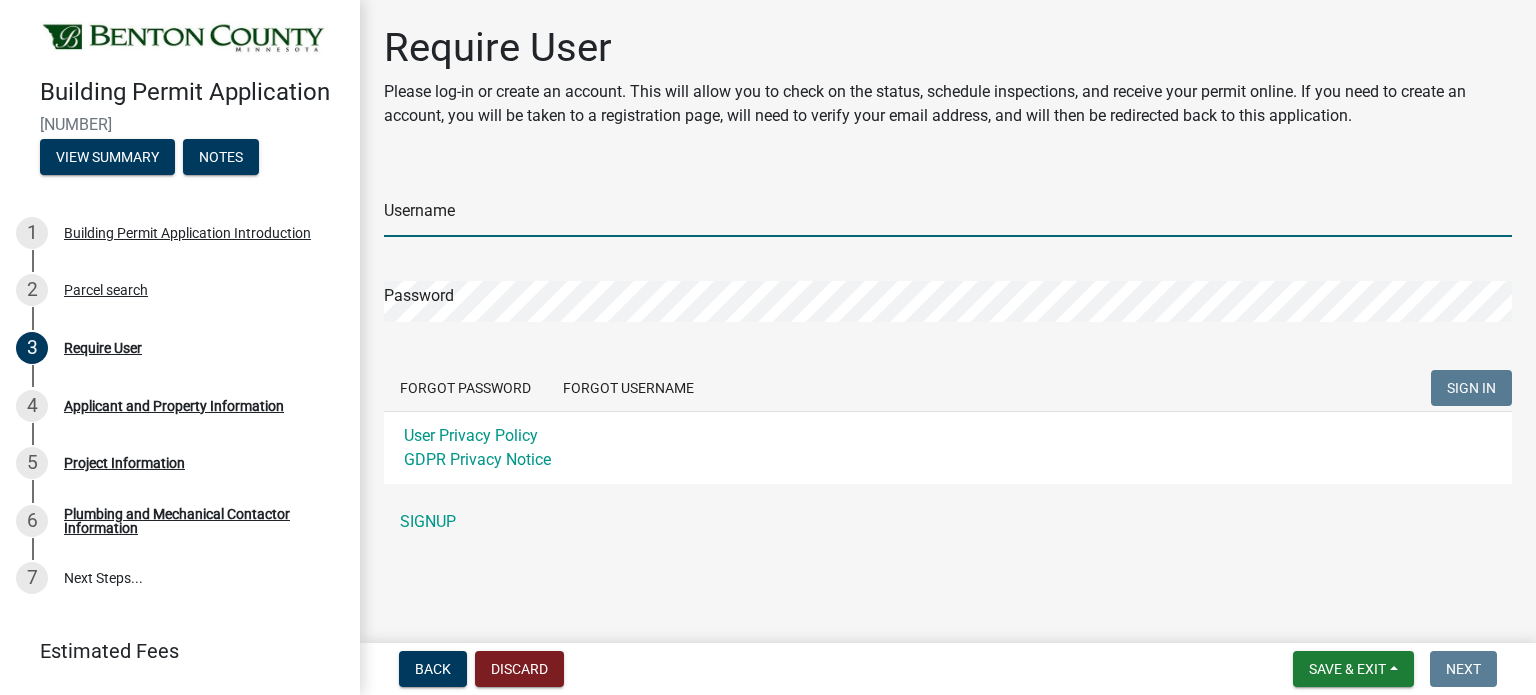 type on "[BRAND]" 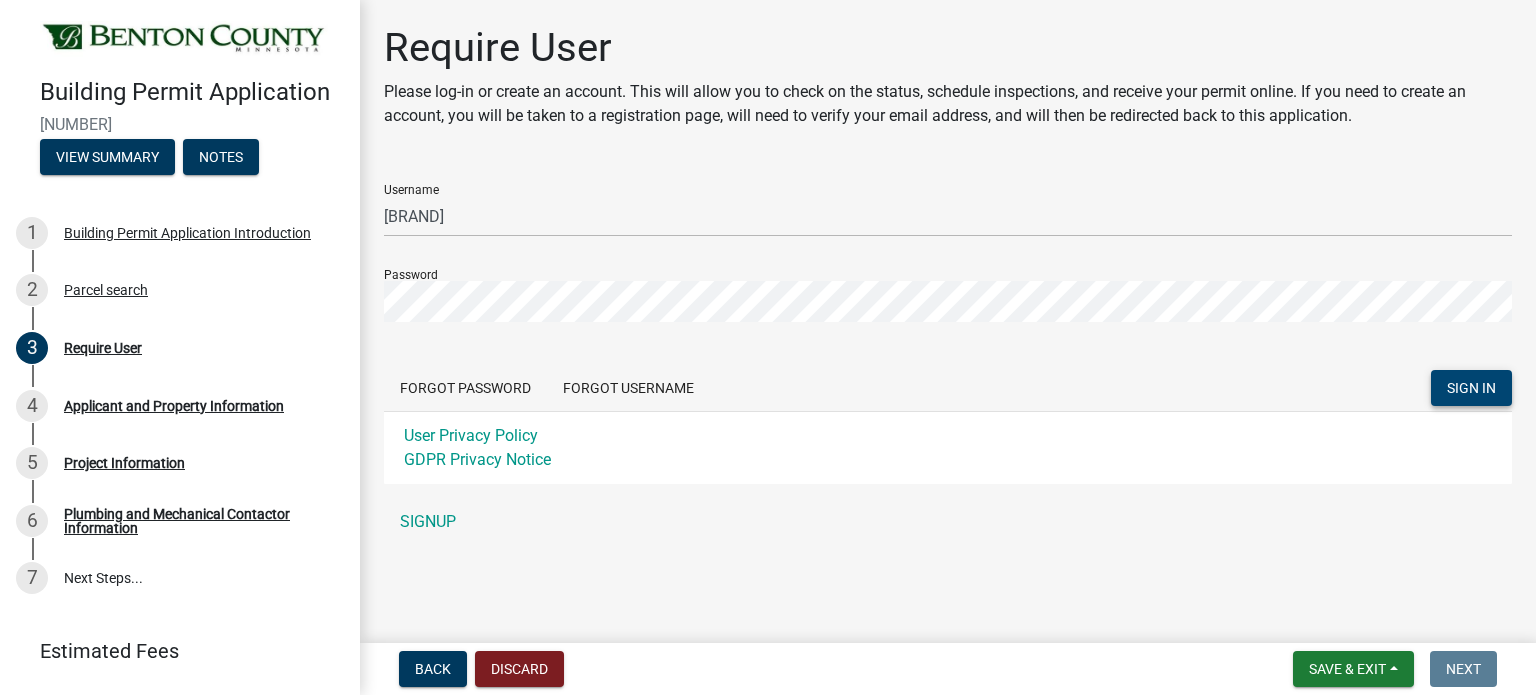click on "SIGN IN" 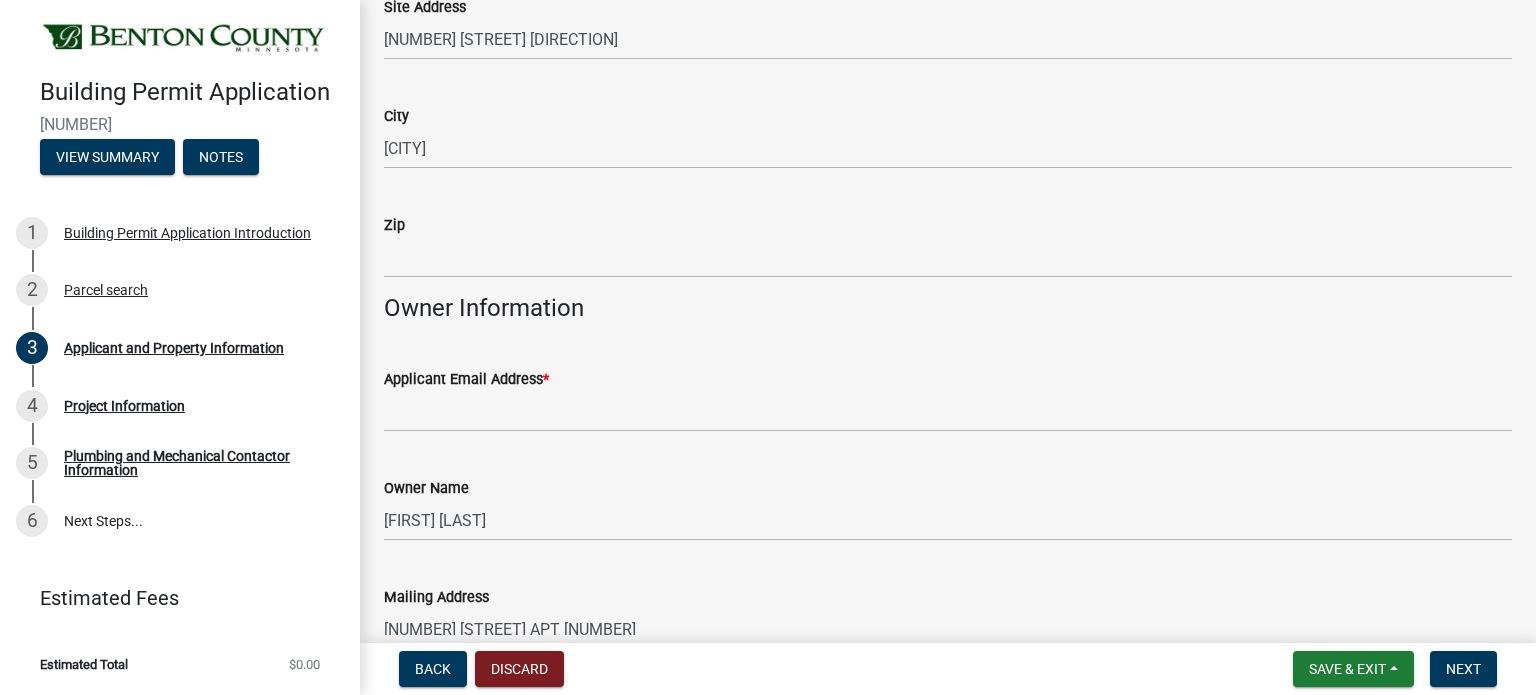 scroll, scrollTop: 300, scrollLeft: 0, axis: vertical 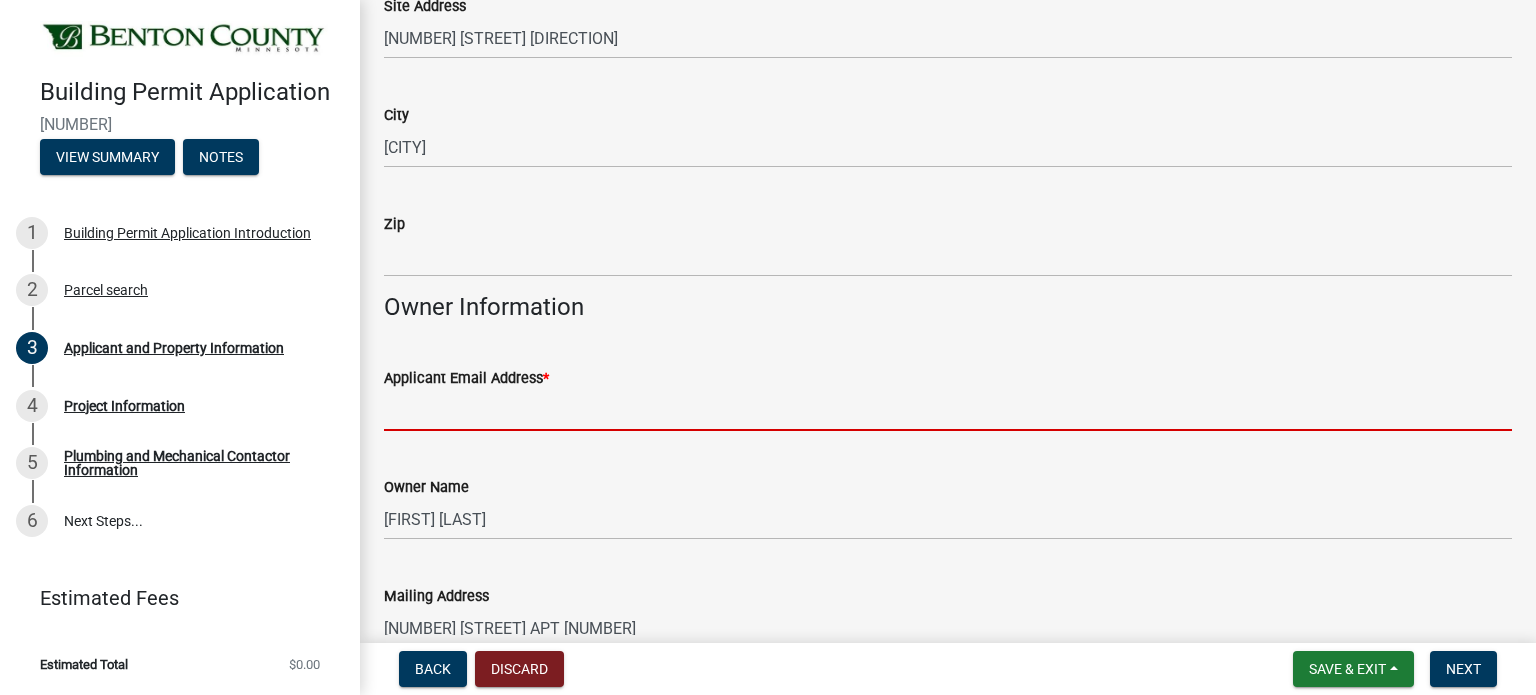 click on "Applicant Email Address  *" at bounding box center [948, 410] 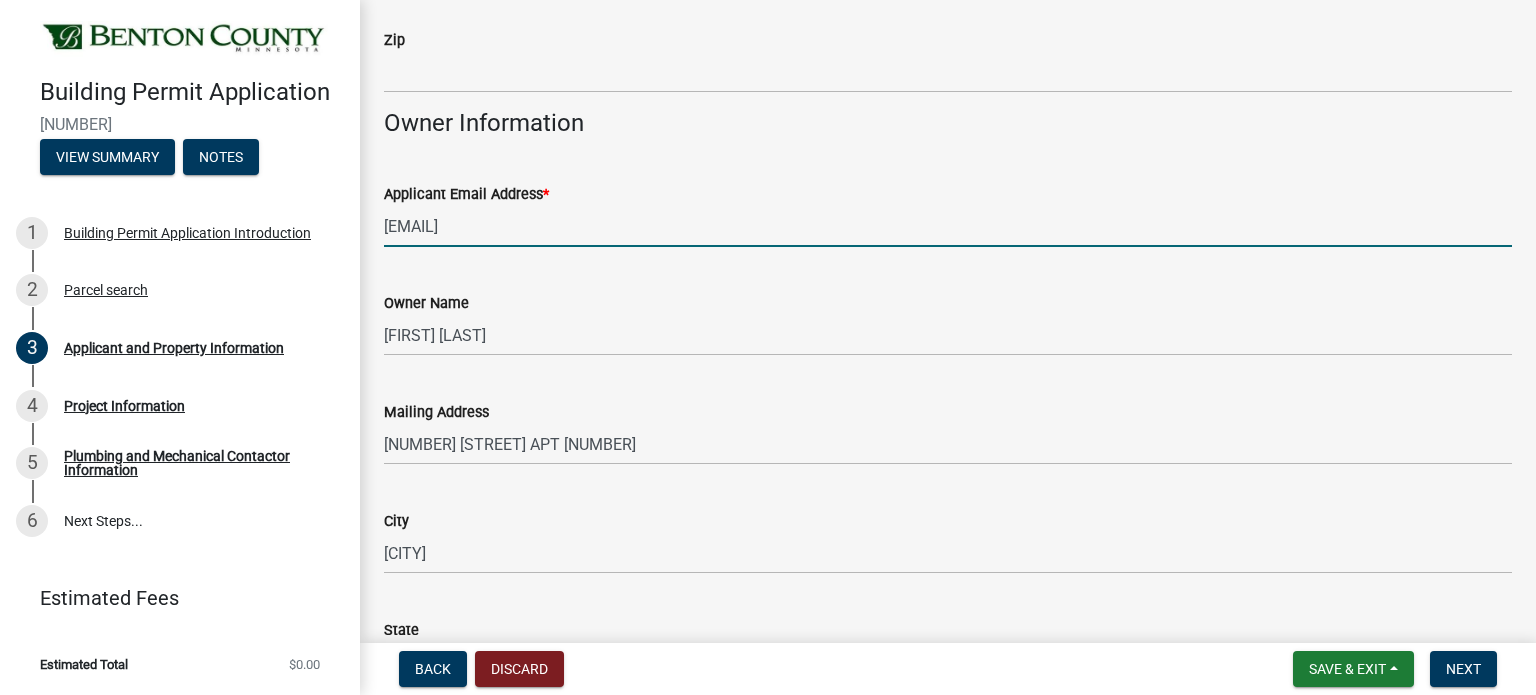 scroll, scrollTop: 600, scrollLeft: 0, axis: vertical 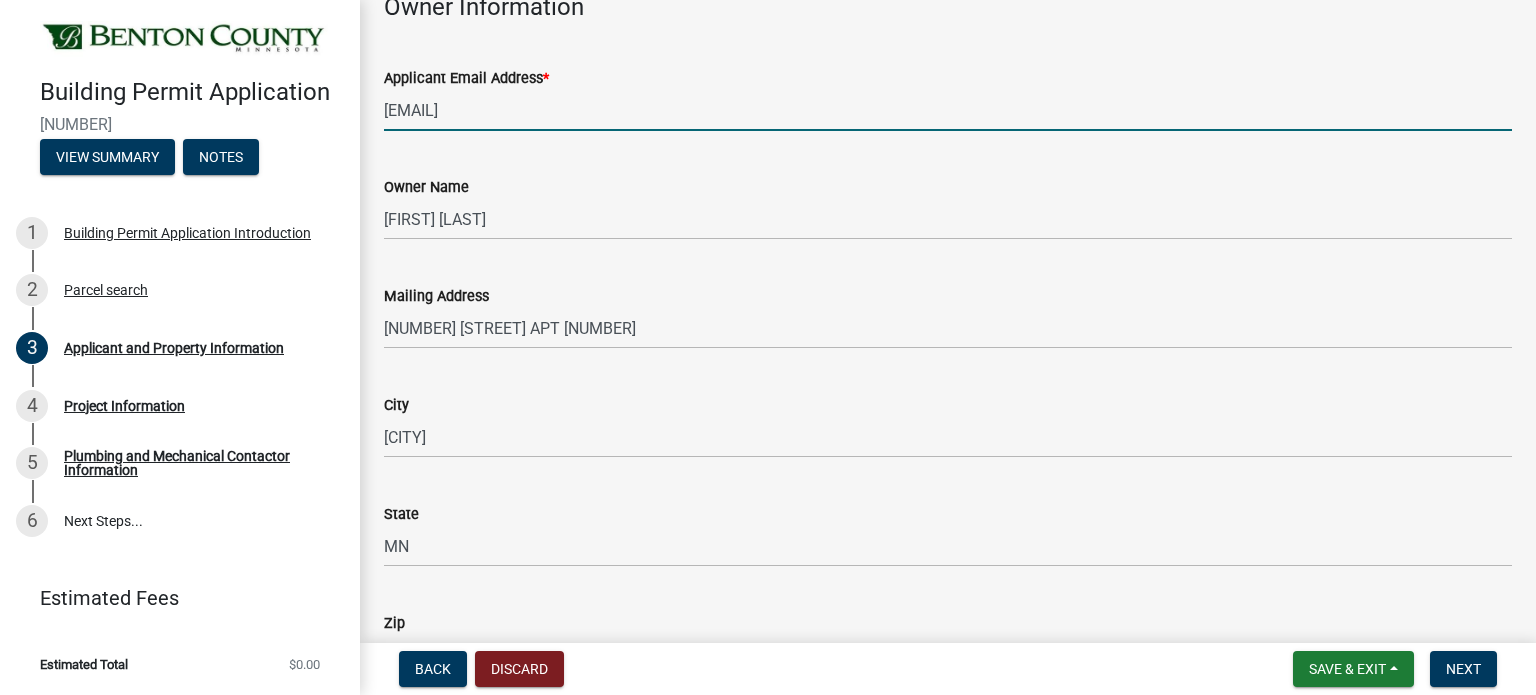 type on "[EMAIL]" 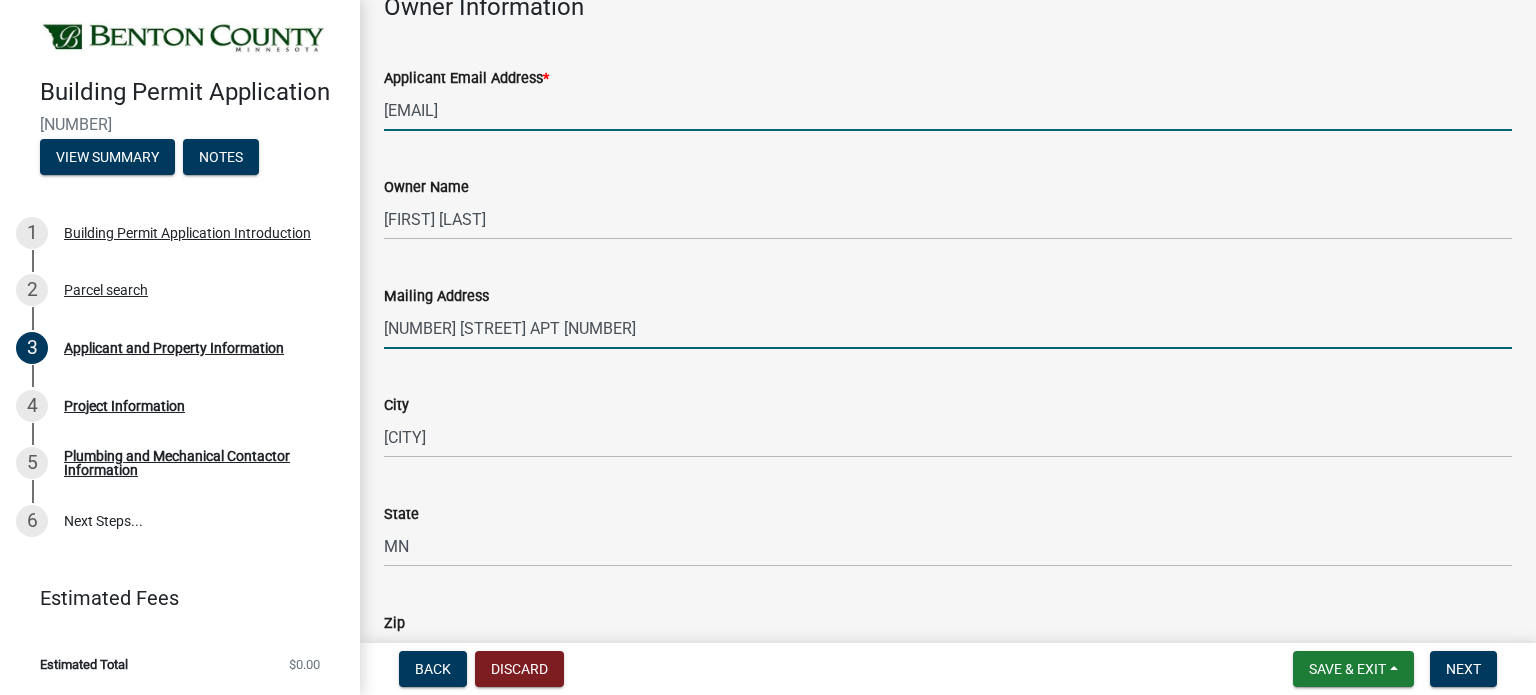 click on "[NUMBER] [STREET] APT [NUMBER]" at bounding box center [948, 328] 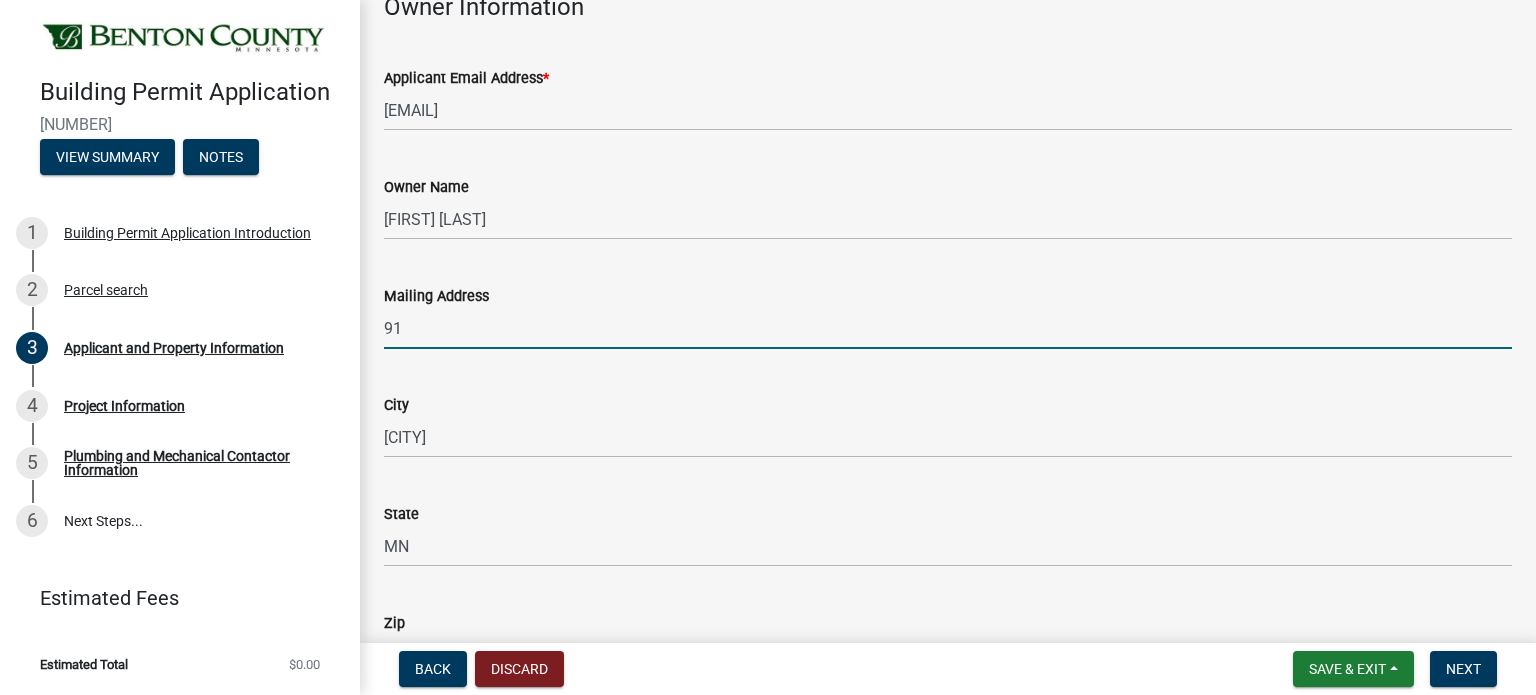 type on "9" 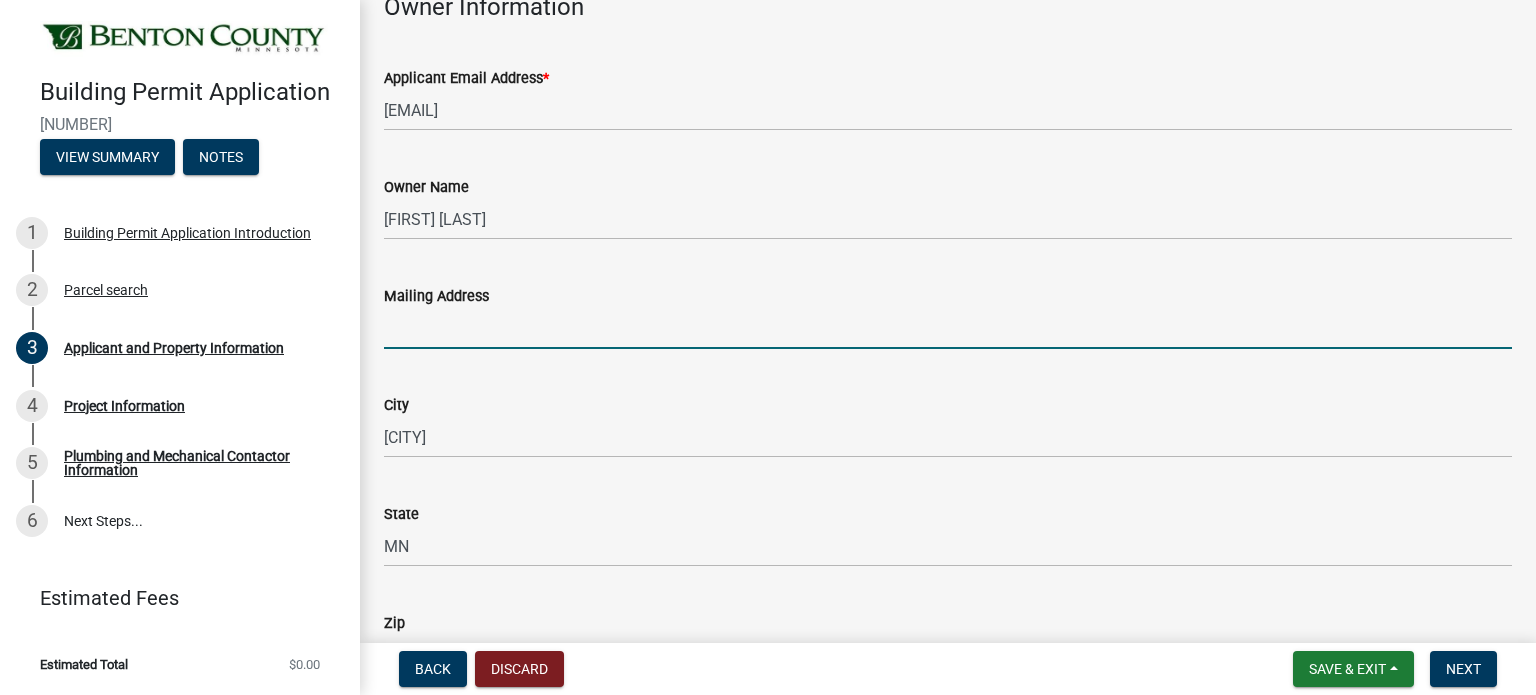 type 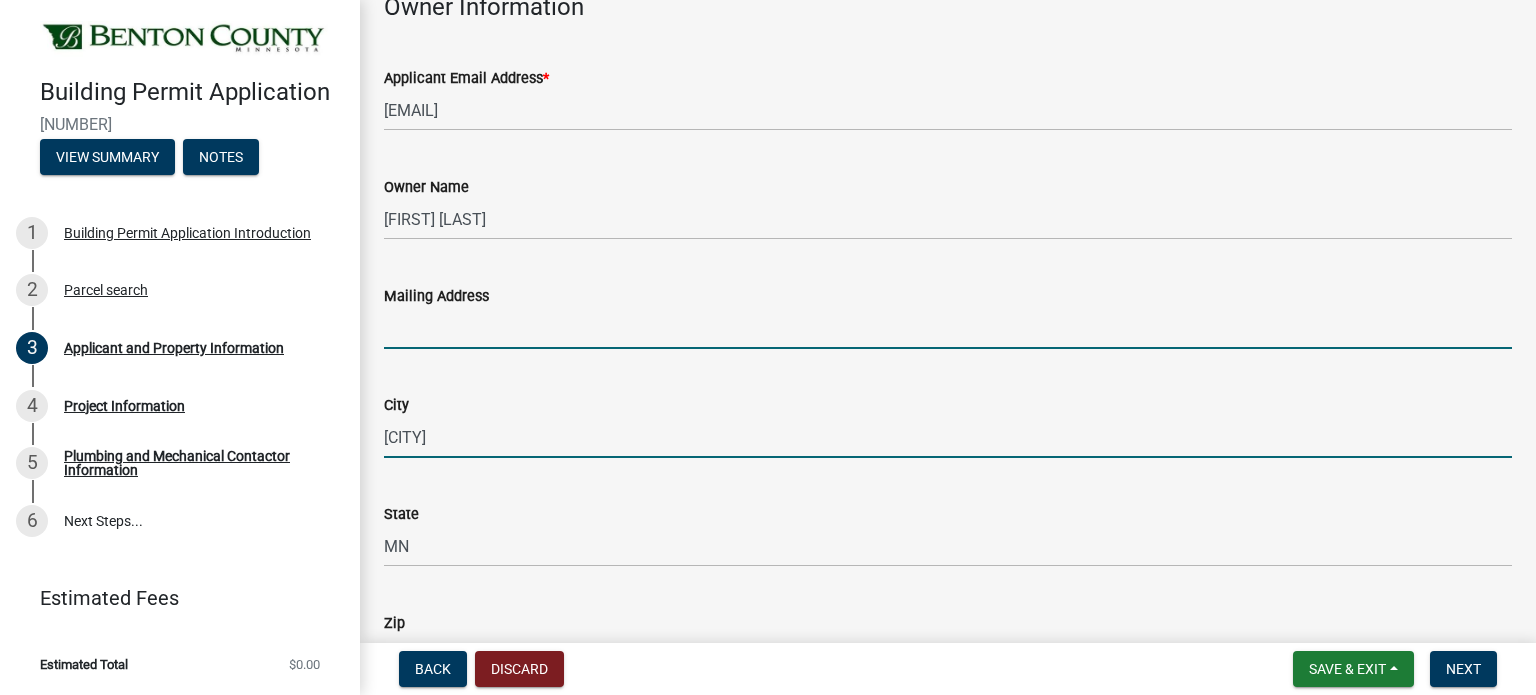 click on "[CITY]" at bounding box center [948, 437] 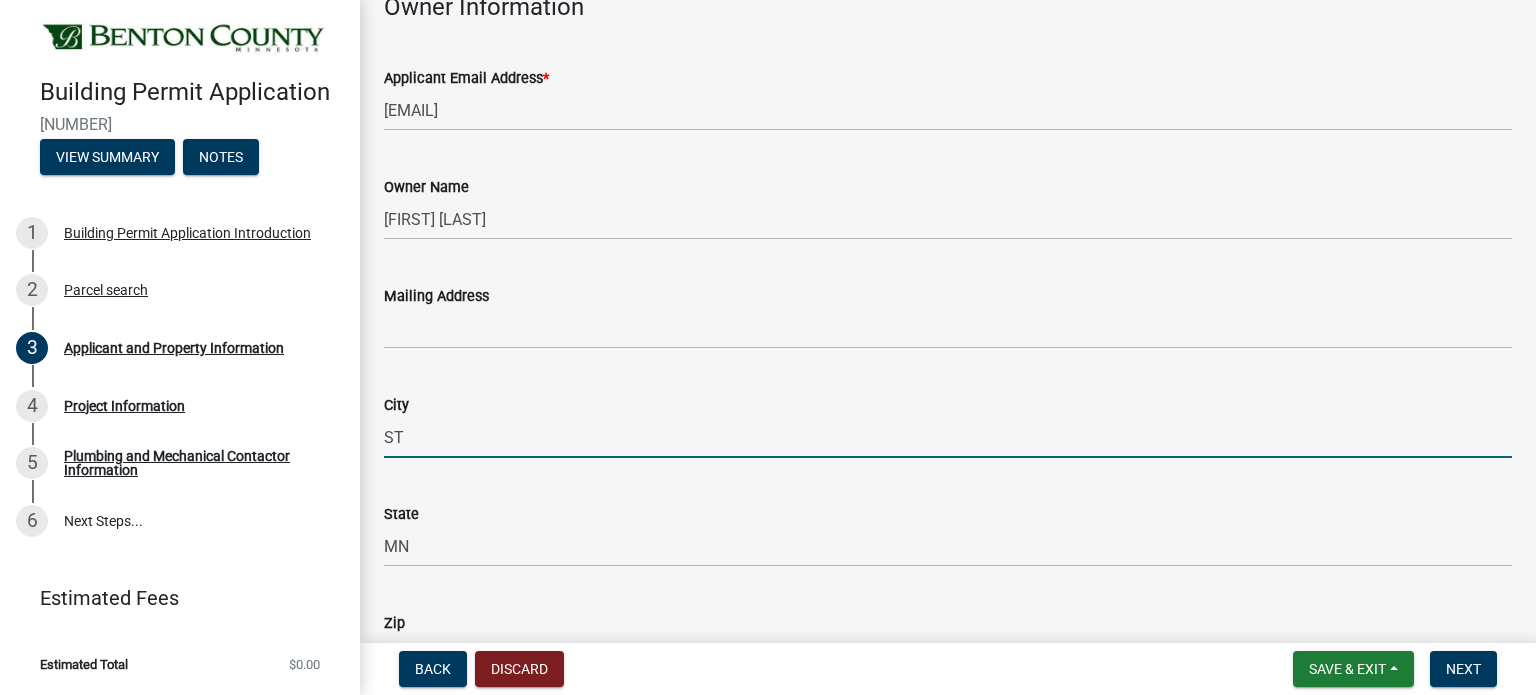 type on "S" 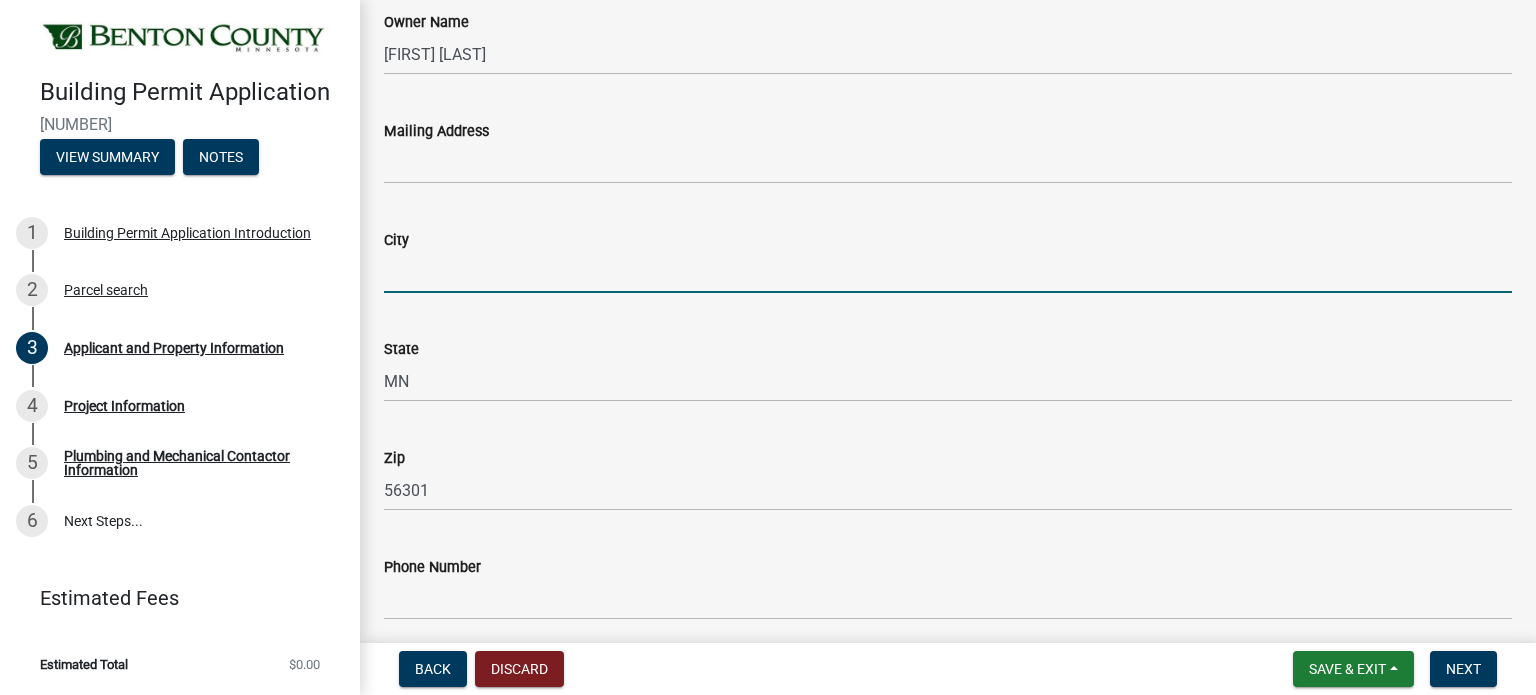 scroll, scrollTop: 800, scrollLeft: 0, axis: vertical 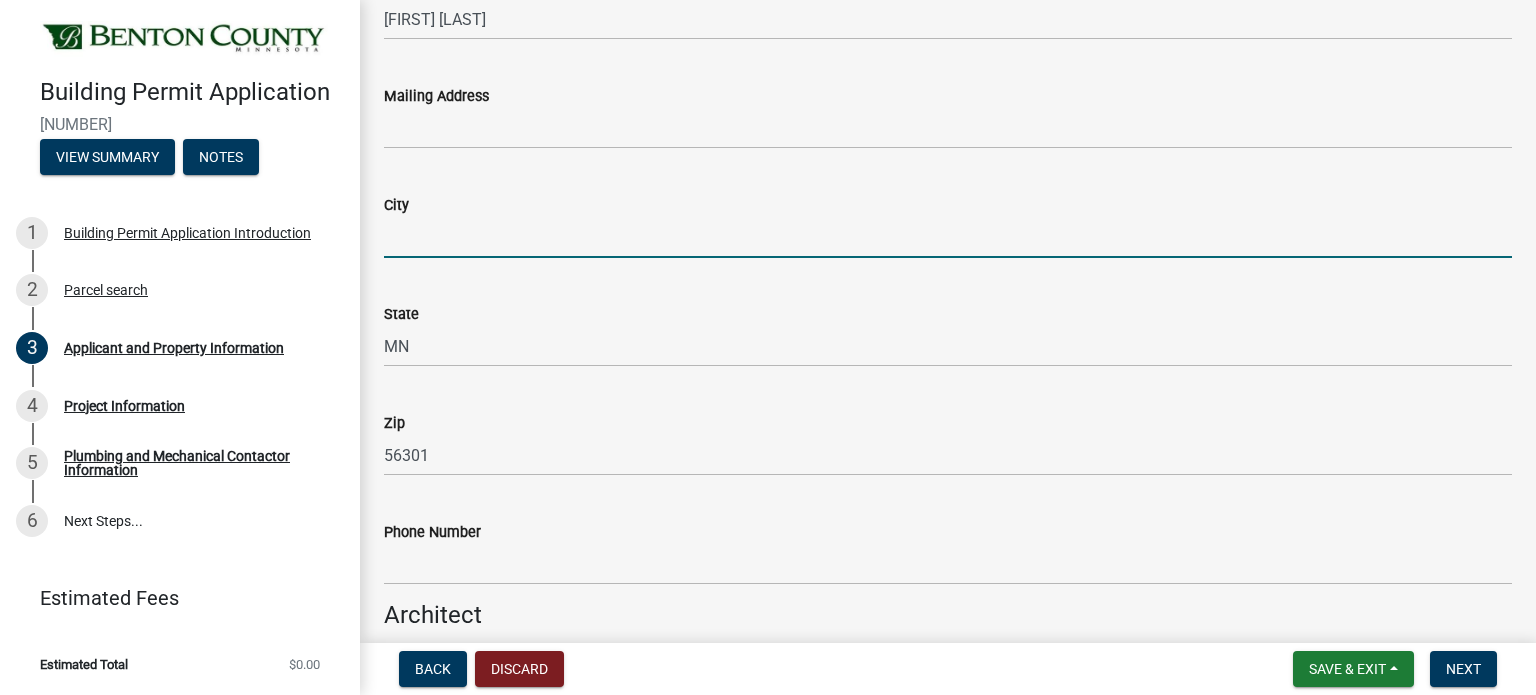 type 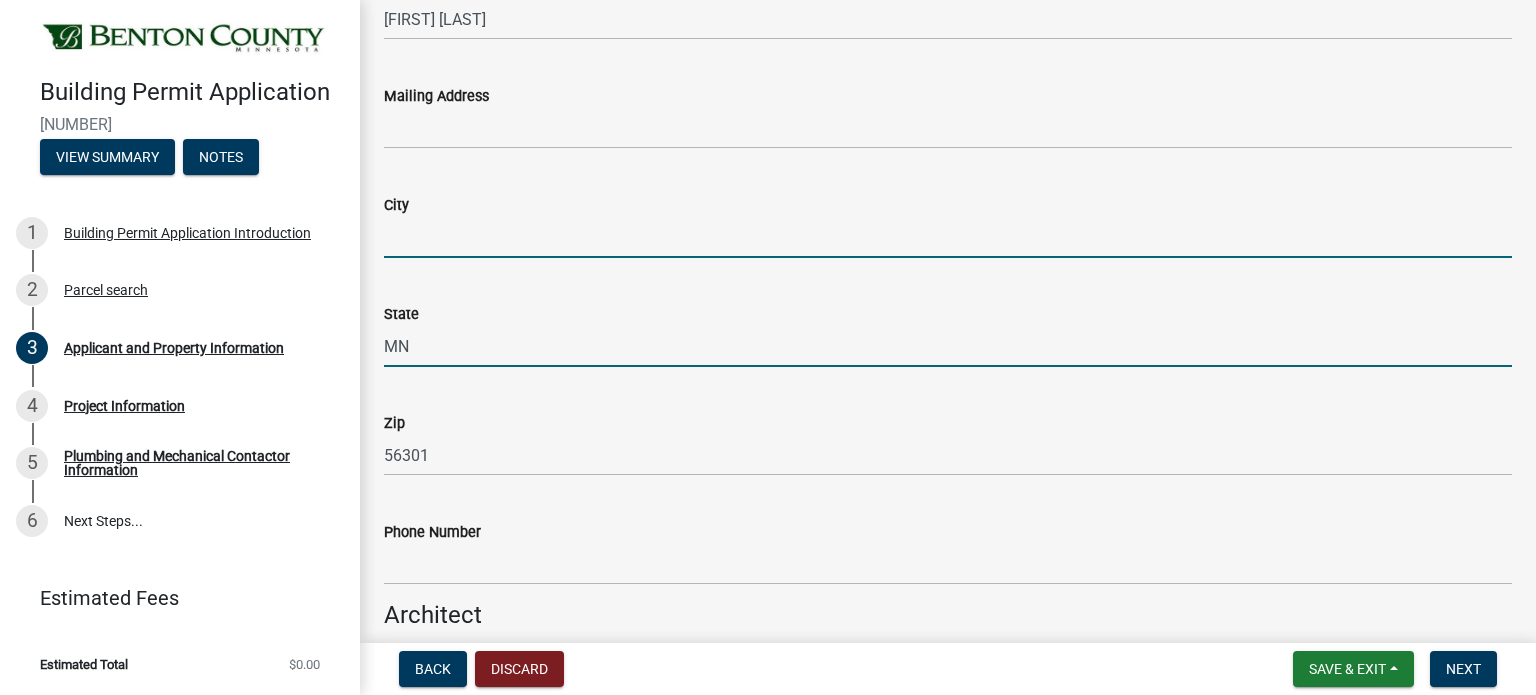 click on "MN" at bounding box center [948, 346] 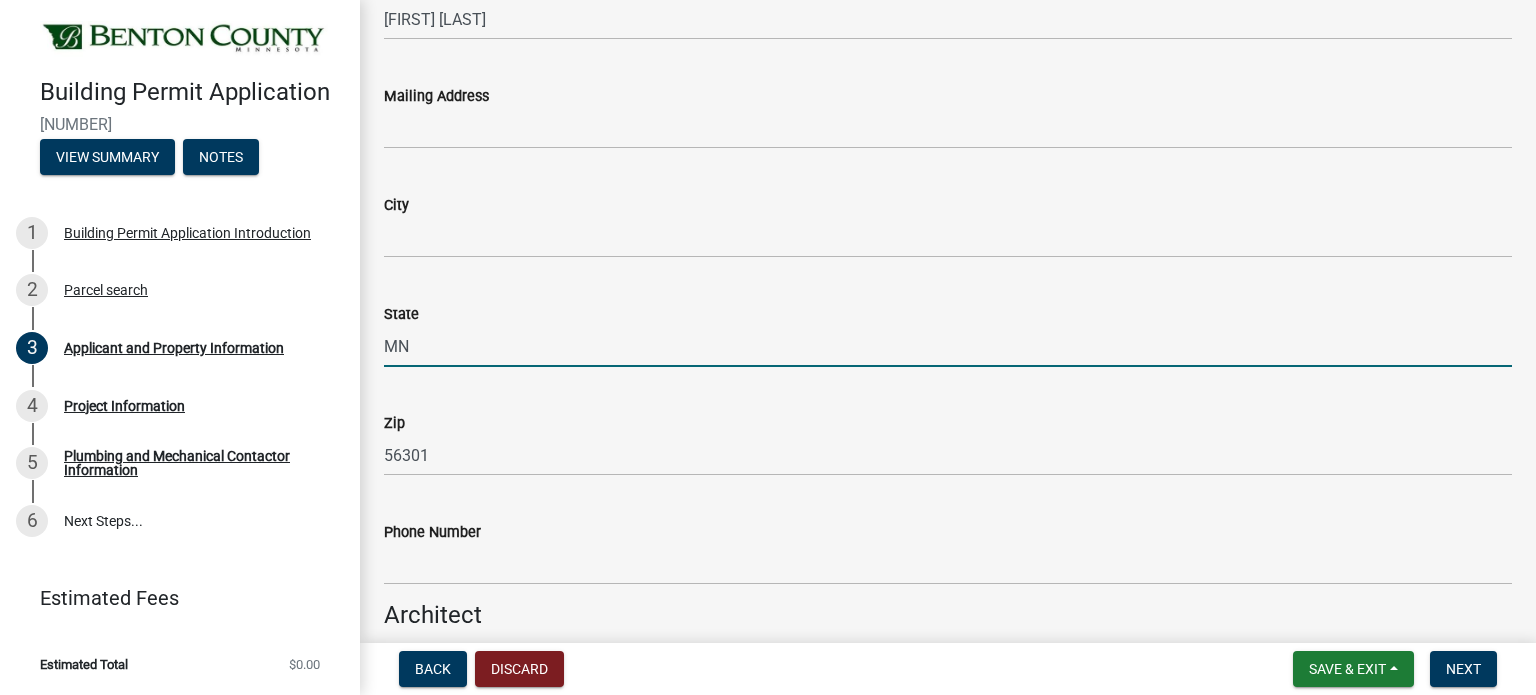 type on "M" 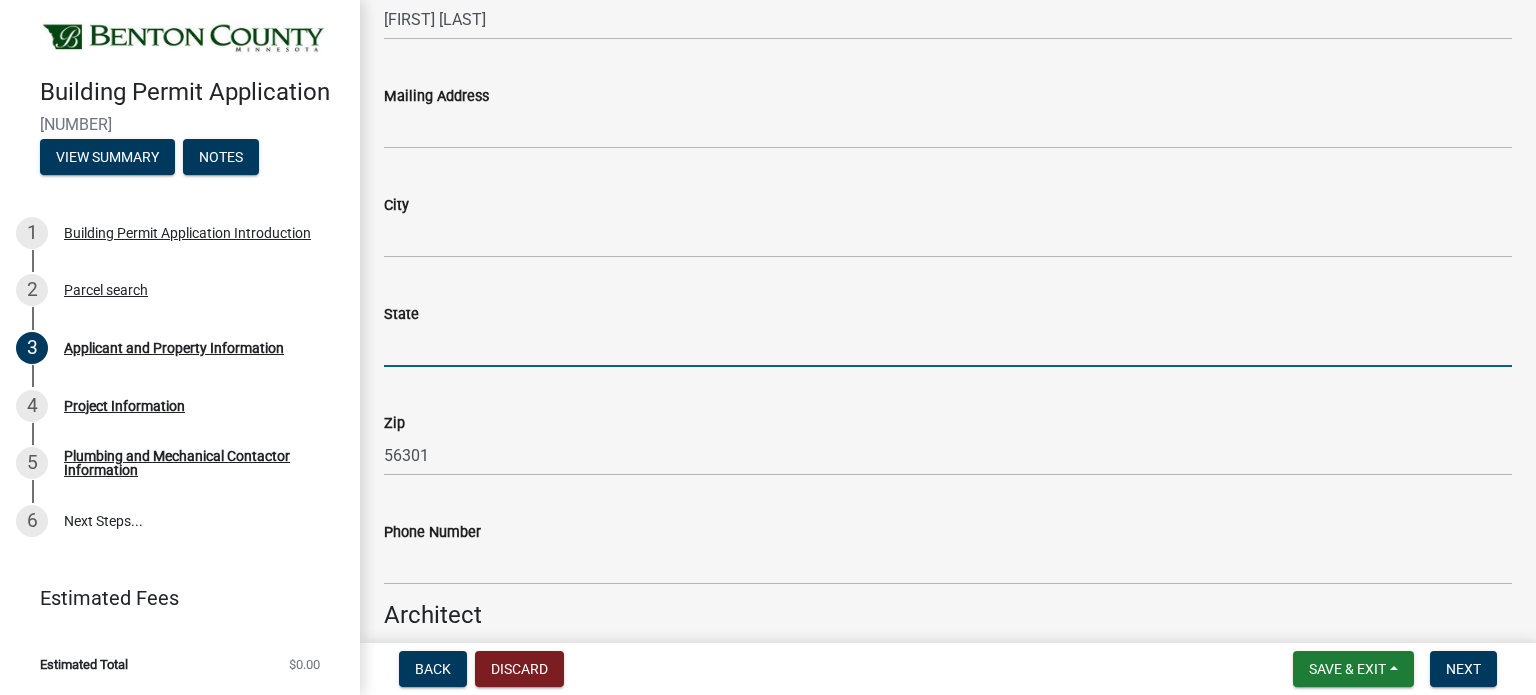 type 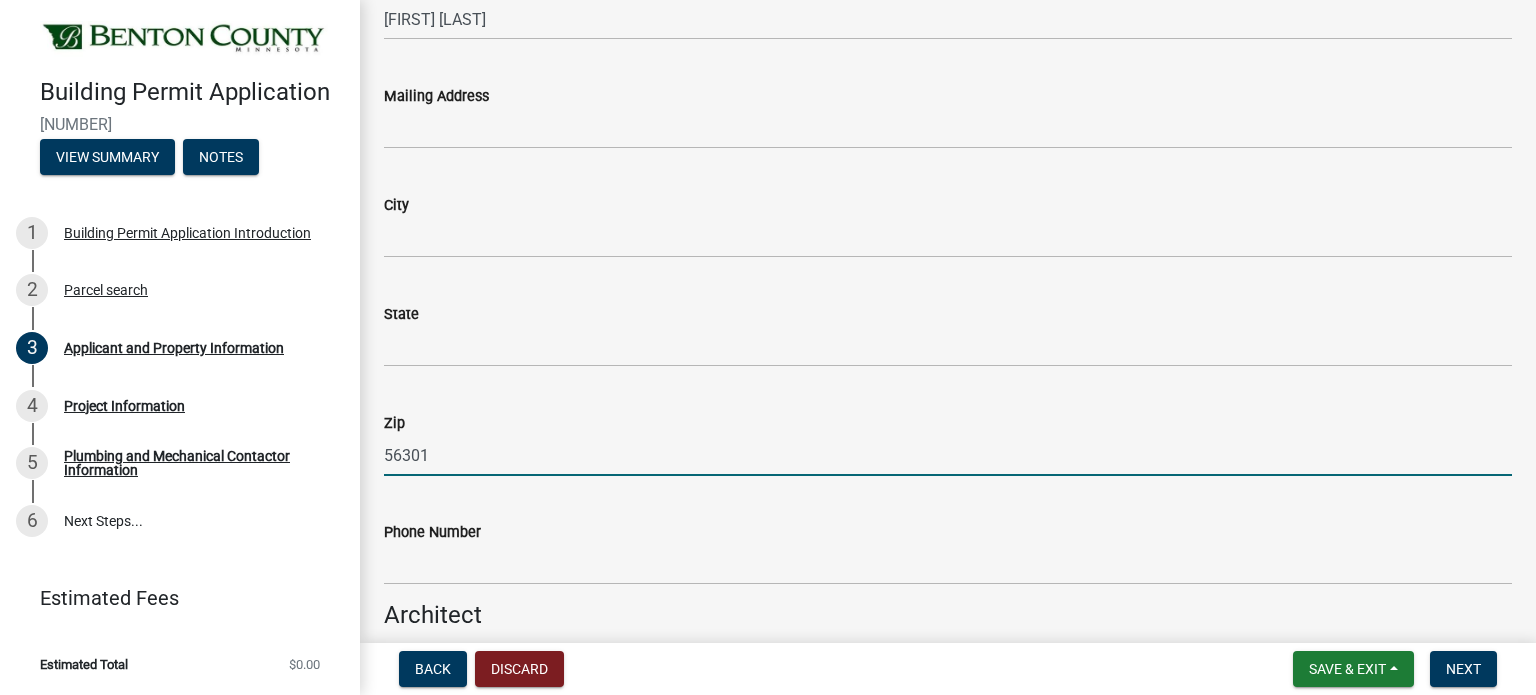 click on "56301" at bounding box center (948, 455) 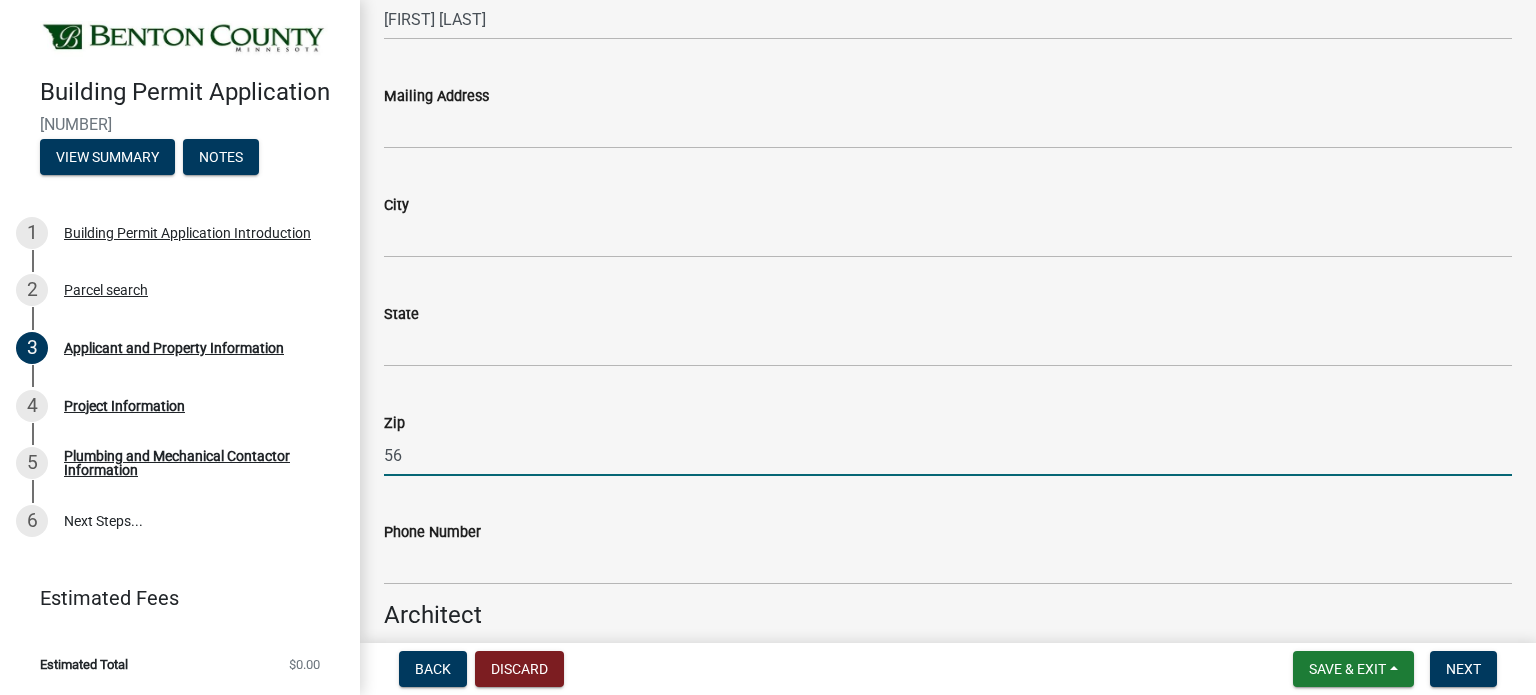type on "5" 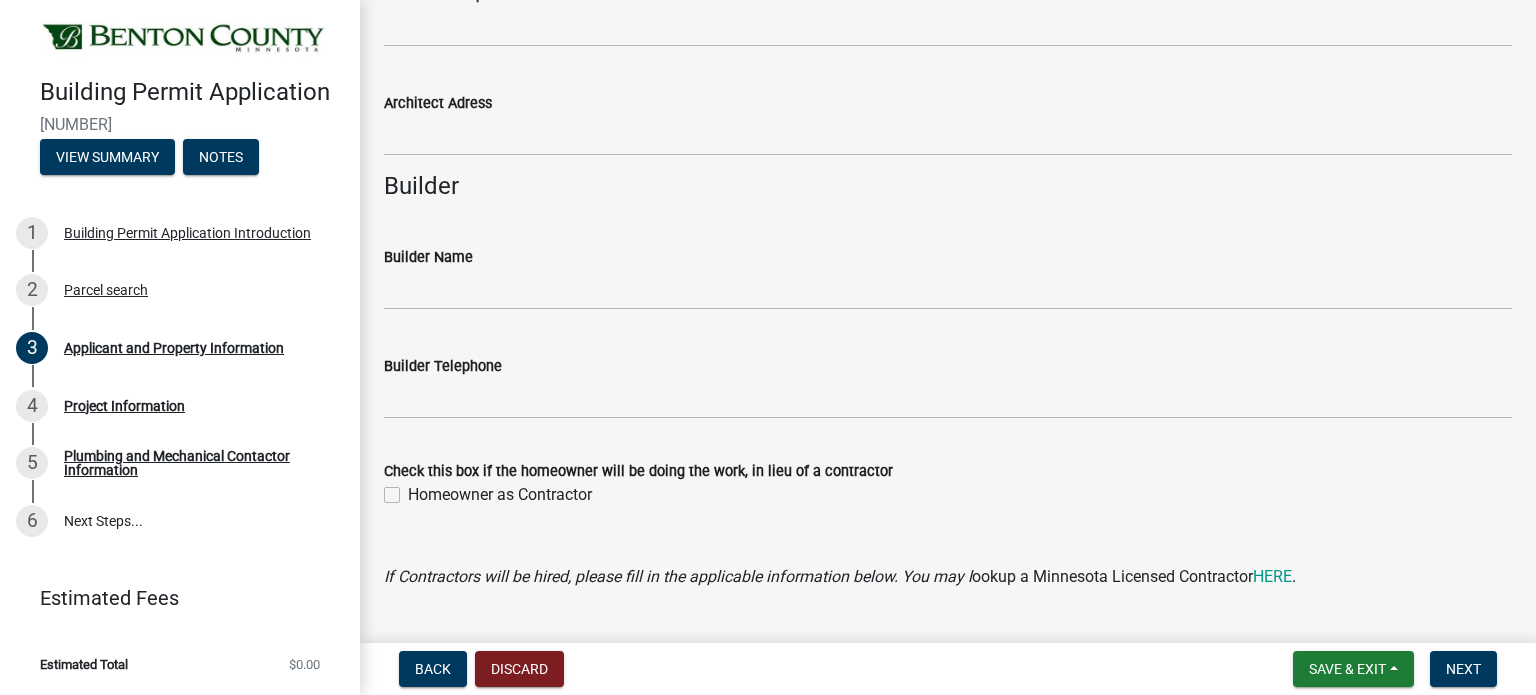 scroll, scrollTop: 1600, scrollLeft: 0, axis: vertical 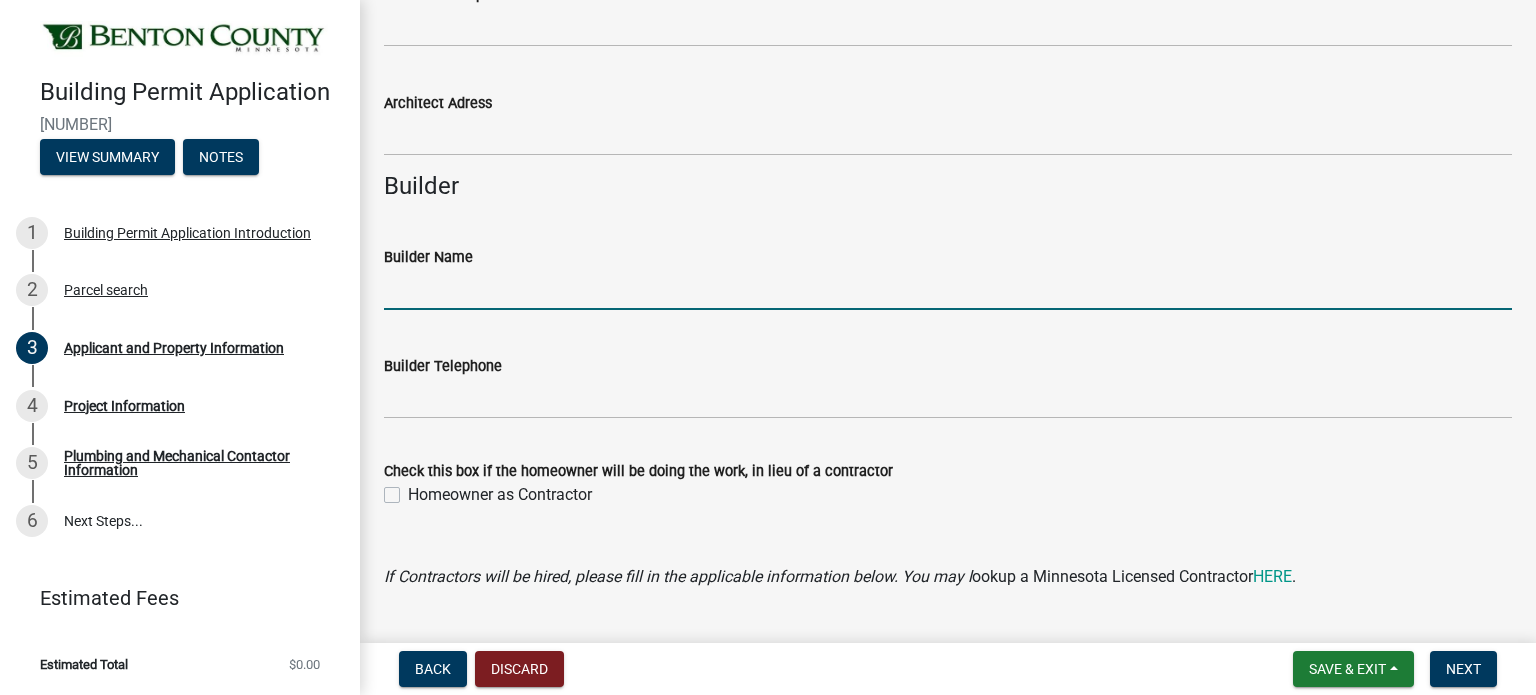 click on "Builder Name" at bounding box center (948, 289) 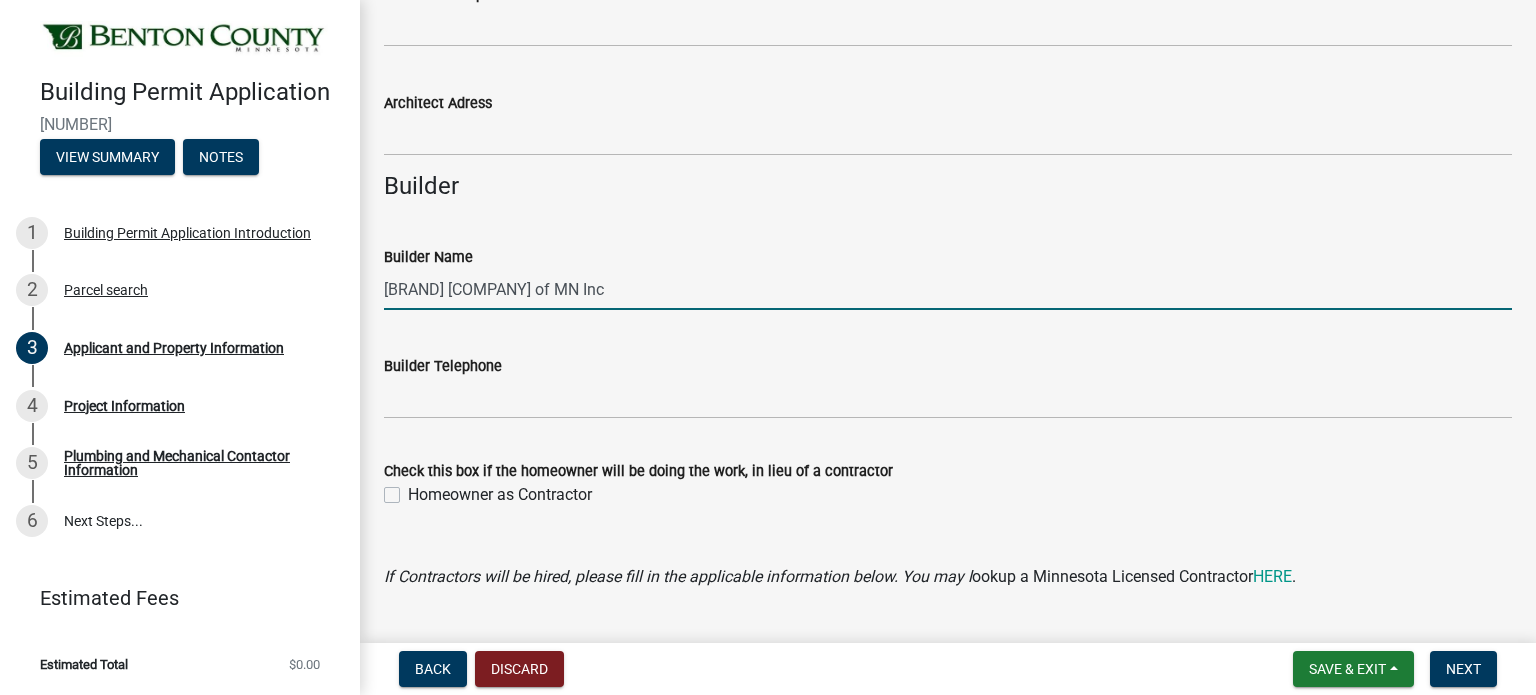 type on "[BRAND] [COMPANY] of MN Inc" 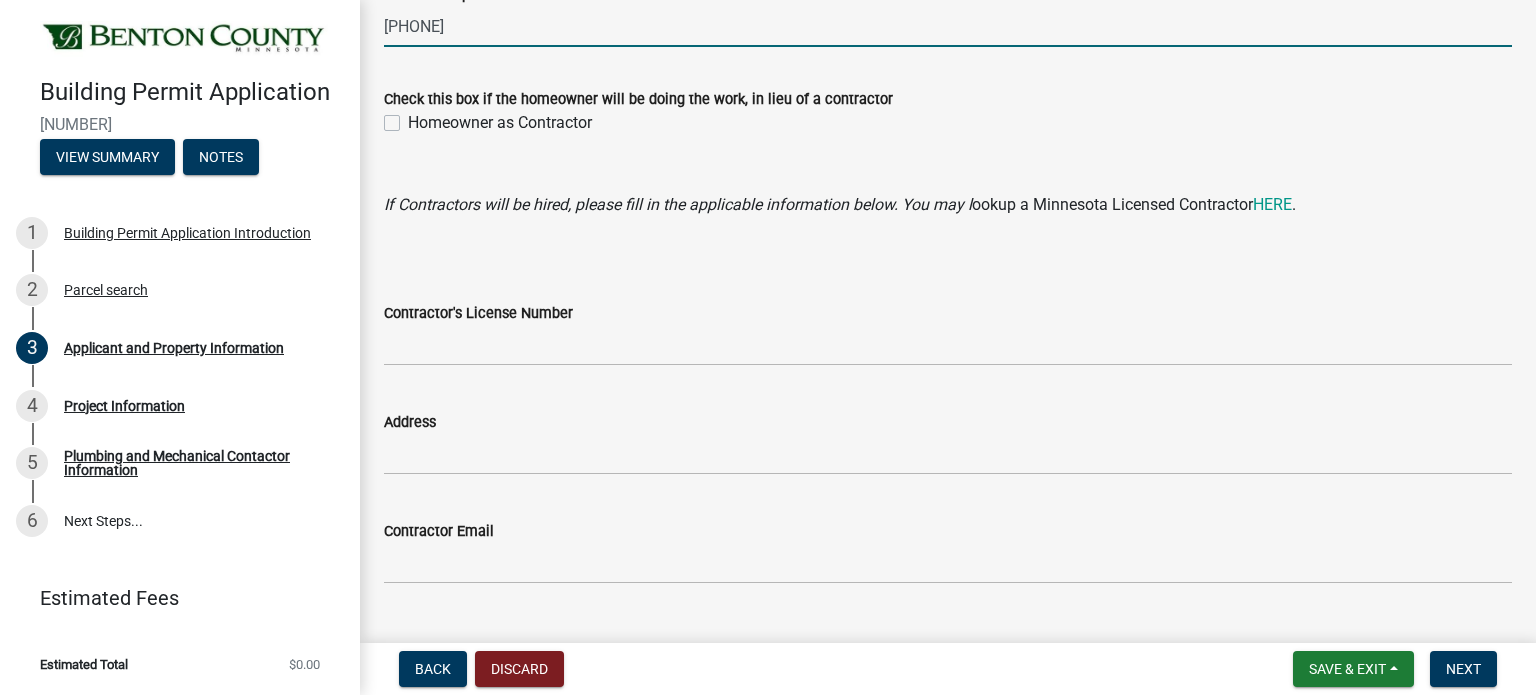 scroll, scrollTop: 2000, scrollLeft: 0, axis: vertical 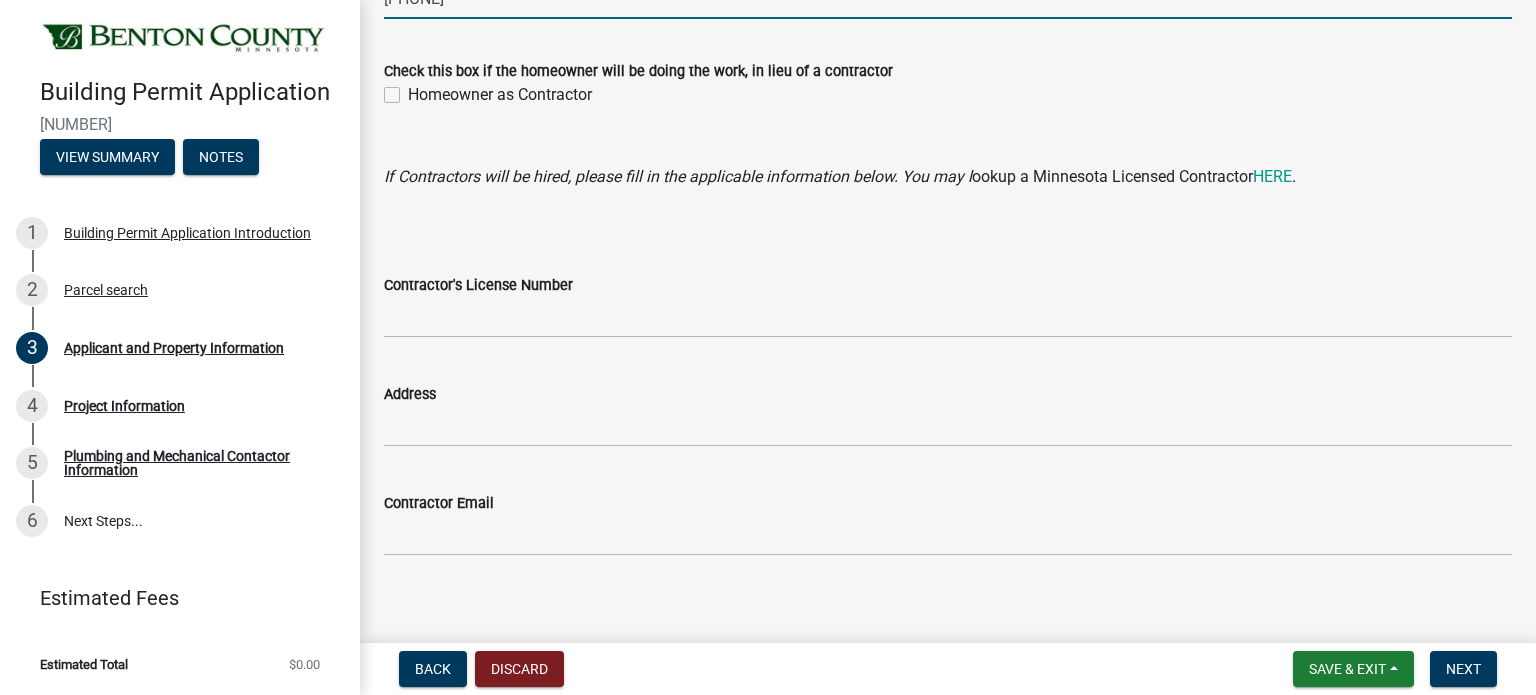 type on "[PHONE]" 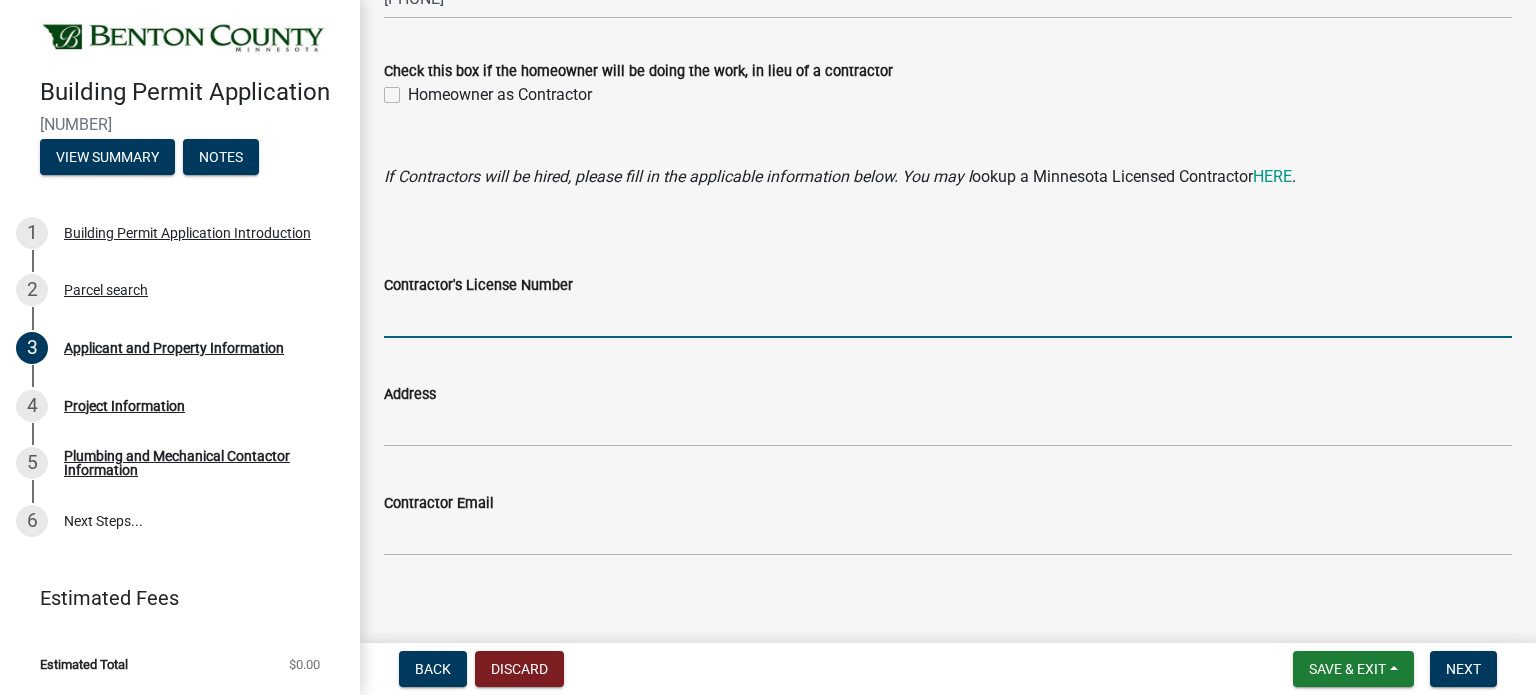 click on "Contractor's License Number" at bounding box center (948, 317) 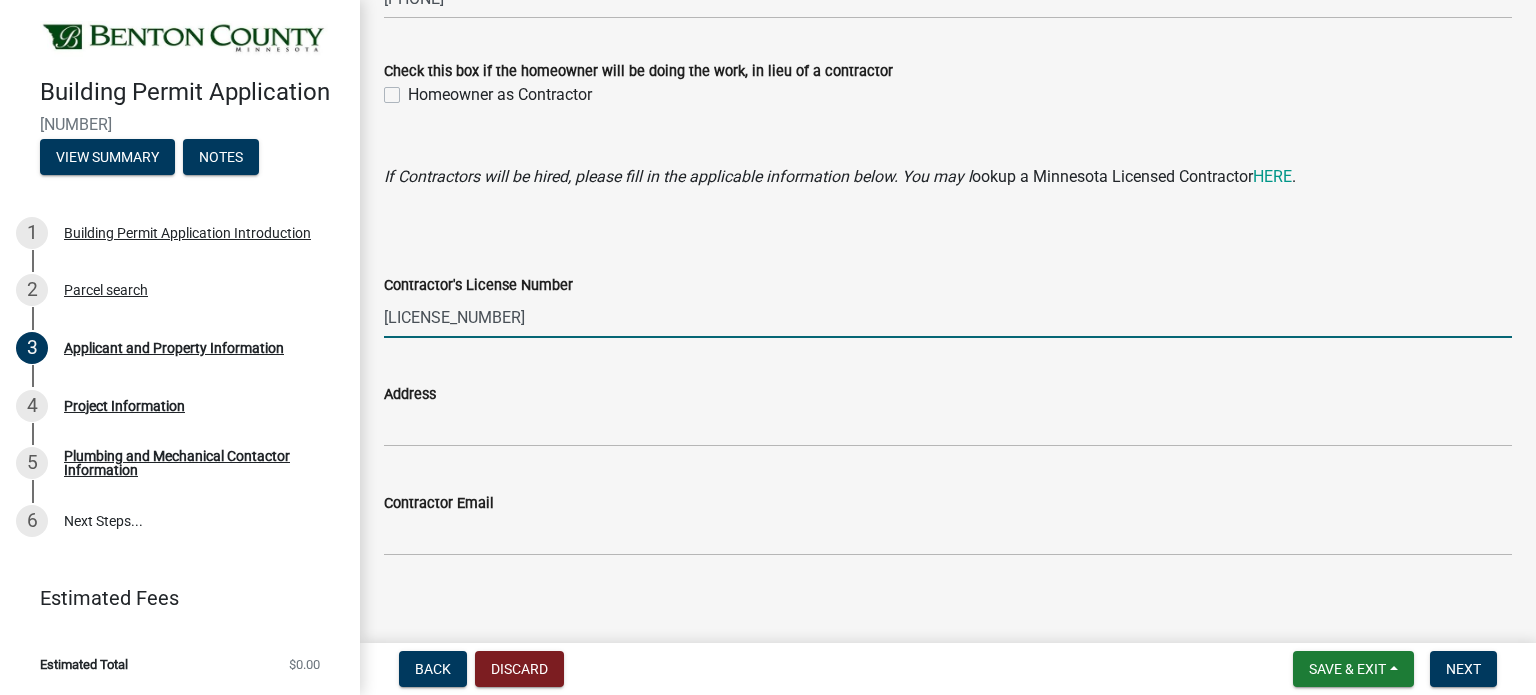 type on "[LICENSE_NUMBER]" 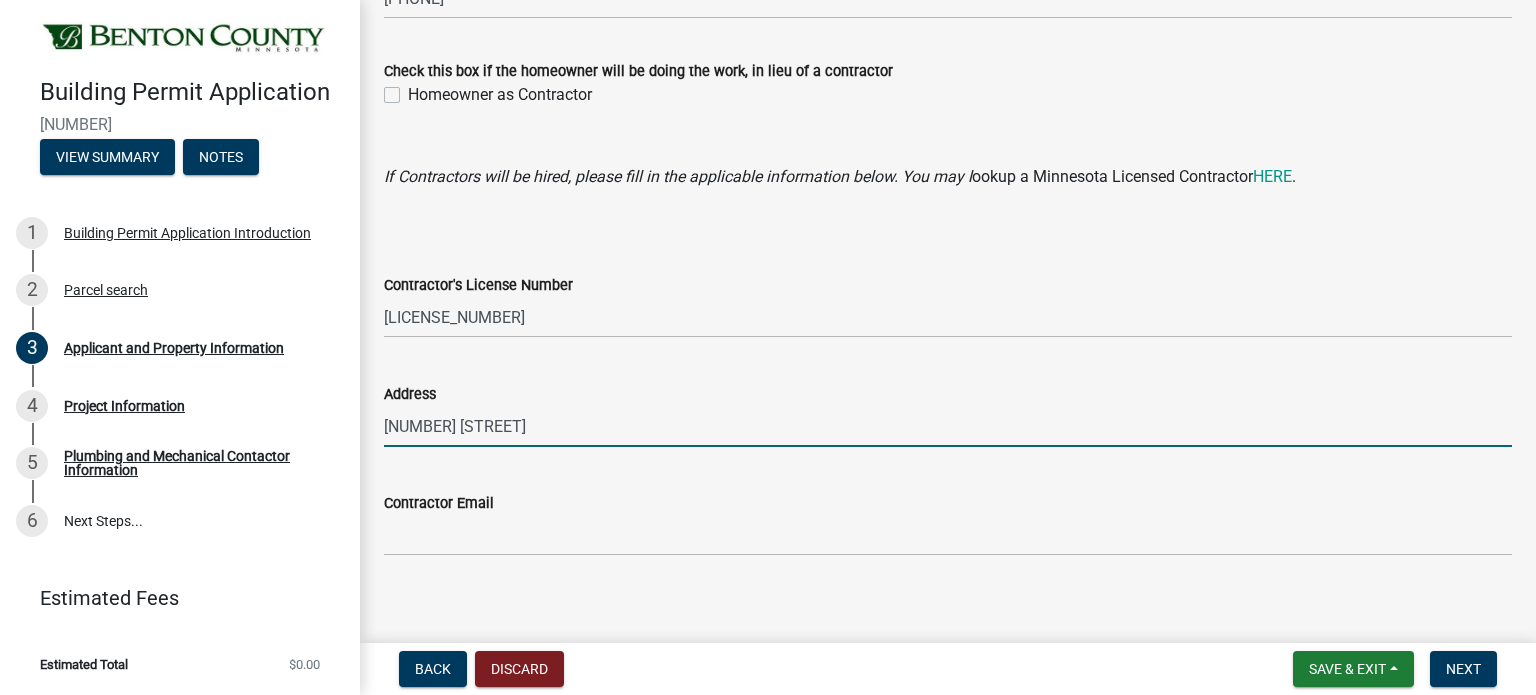 type on "[NUMBER] [STREET]" 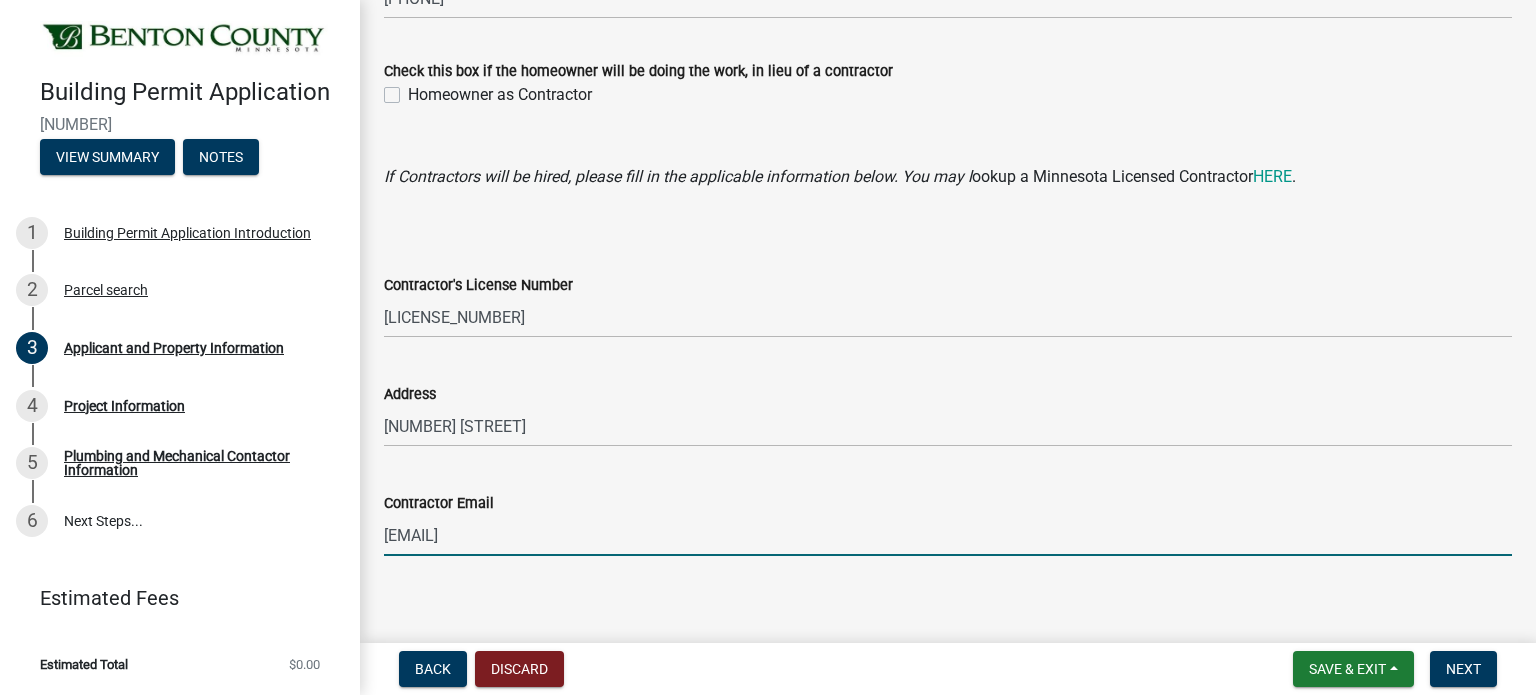 scroll, scrollTop: 2015, scrollLeft: 0, axis: vertical 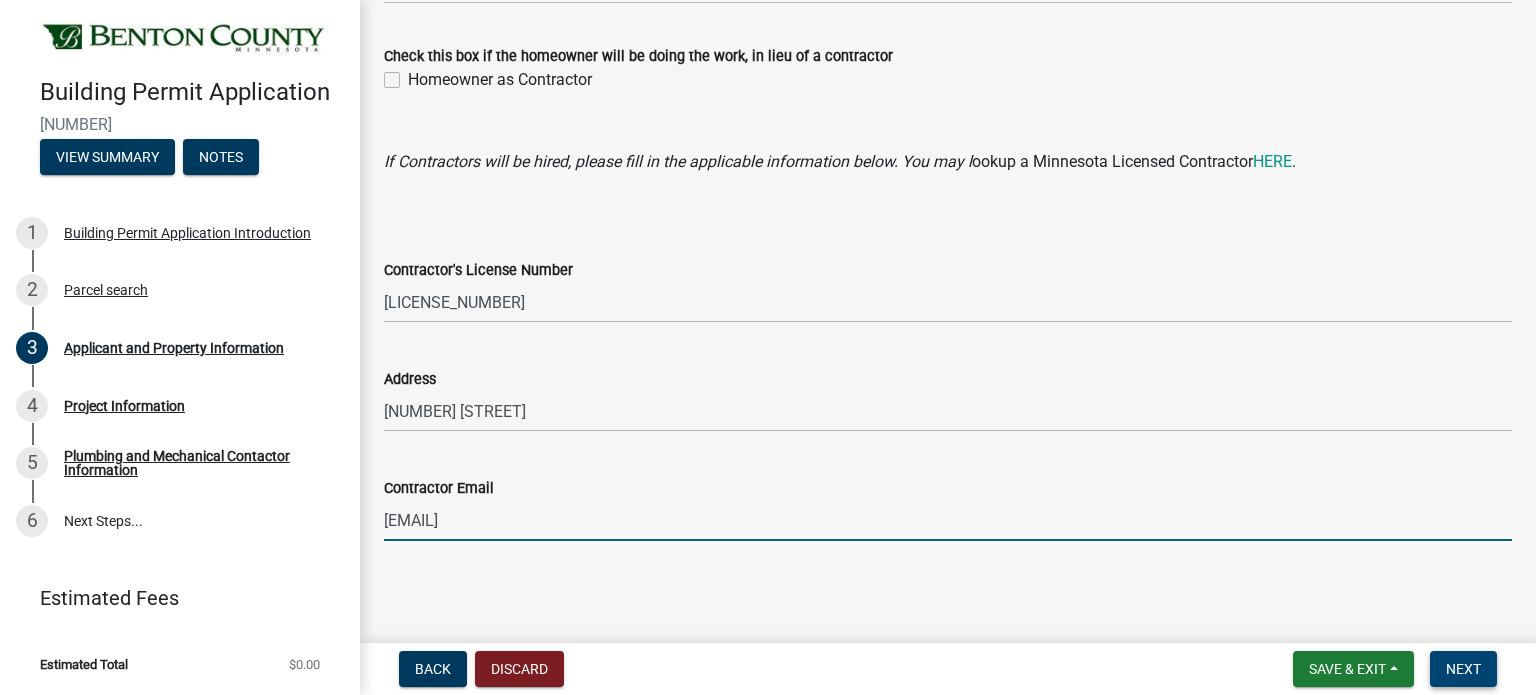 type on "[EMAIL]" 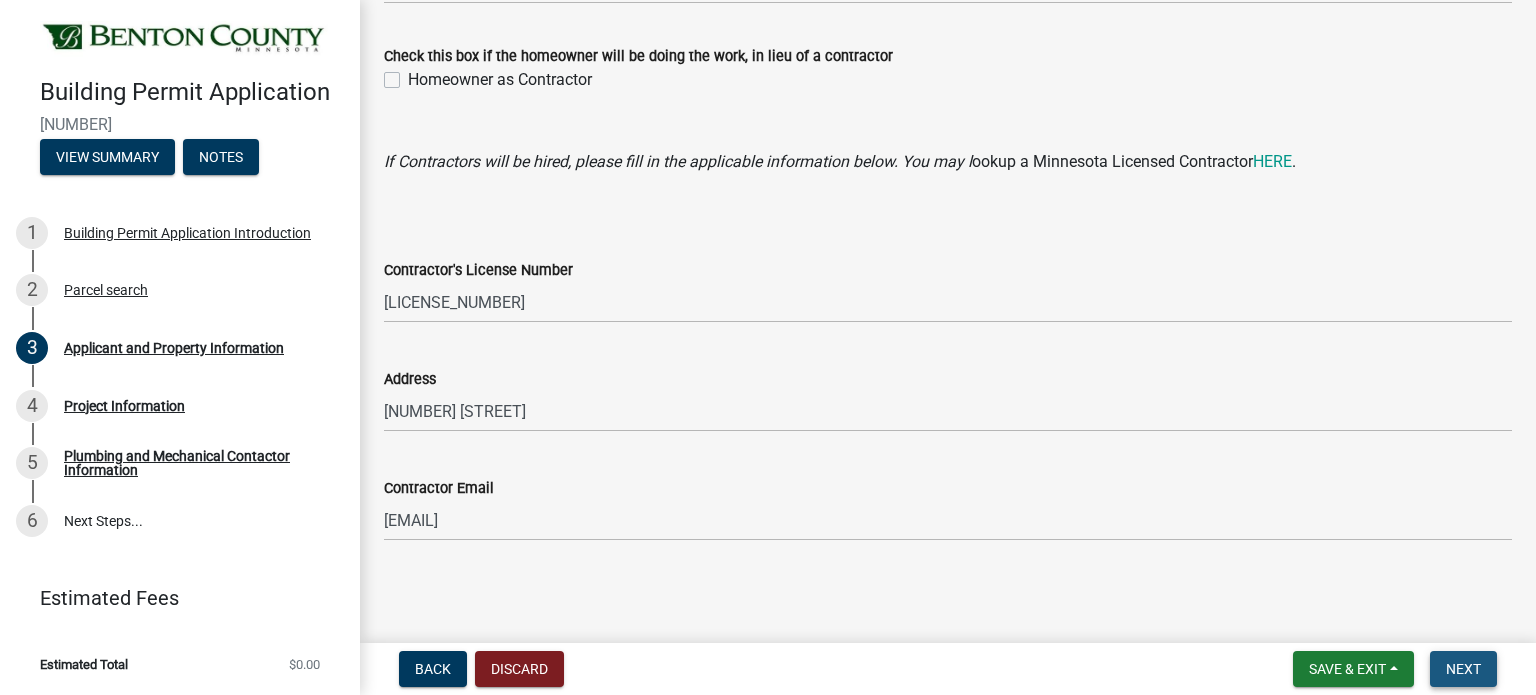click on "Next" at bounding box center (1463, 669) 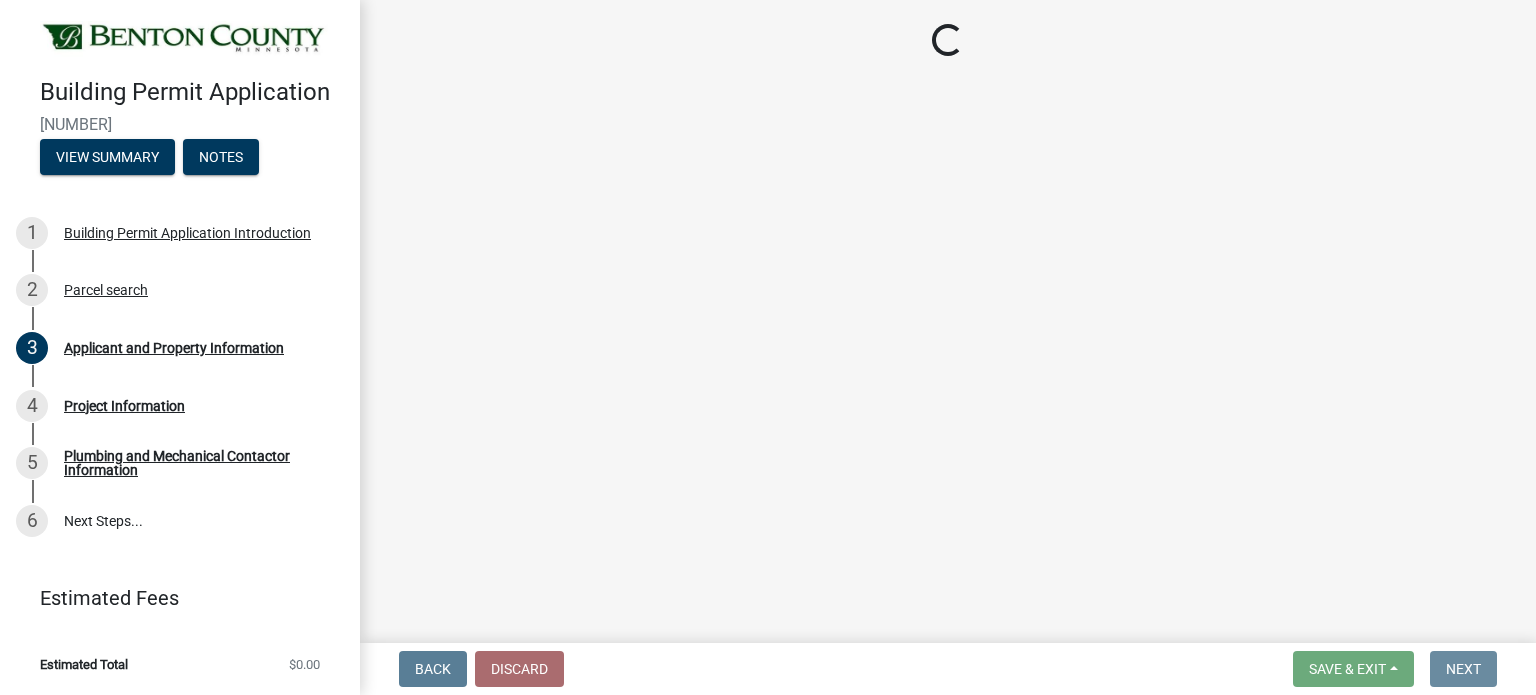 scroll, scrollTop: 0, scrollLeft: 0, axis: both 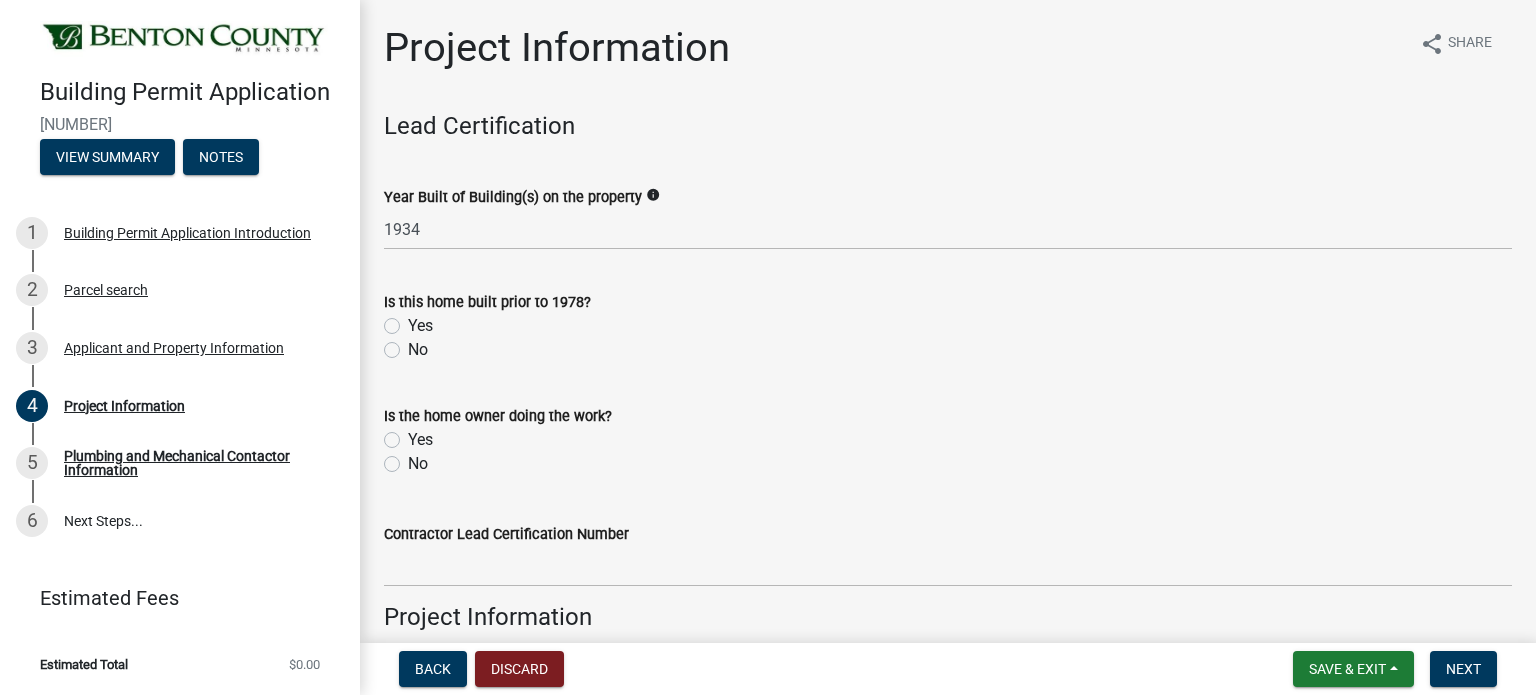 click on "Yes" 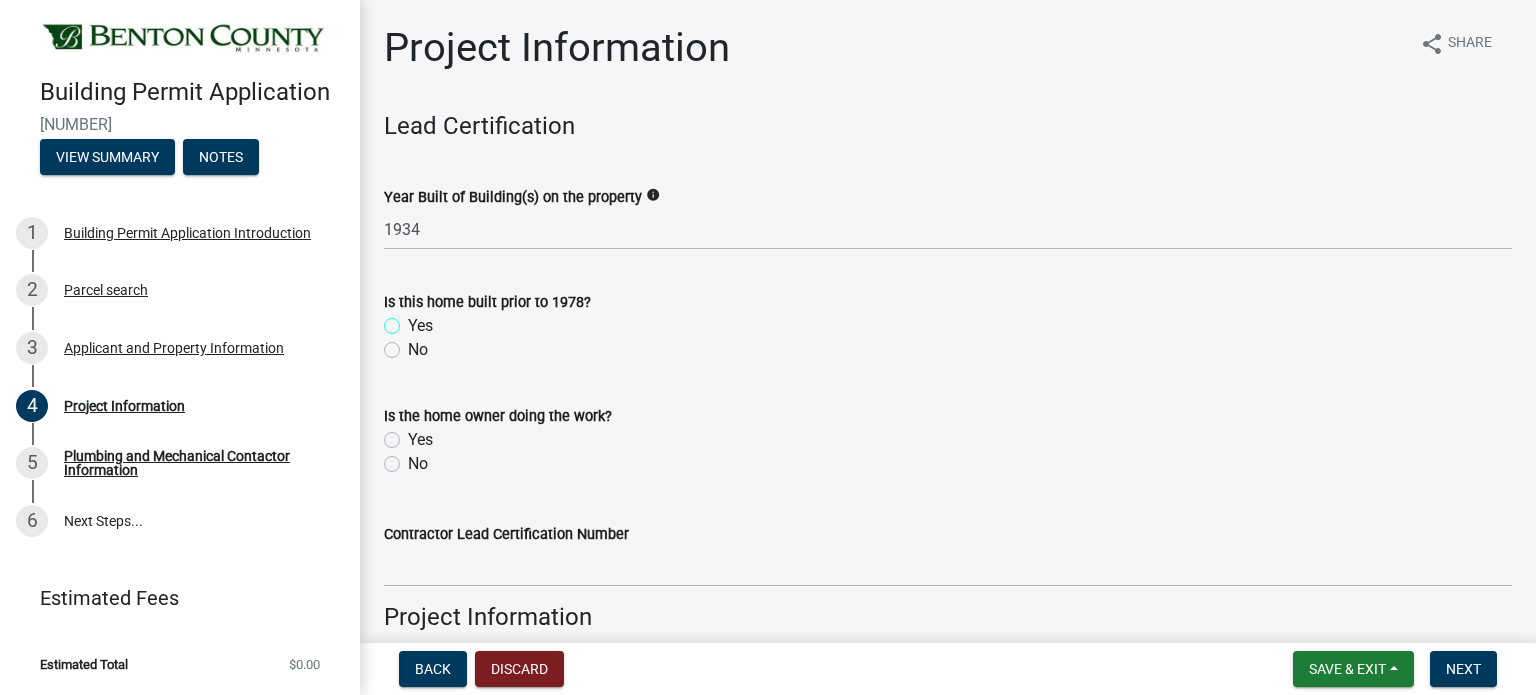click on "Yes" at bounding box center (414, 320) 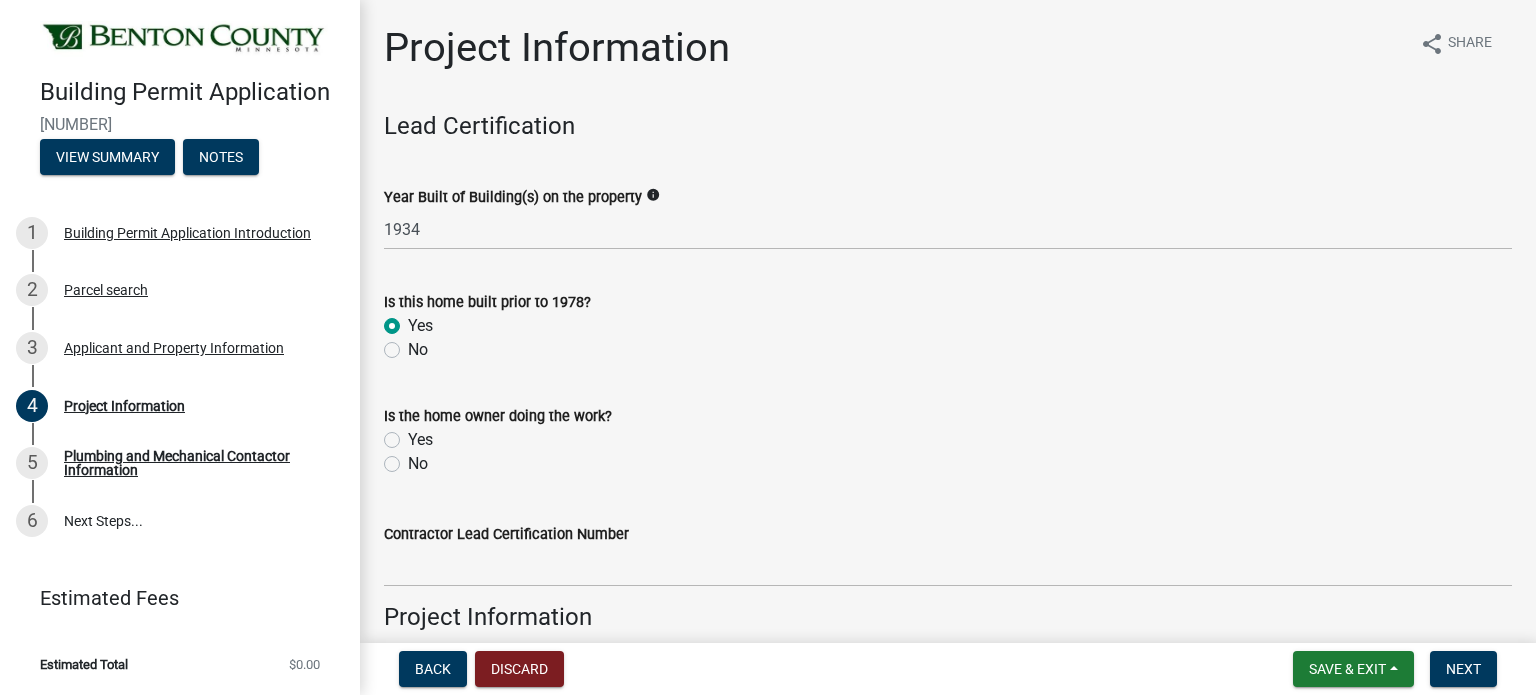 radio on "true" 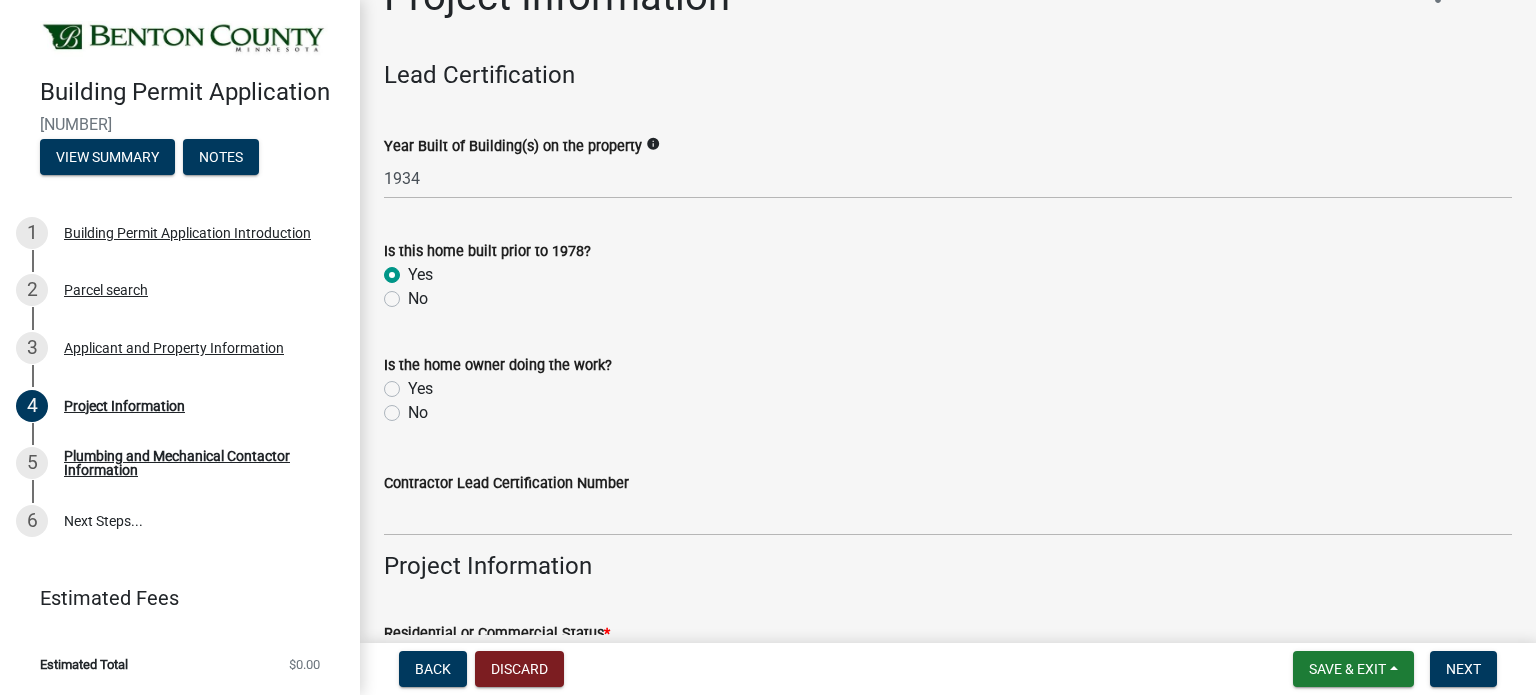 scroll, scrollTop: 100, scrollLeft: 0, axis: vertical 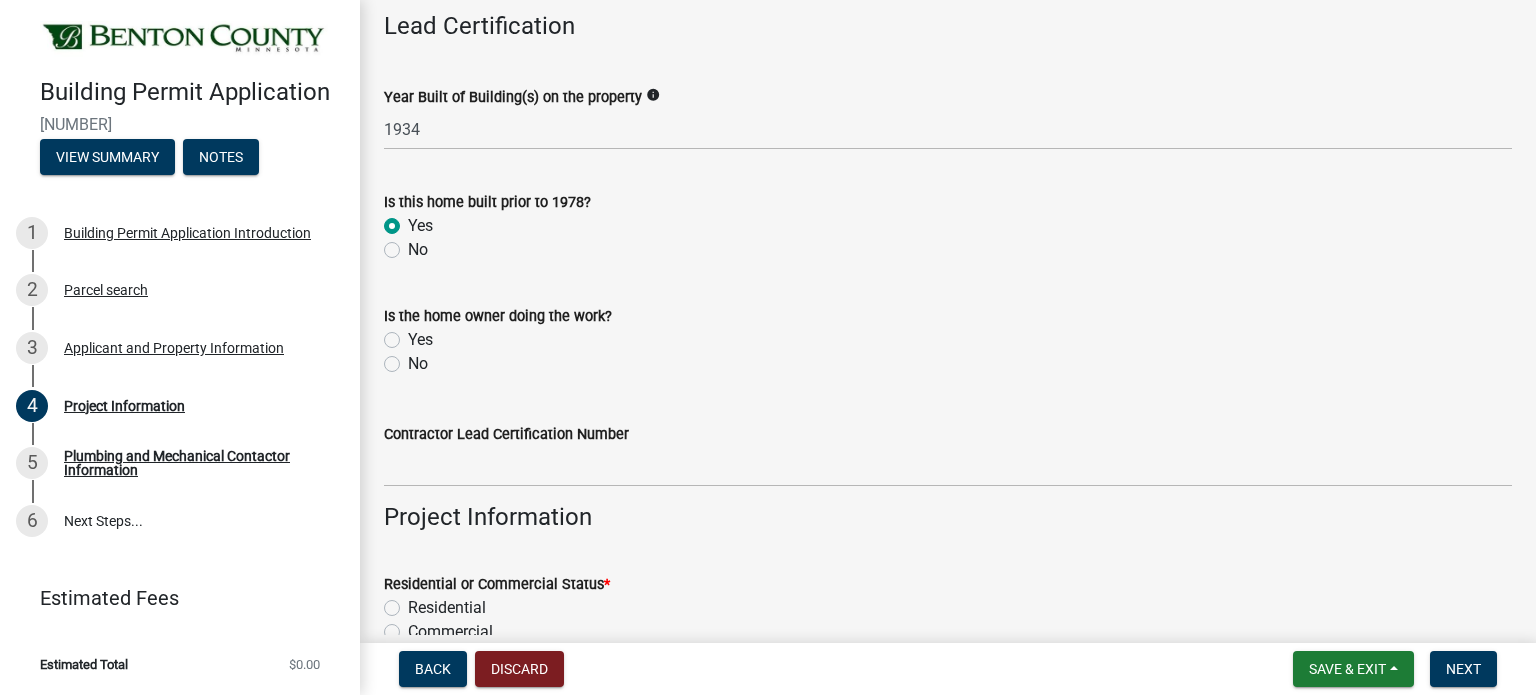 click on "No" 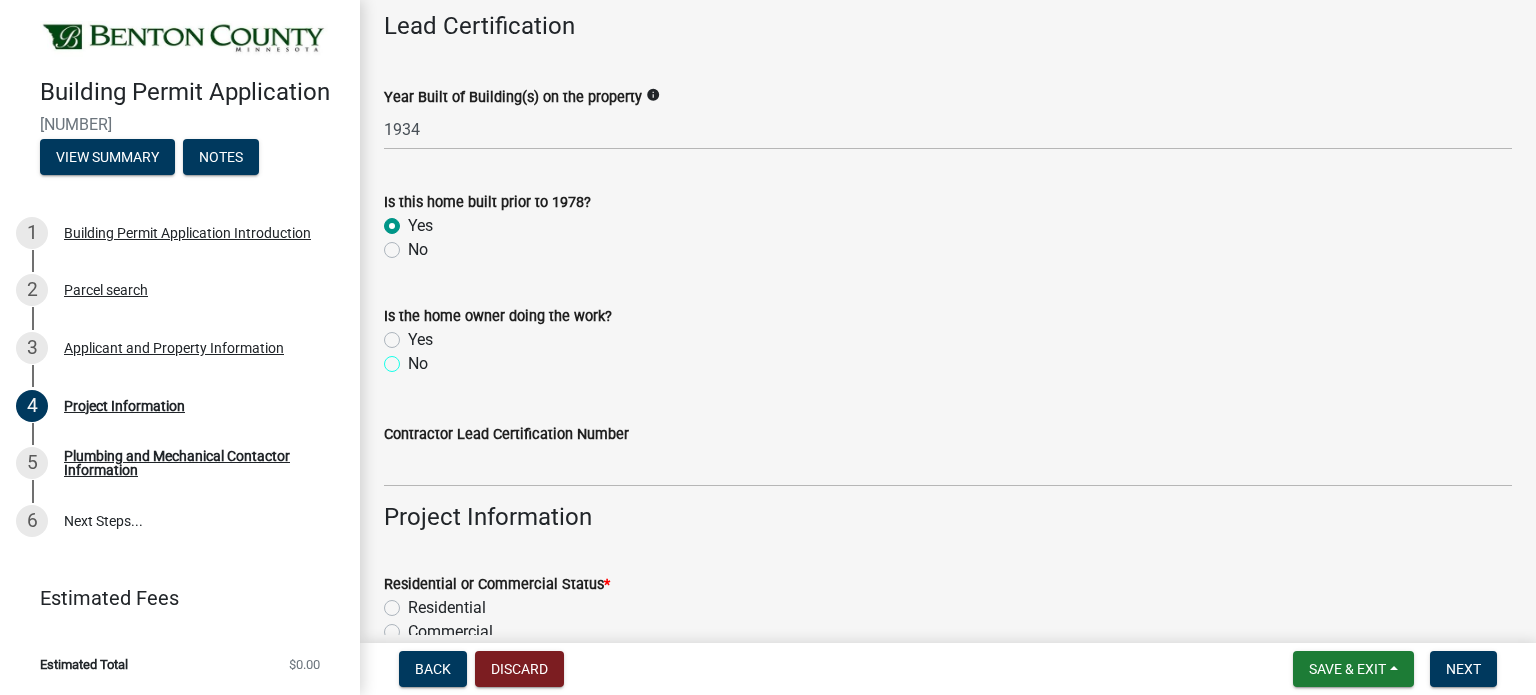 click on "No" at bounding box center [414, 358] 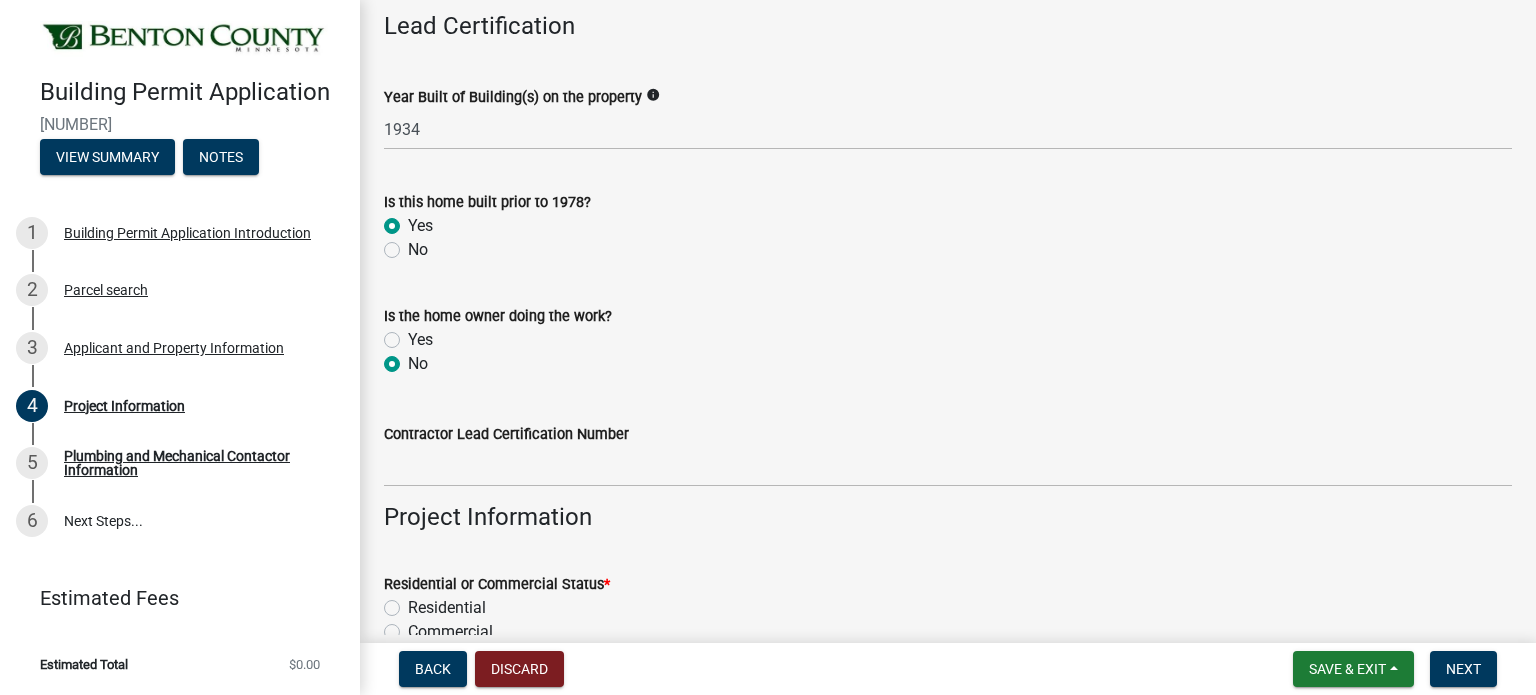 radio on "true" 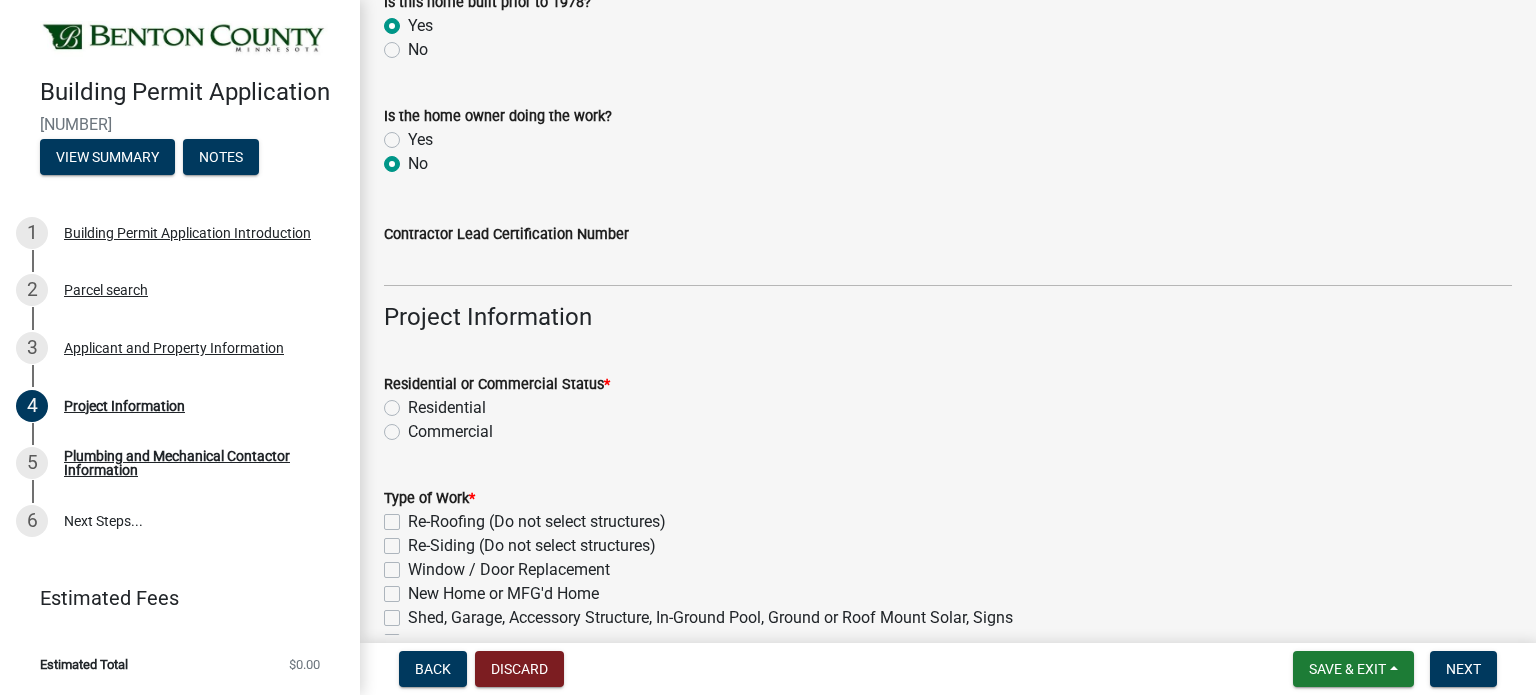scroll, scrollTop: 400, scrollLeft: 0, axis: vertical 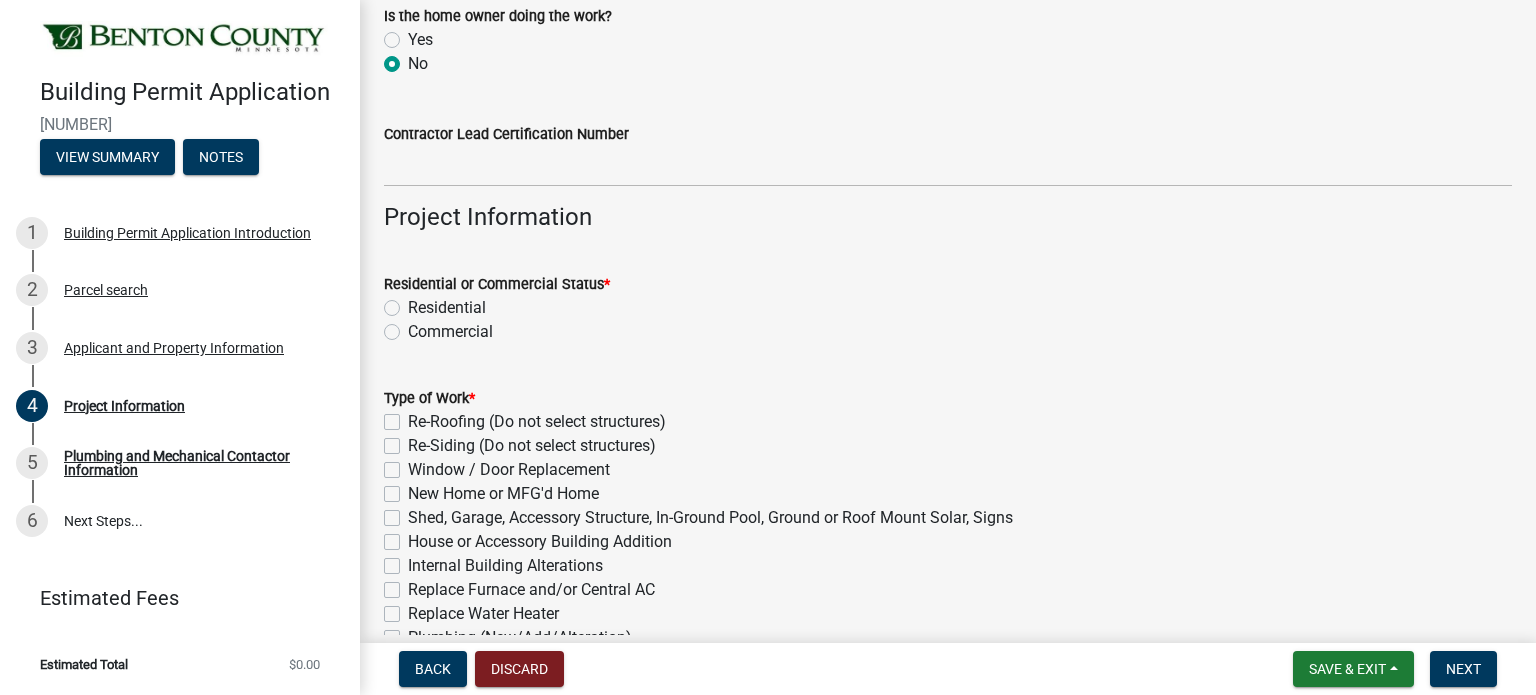 click on "Residential" 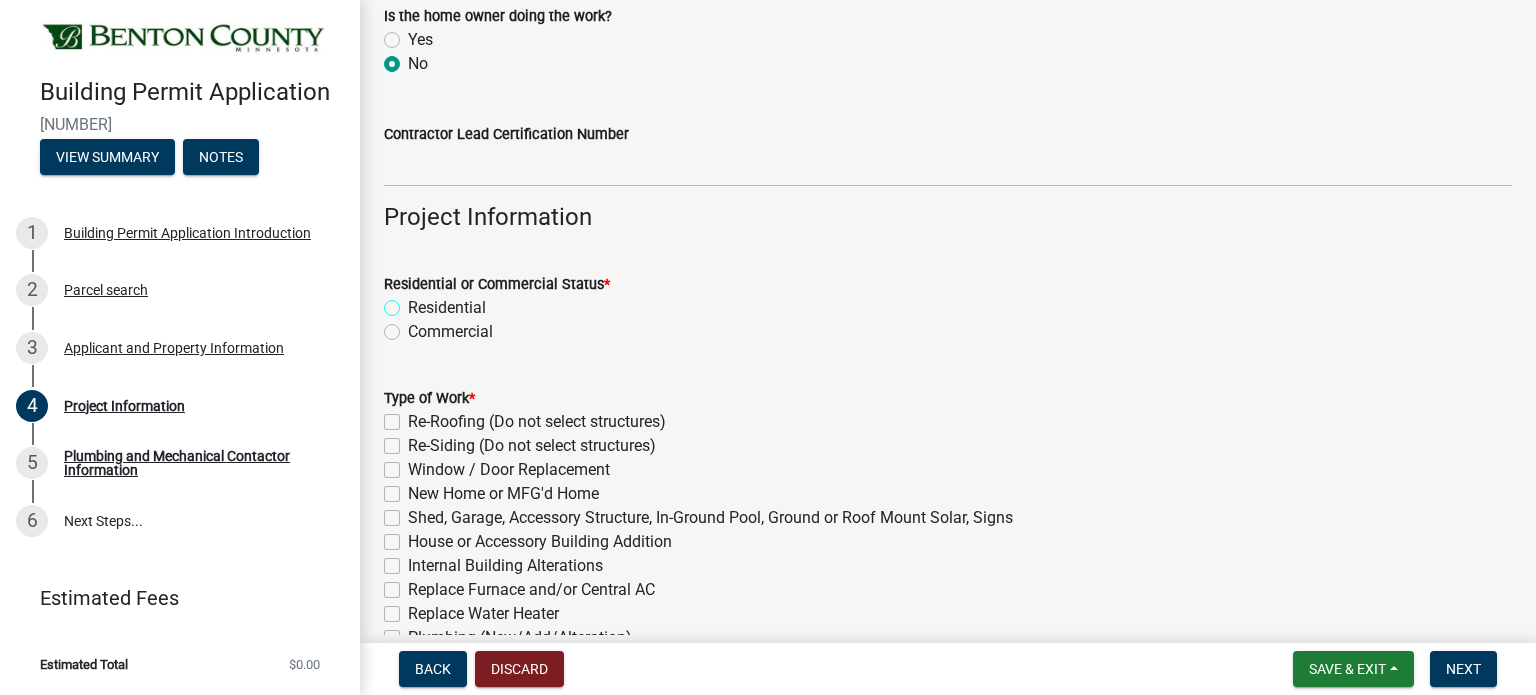 click on "Residential" at bounding box center (414, 302) 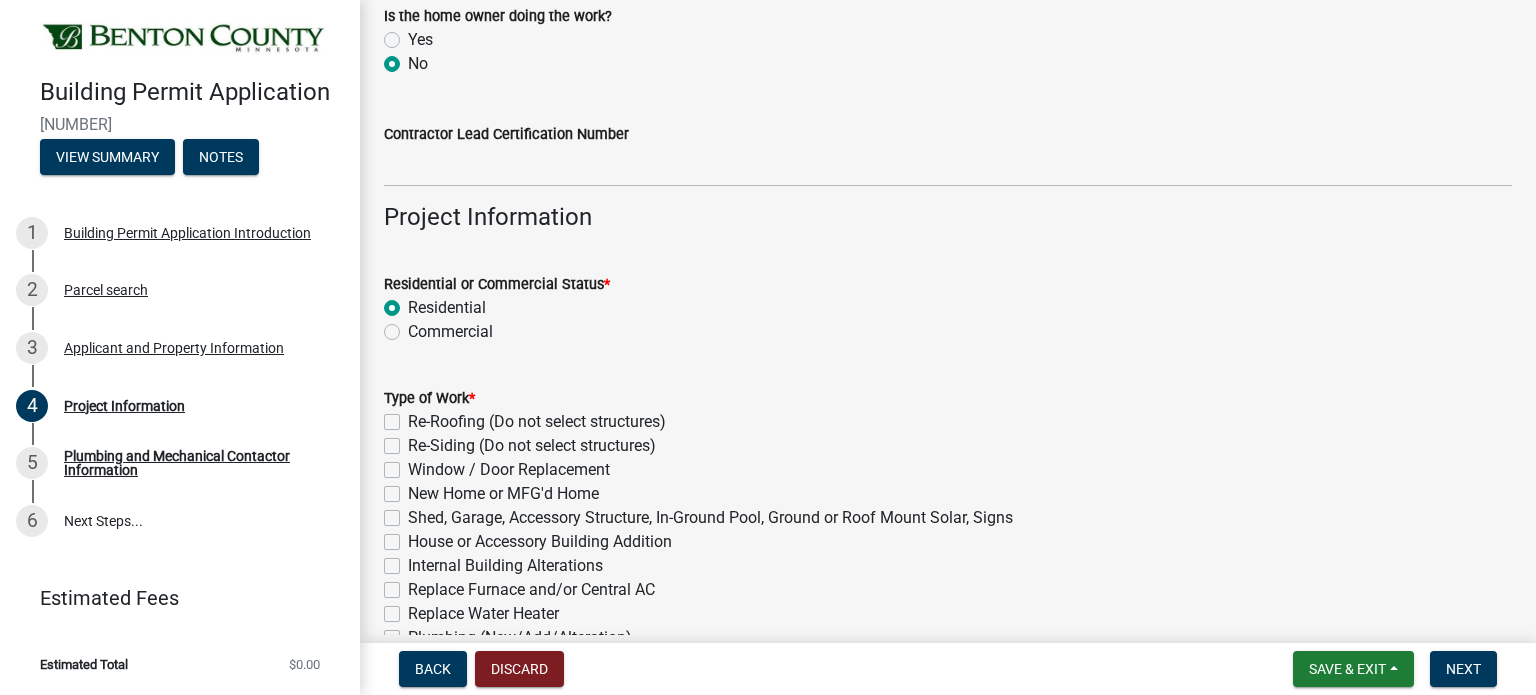 radio on "true" 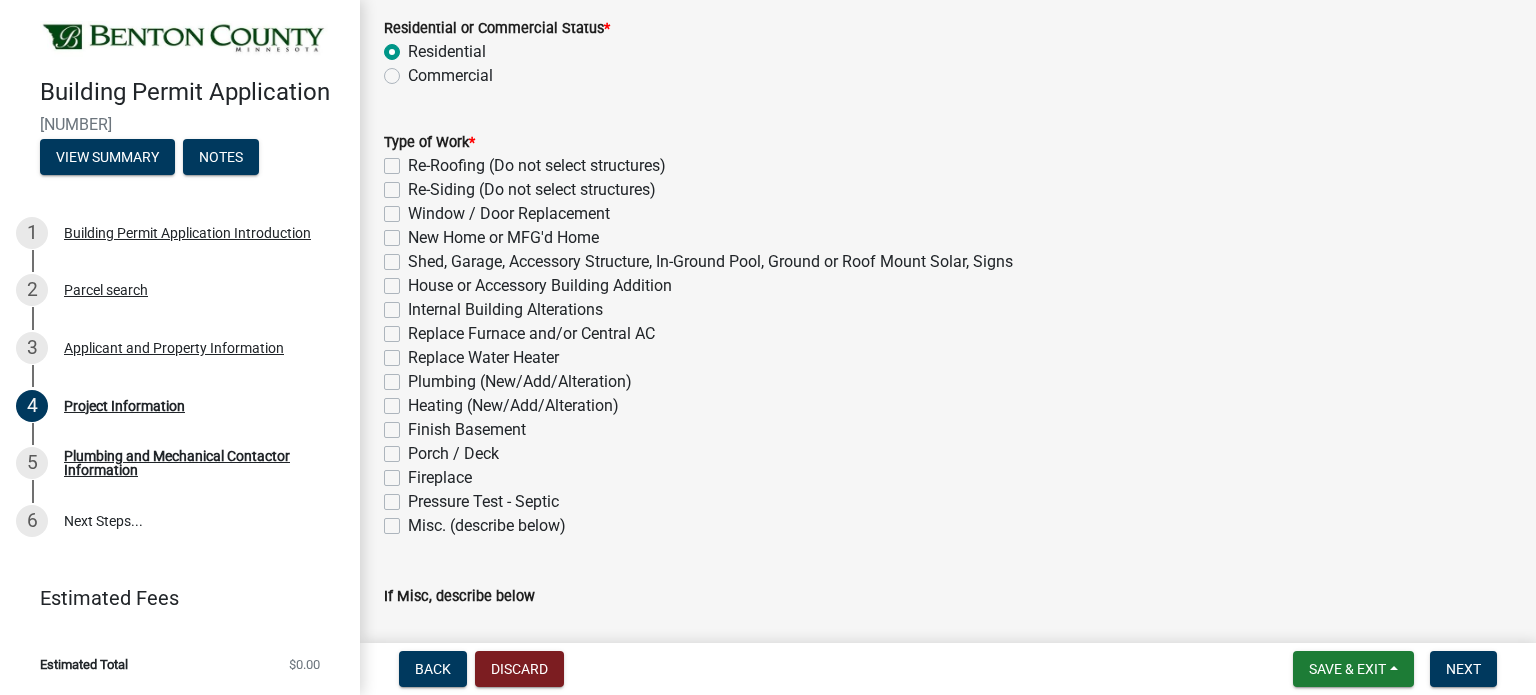 scroll, scrollTop: 700, scrollLeft: 0, axis: vertical 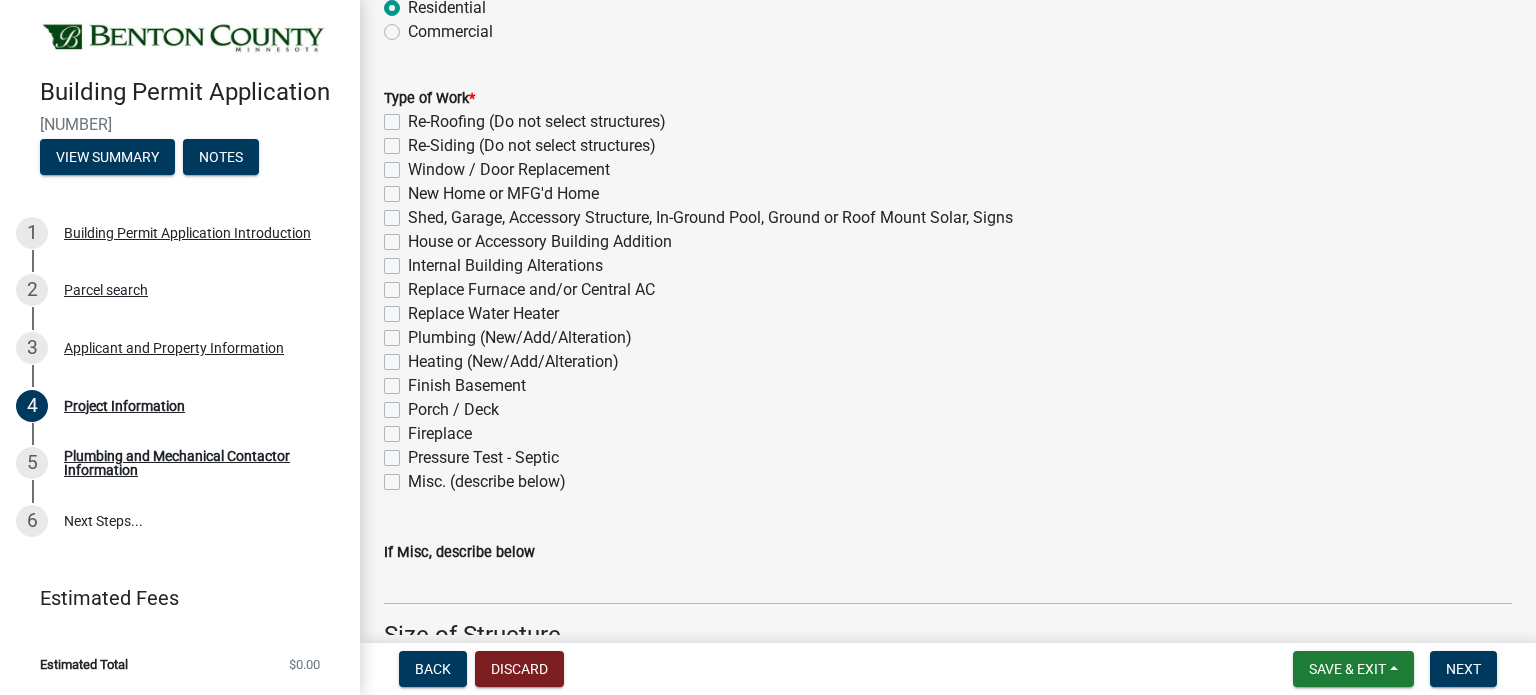 click on "House or Accessory Building Addition" 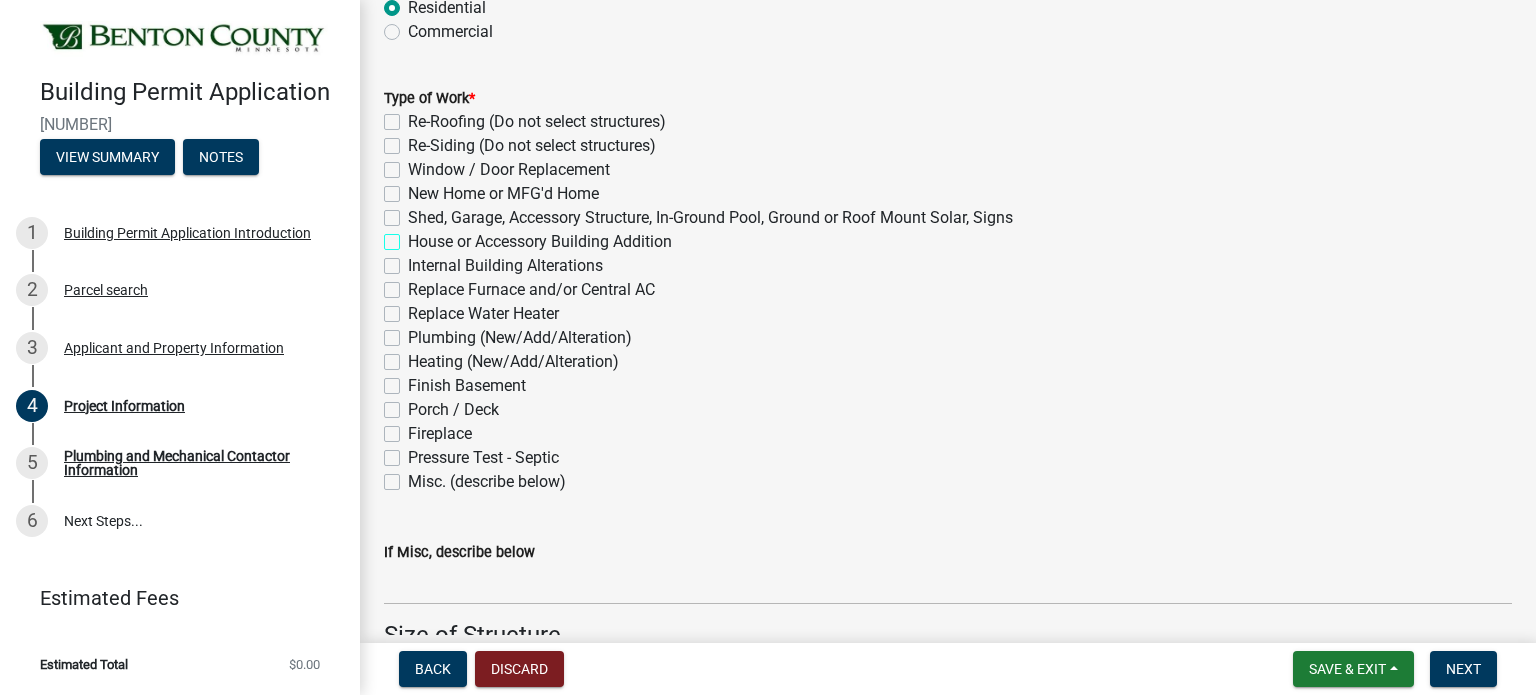 click on "House or Accessory Building Addition" at bounding box center (414, 236) 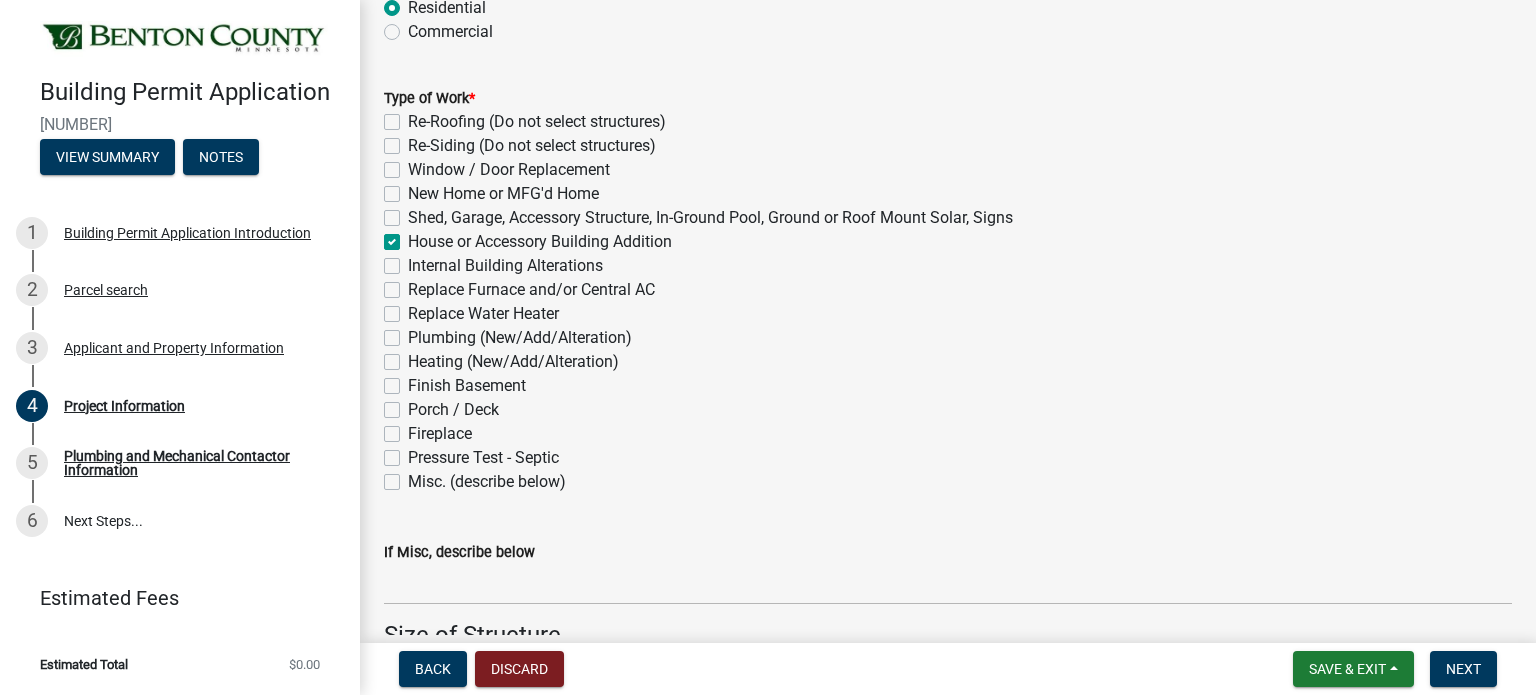 checkbox on "false" 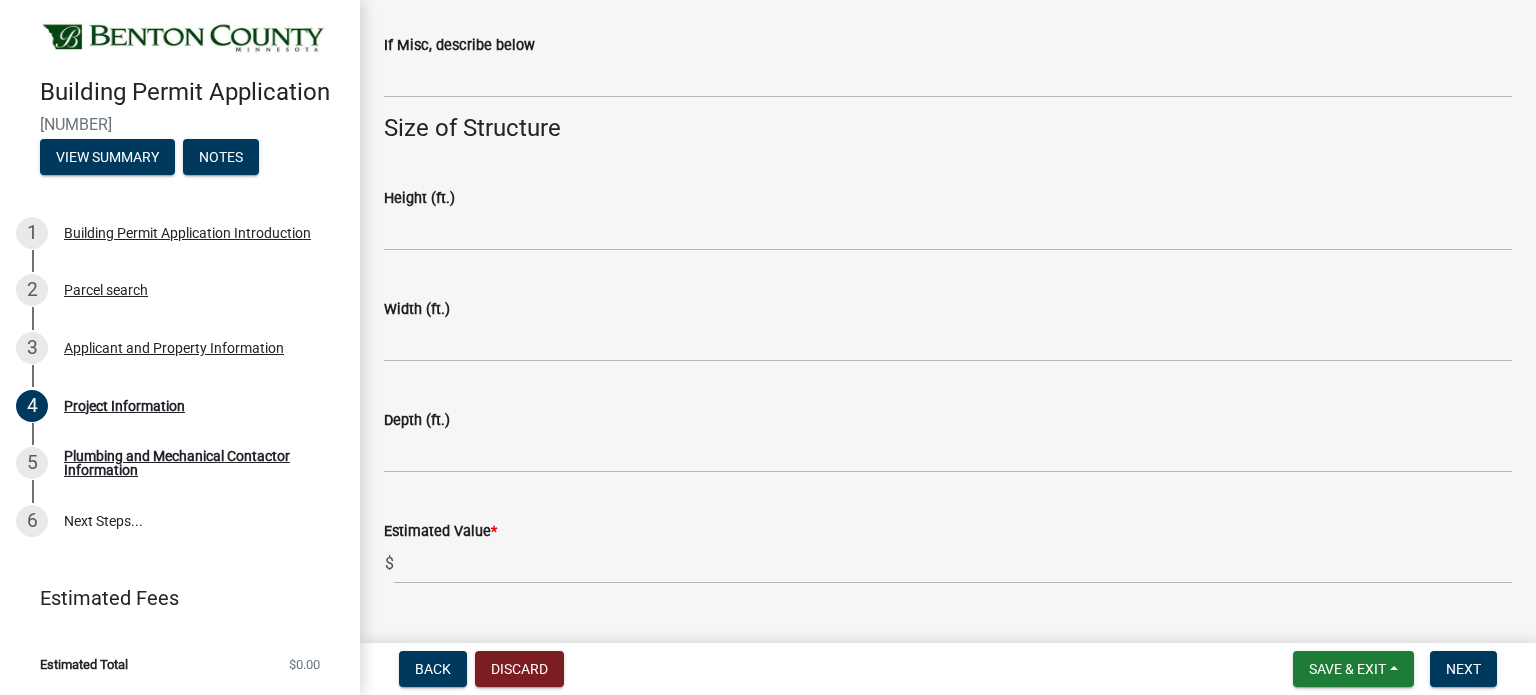 scroll, scrollTop: 1200, scrollLeft: 0, axis: vertical 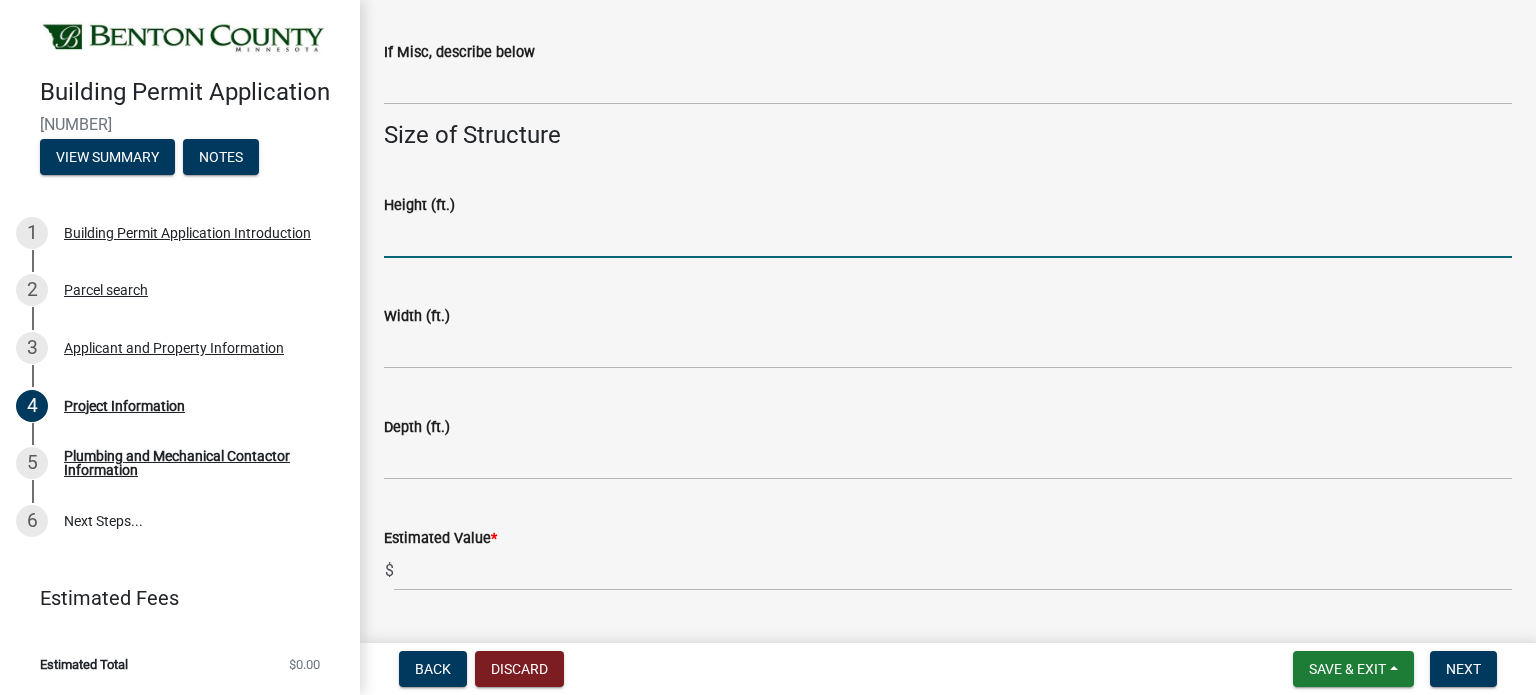click 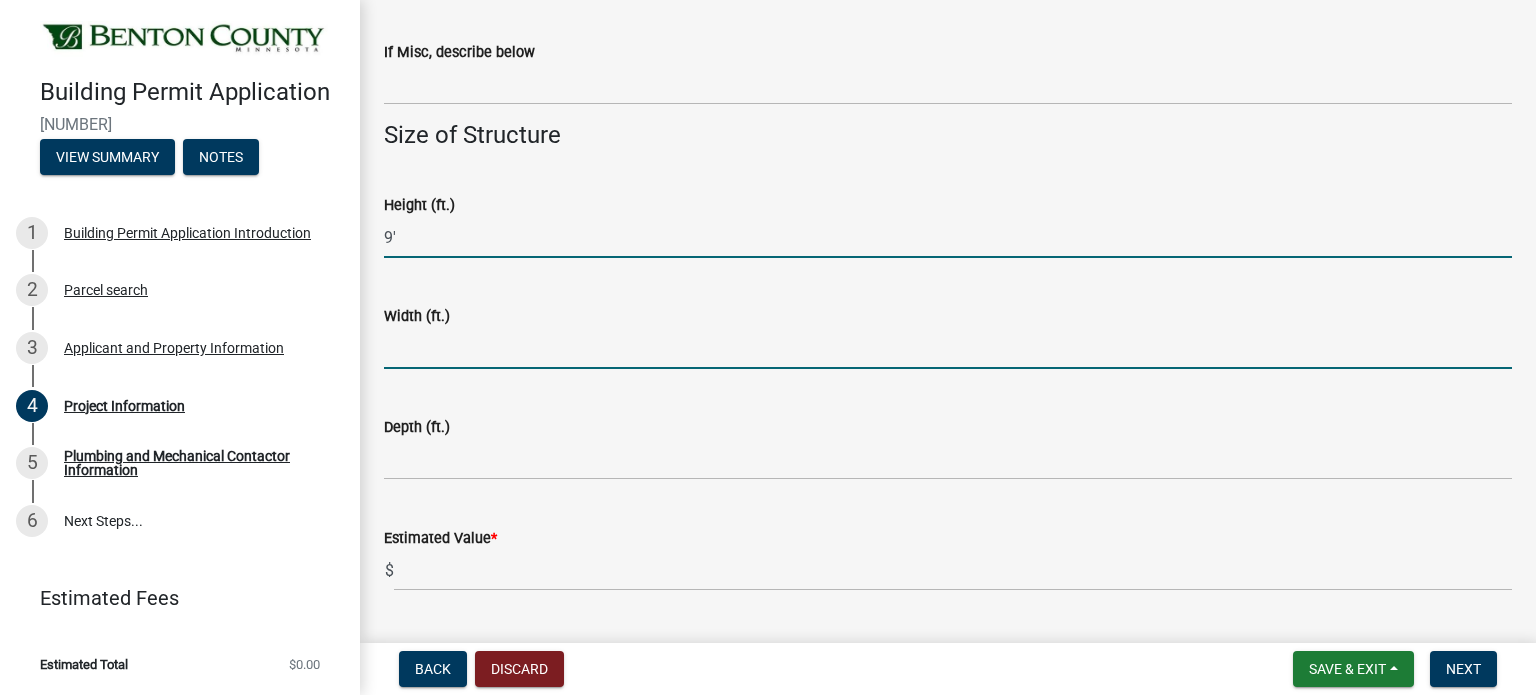 type on "9" 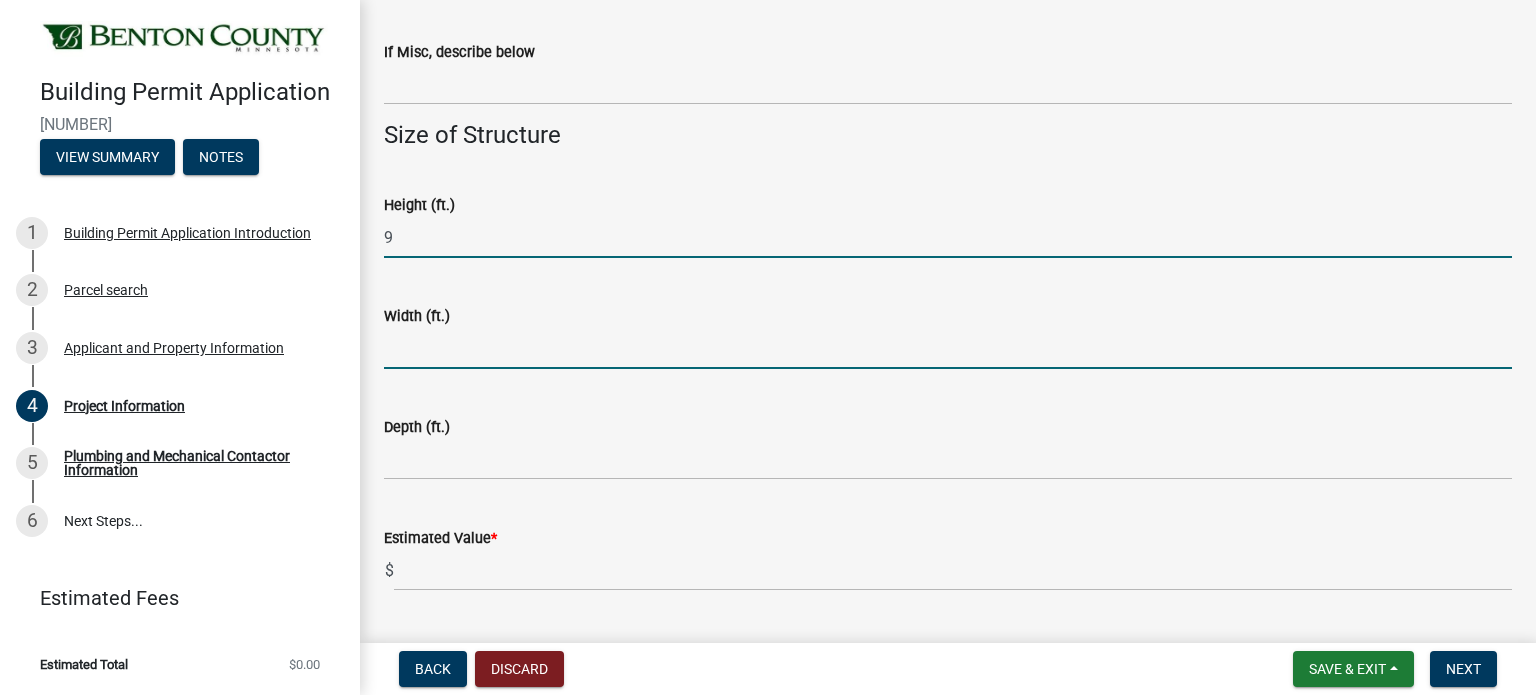 click 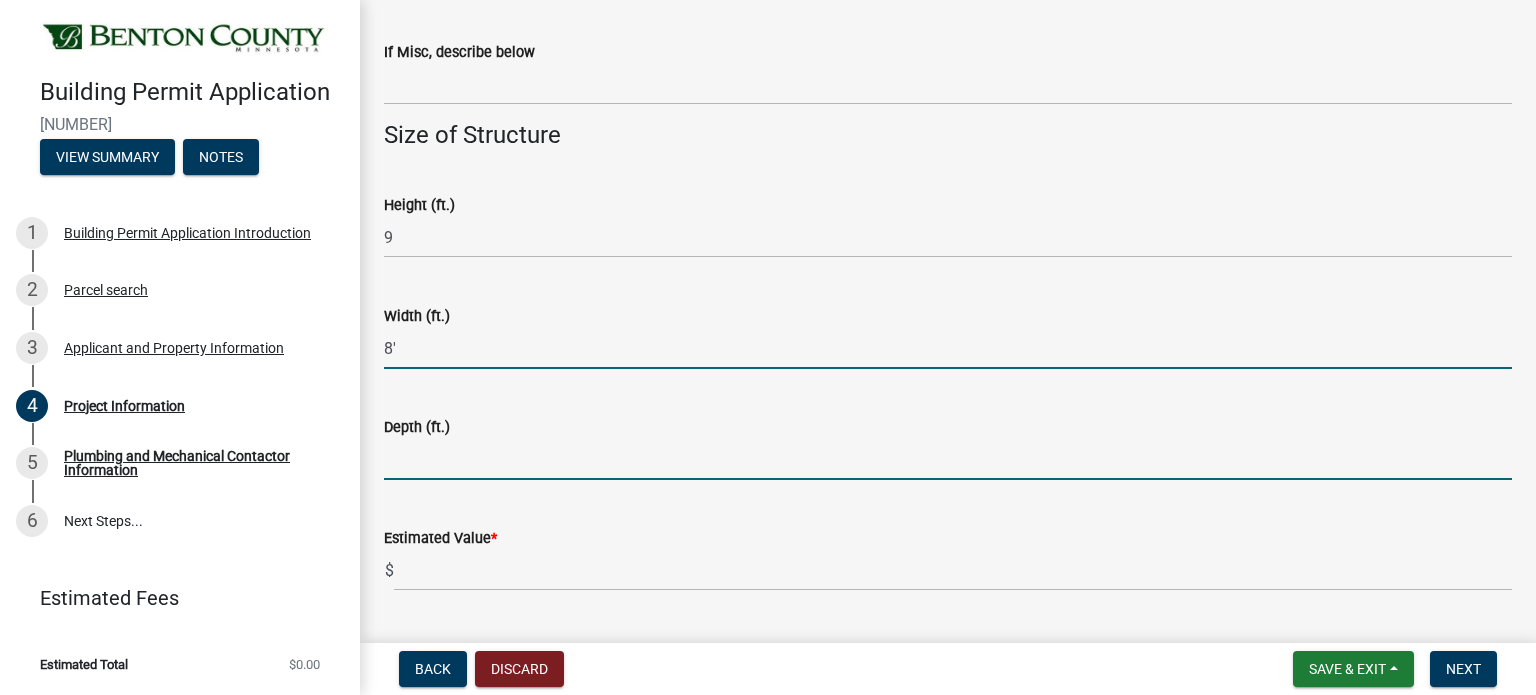 type on "8" 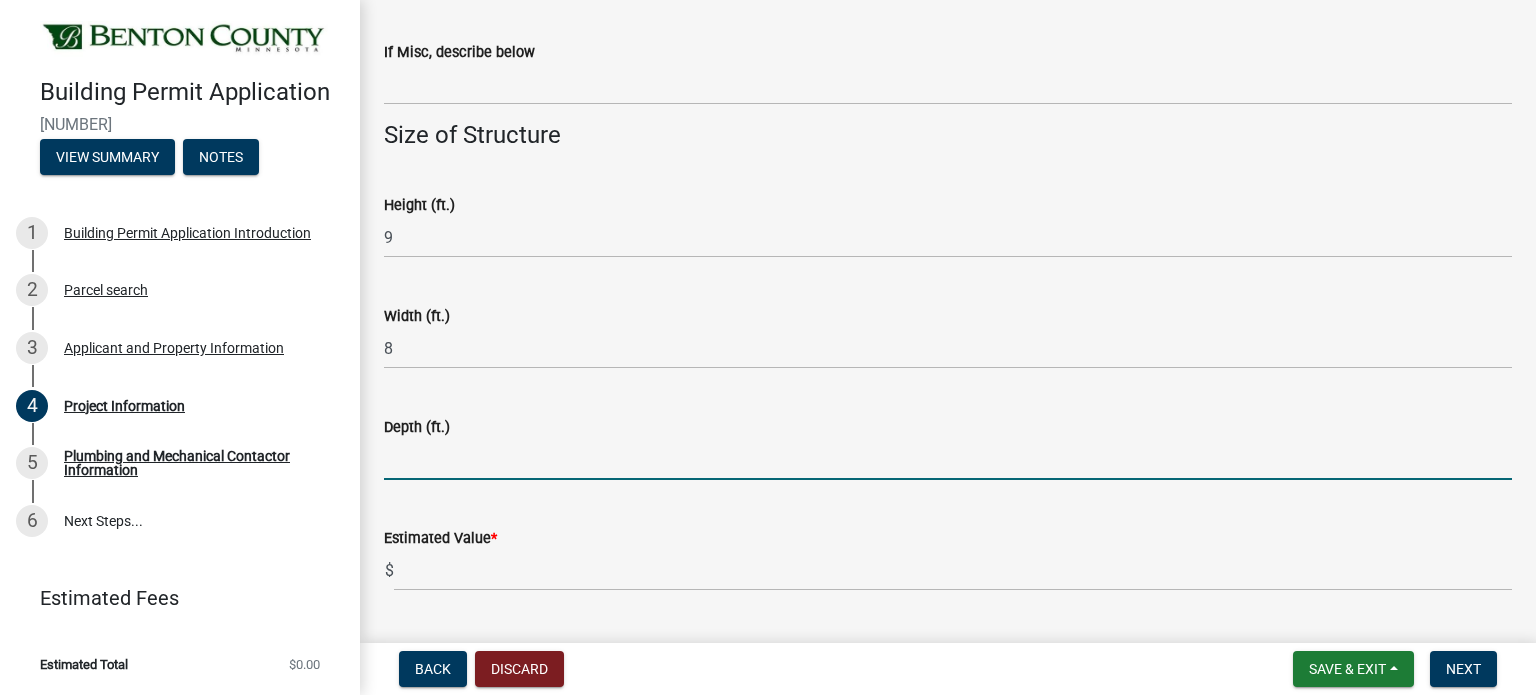 click 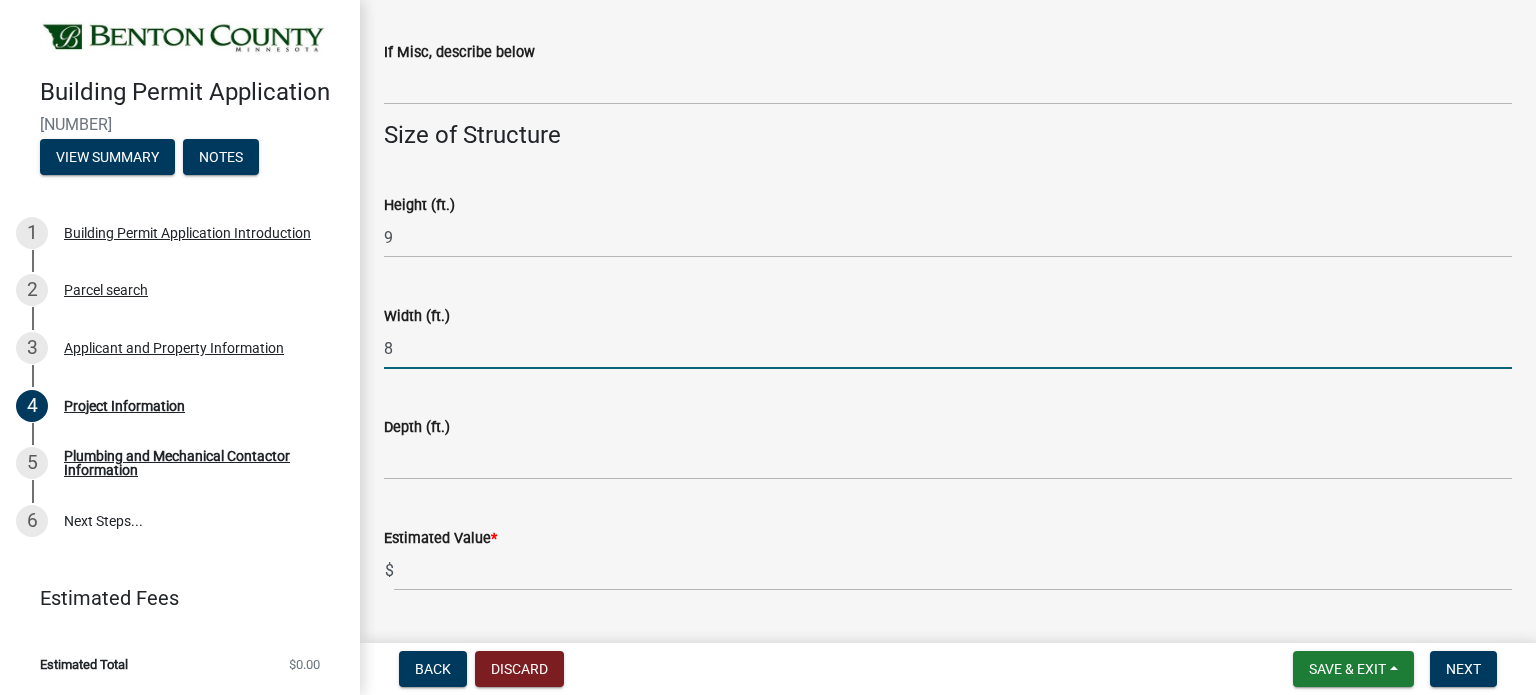click on "8" 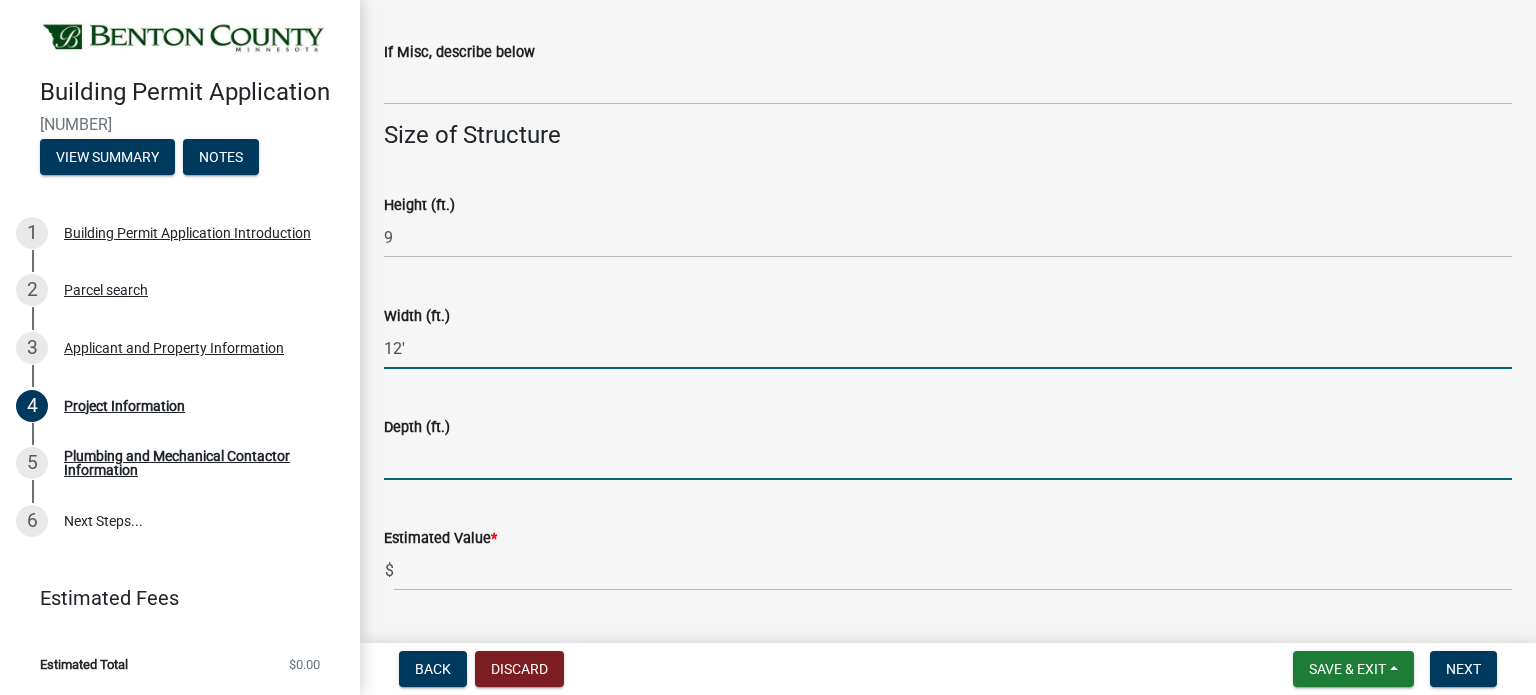 type on "12" 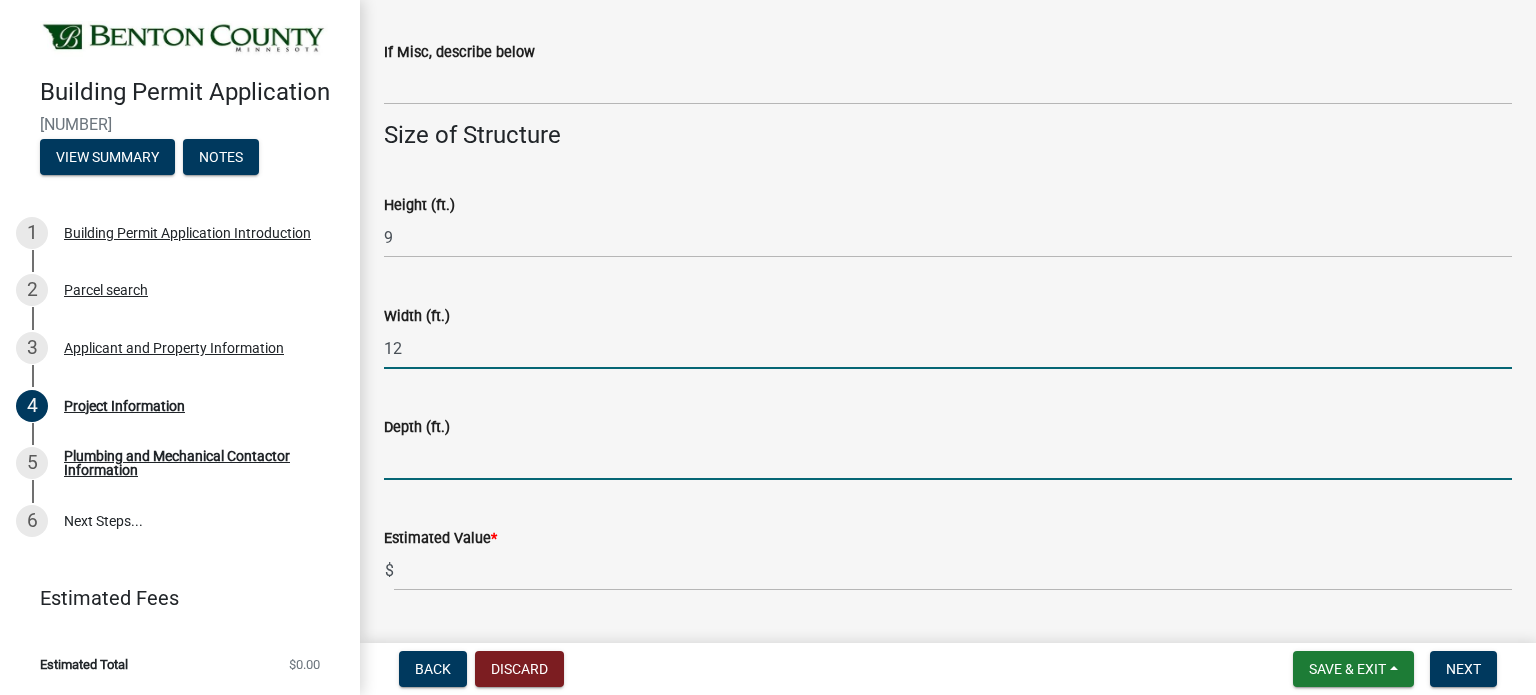 click 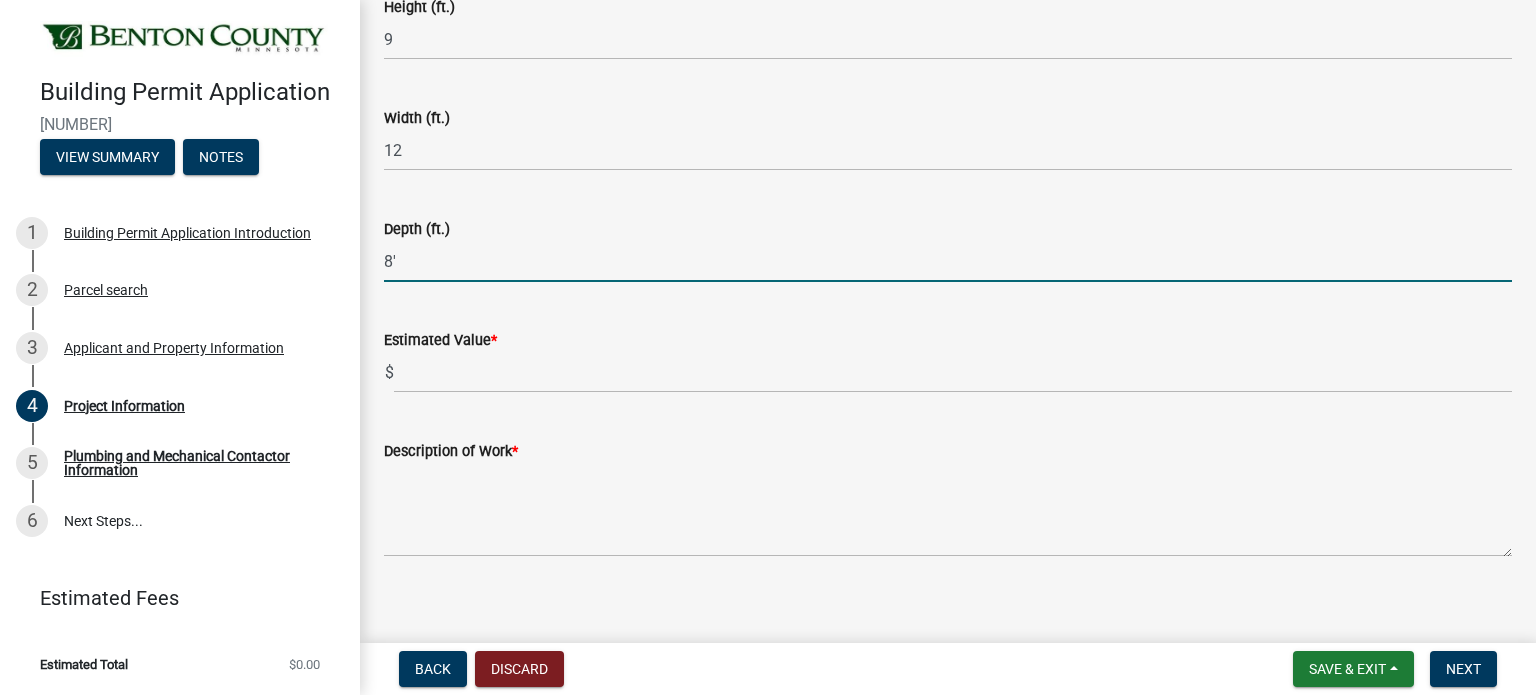 scroll, scrollTop: 1400, scrollLeft: 0, axis: vertical 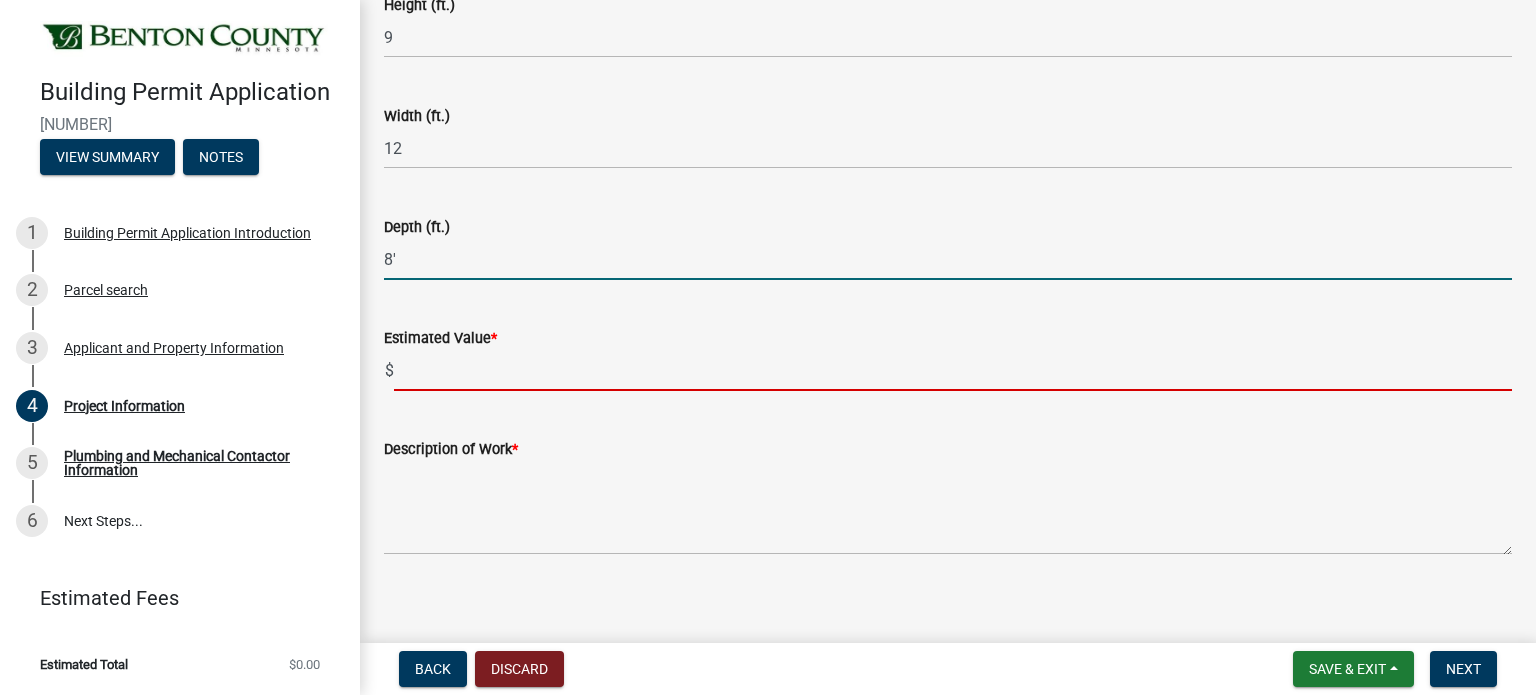 type on "8" 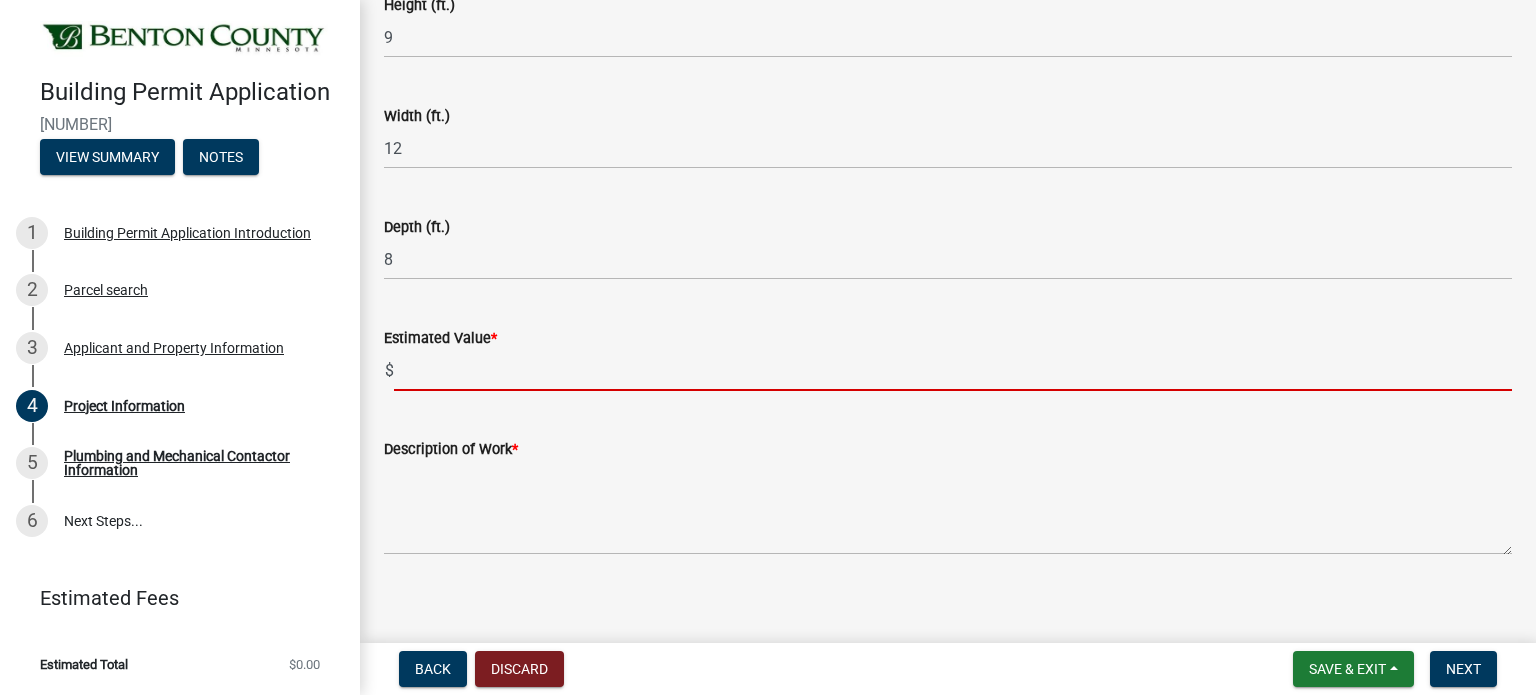 click 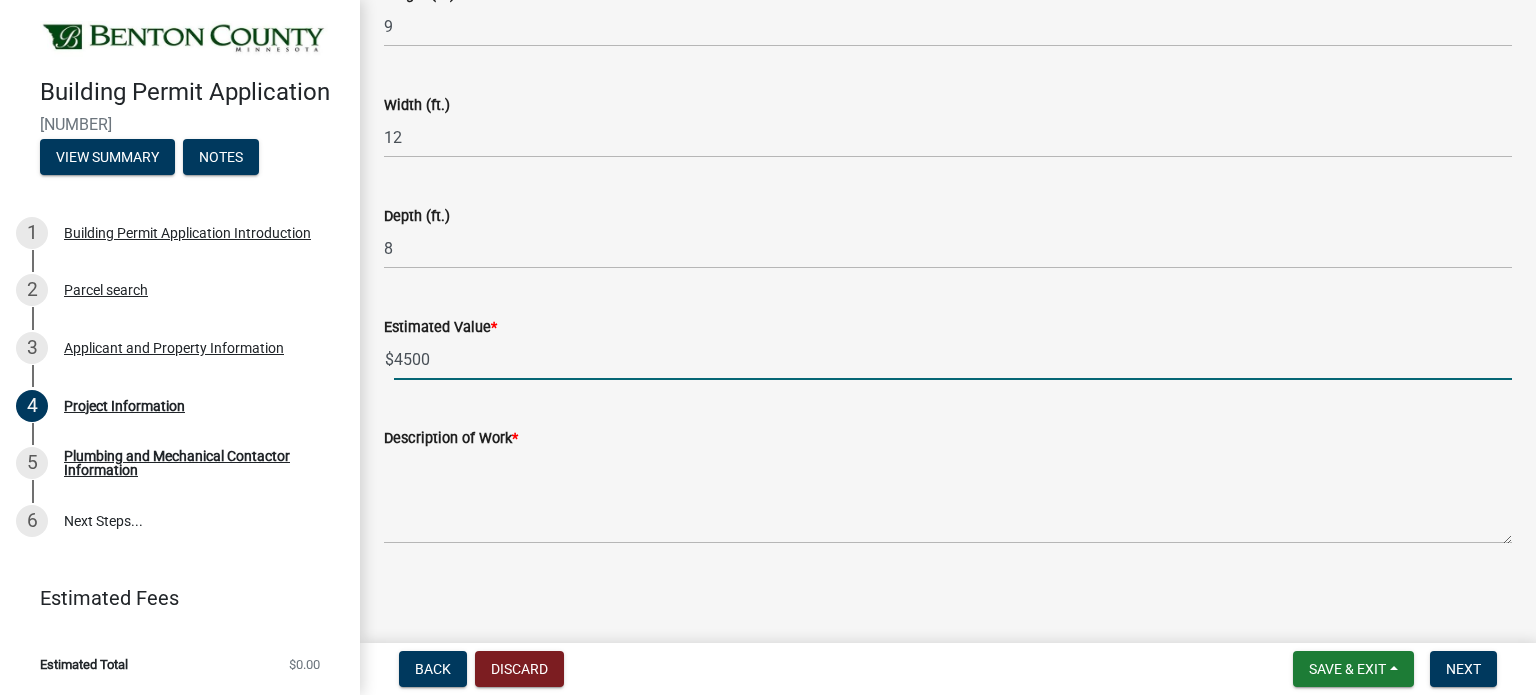 scroll, scrollTop: 1414, scrollLeft: 0, axis: vertical 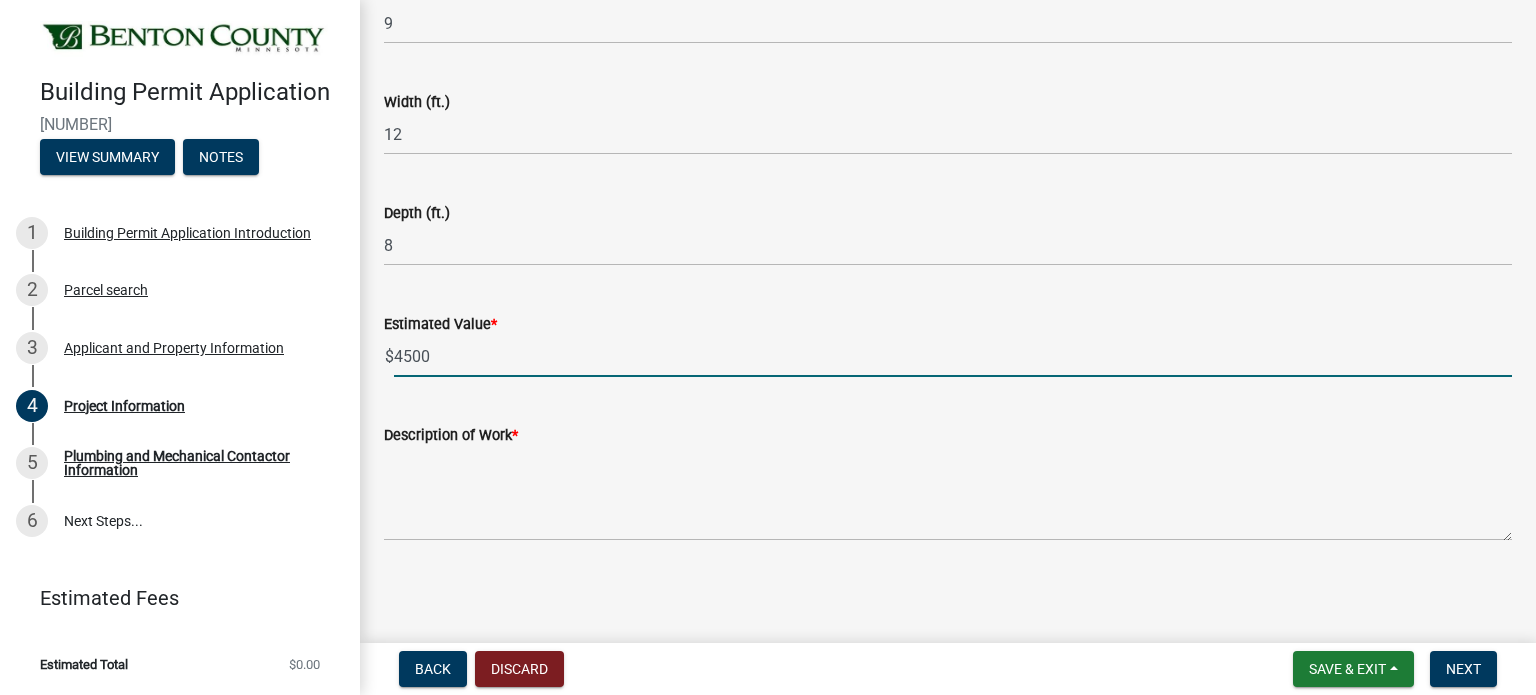 type on "4500" 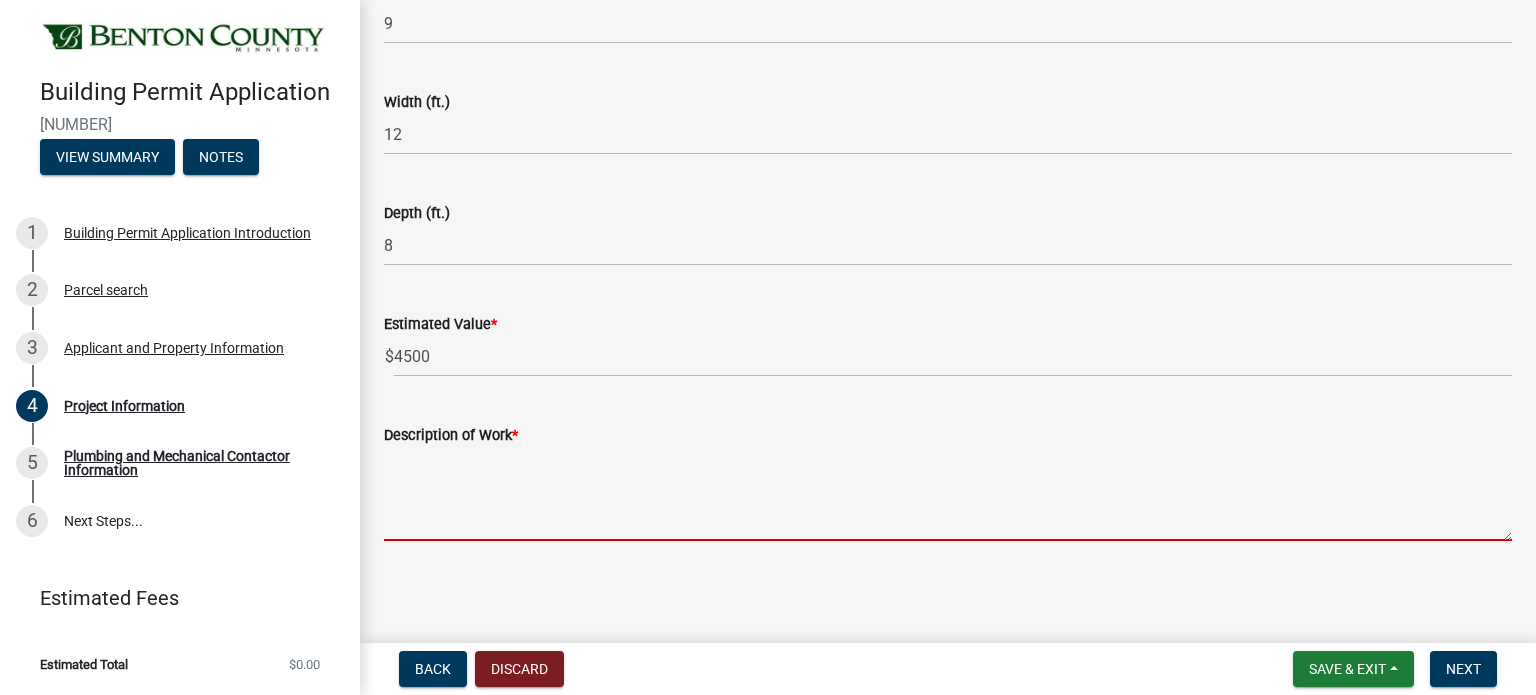 click on "Description of Work  *" at bounding box center [948, 494] 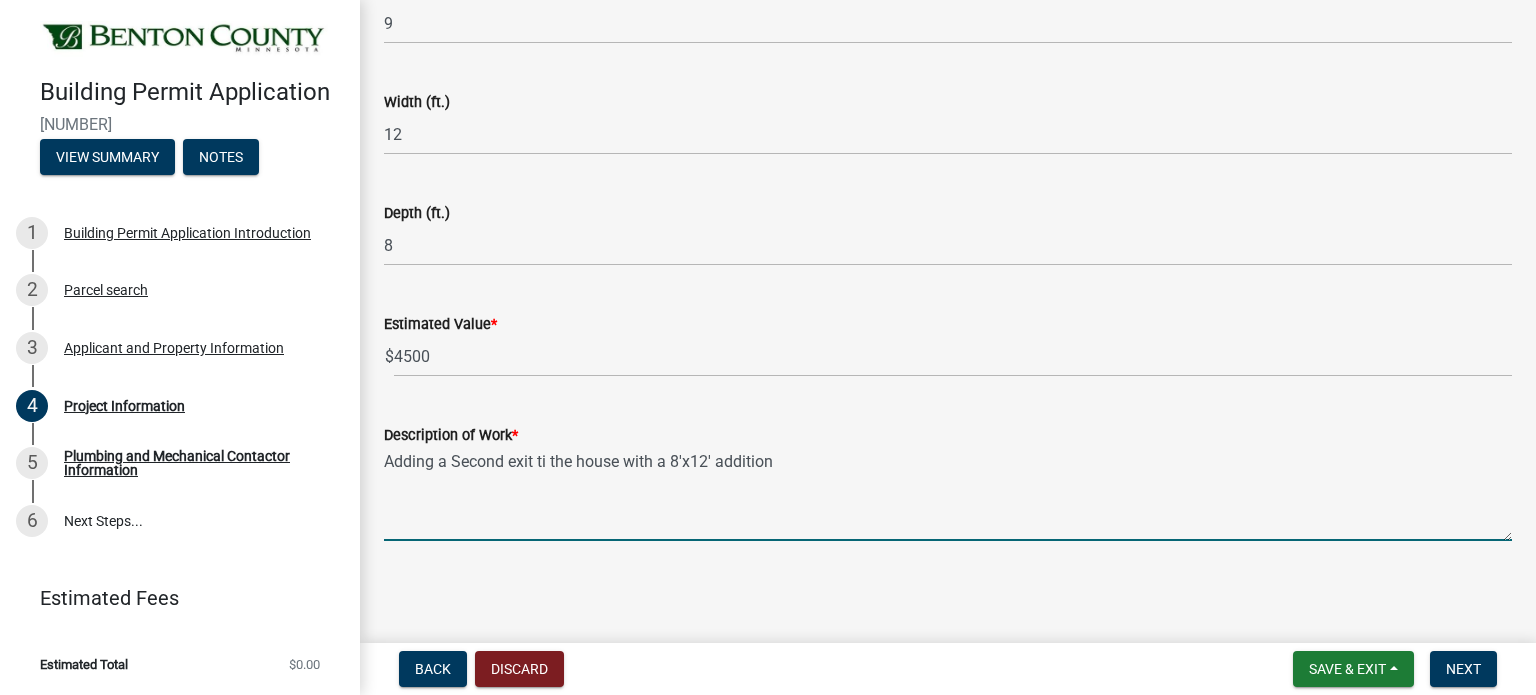 click on "Adding a Second exit ti the house with a 8'x12' addition" at bounding box center (948, 494) 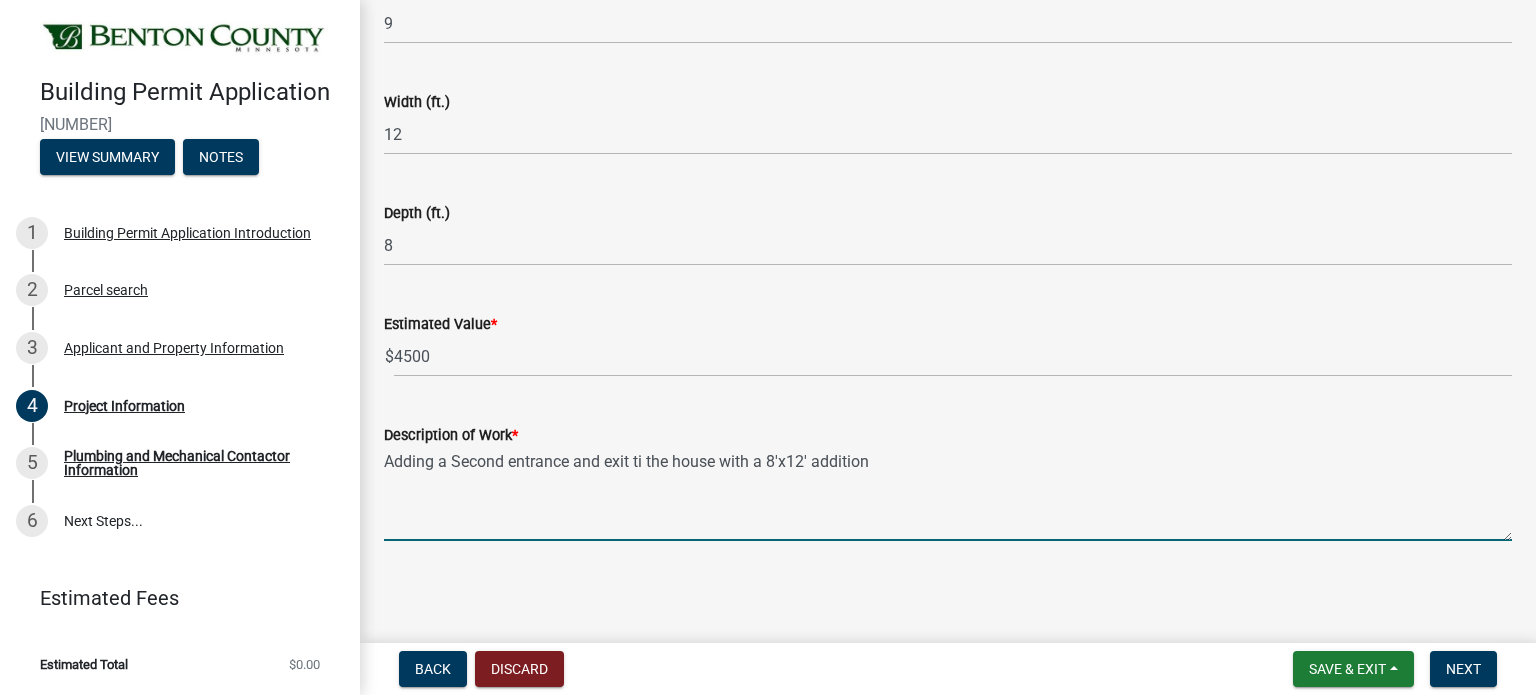 click on "Adding a Second entrance and exit ti the house with a 8'x12' addition" at bounding box center [948, 494] 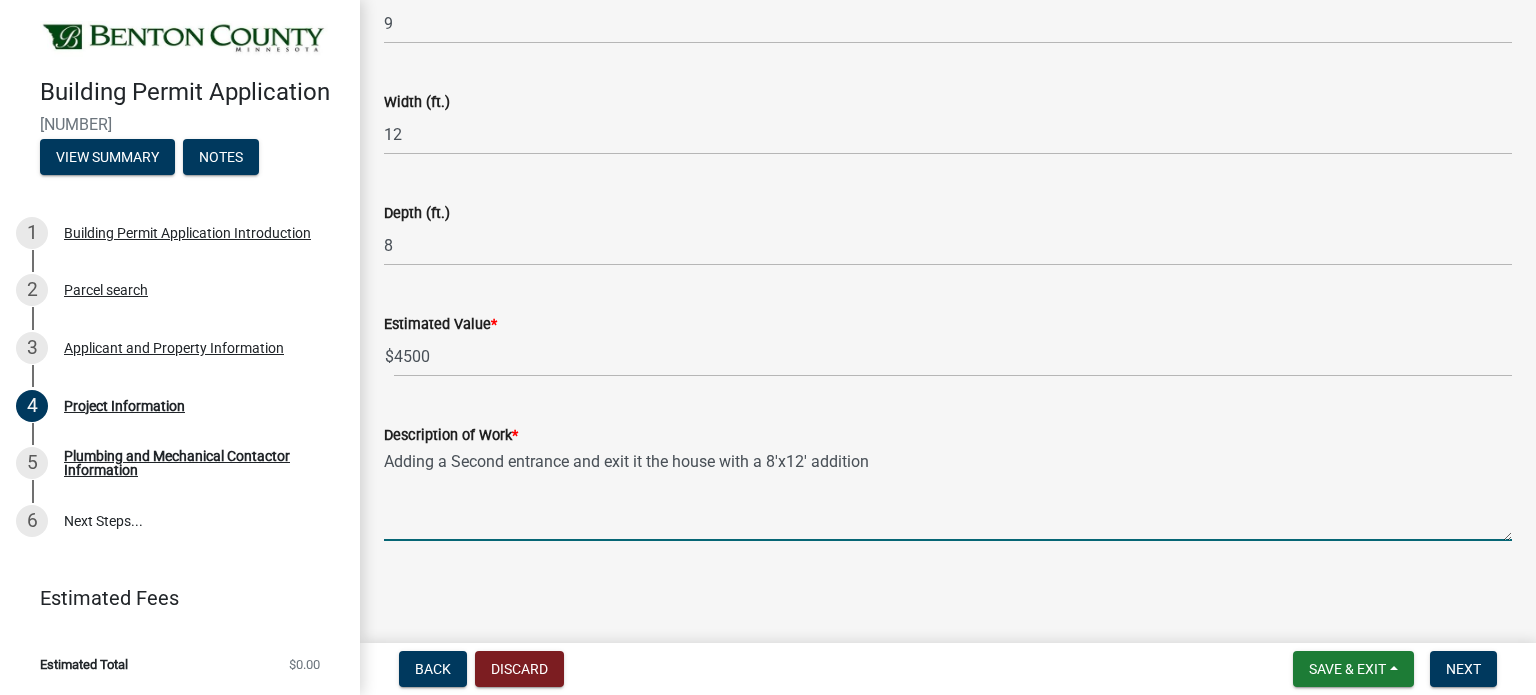 click on "Adding a Second entrance and exit it the house with a 8'x12' addition" at bounding box center (948, 494) 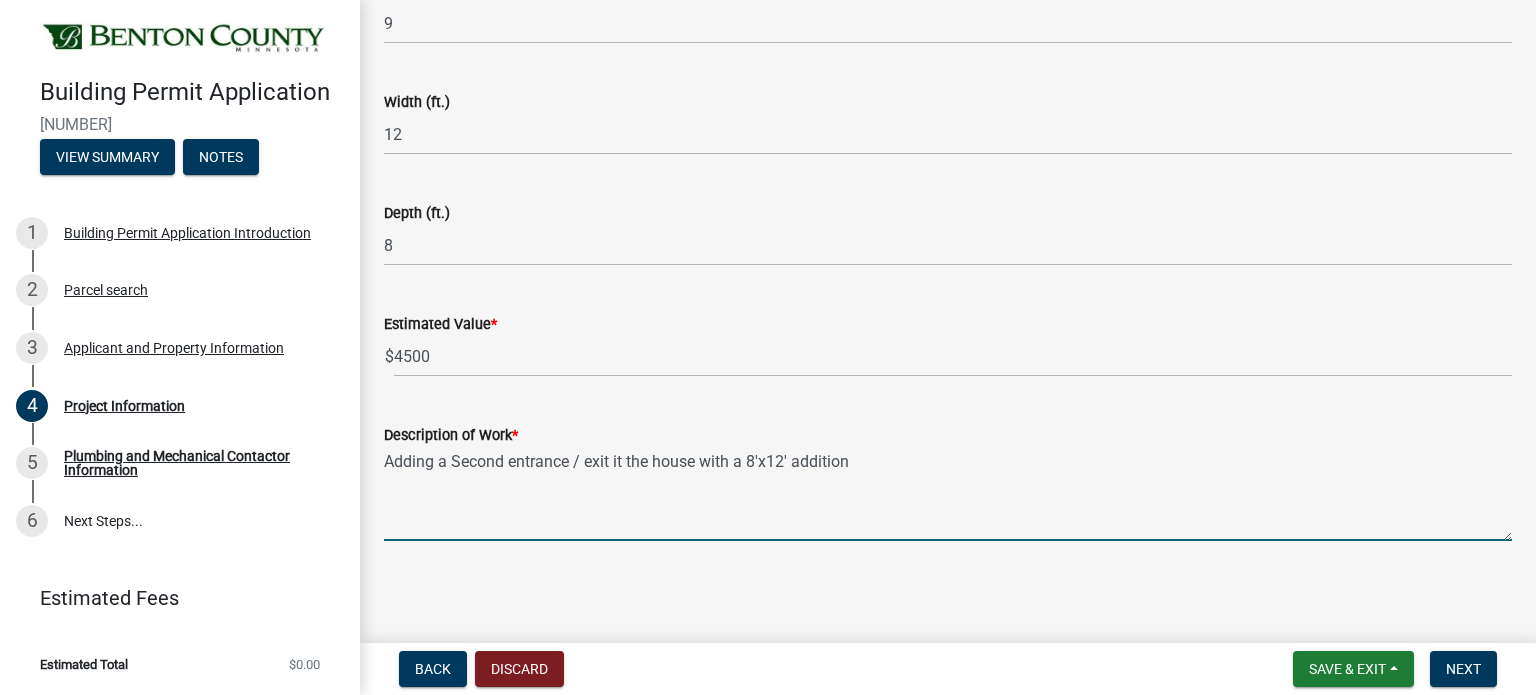 click on "Adding a Second entrance / exit it the house with a 8'x12' addition" at bounding box center [948, 494] 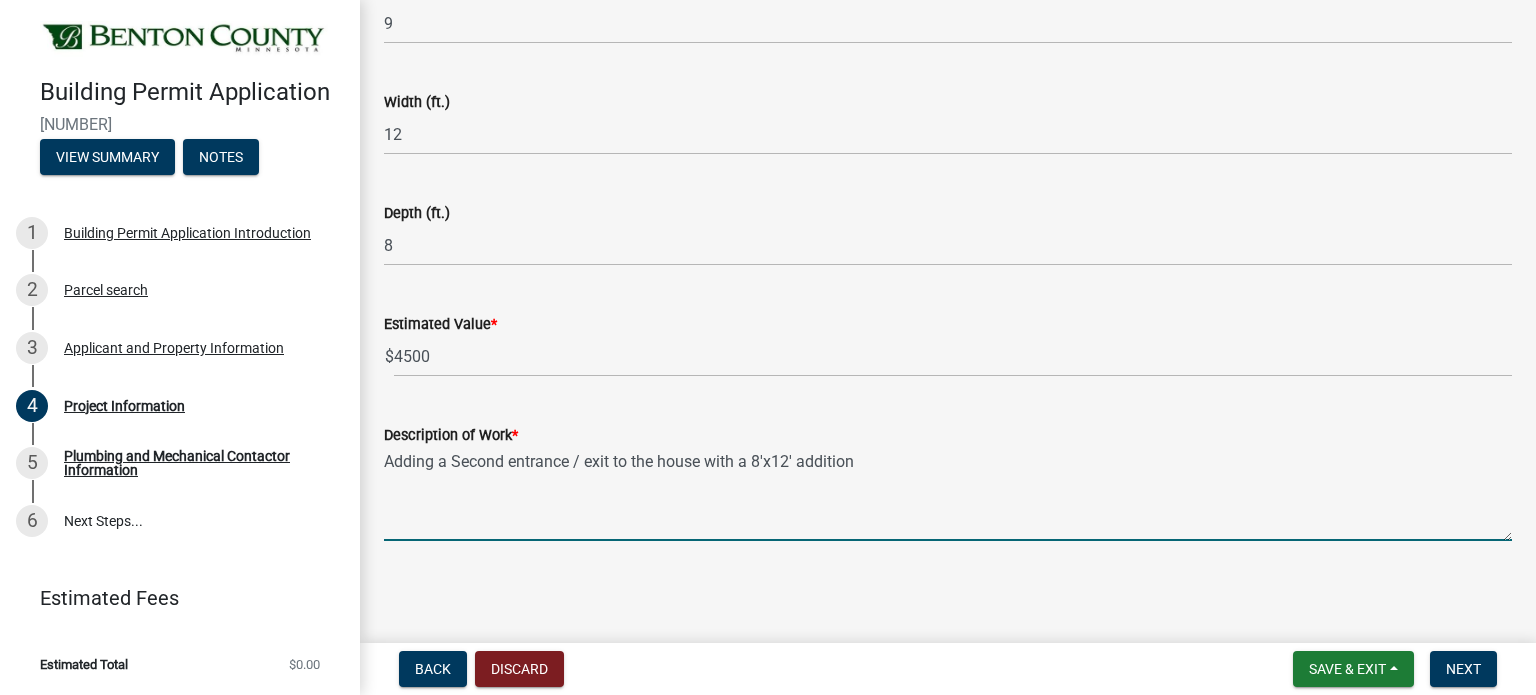 click on "Adding a Second entrance / exit to the house with a 8'x12' addition" at bounding box center (948, 494) 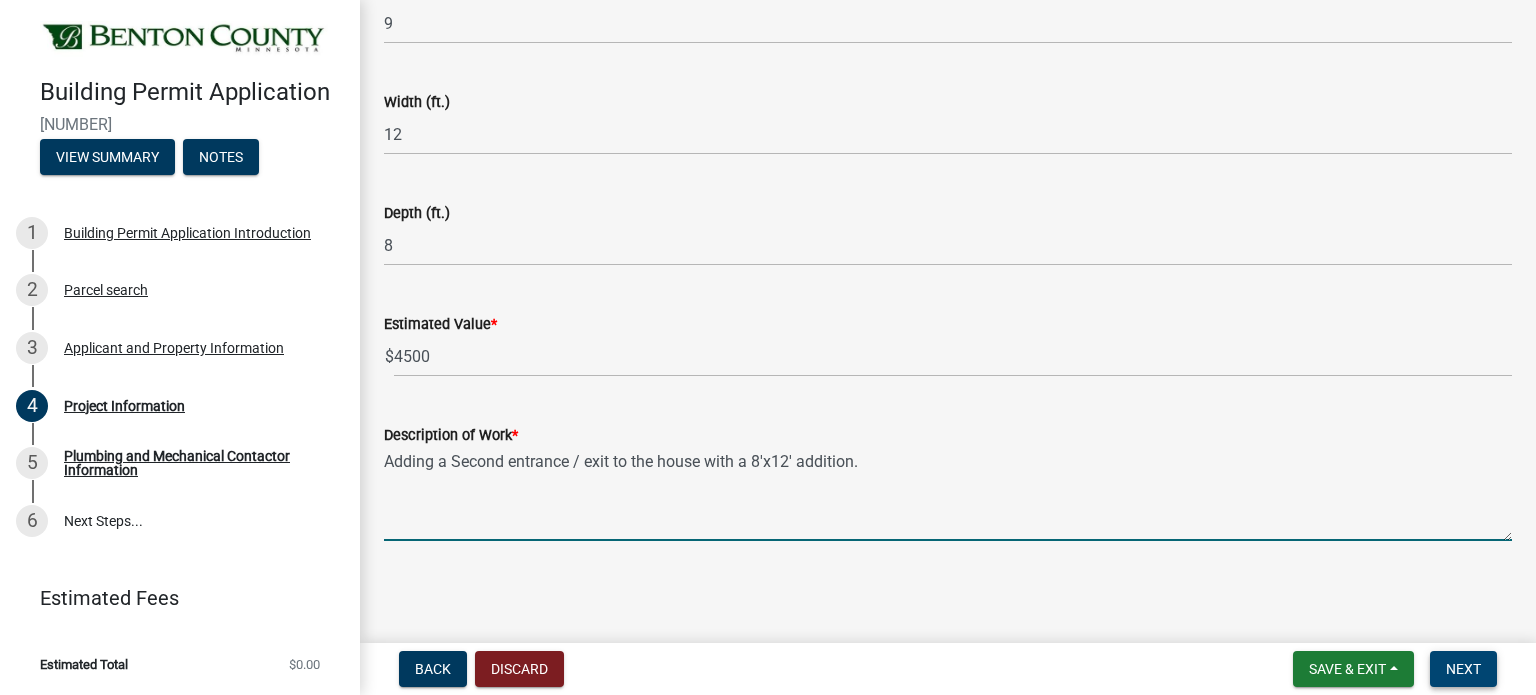 type on "Adding a Second entrance / exit to the house with a 8'x12' addition." 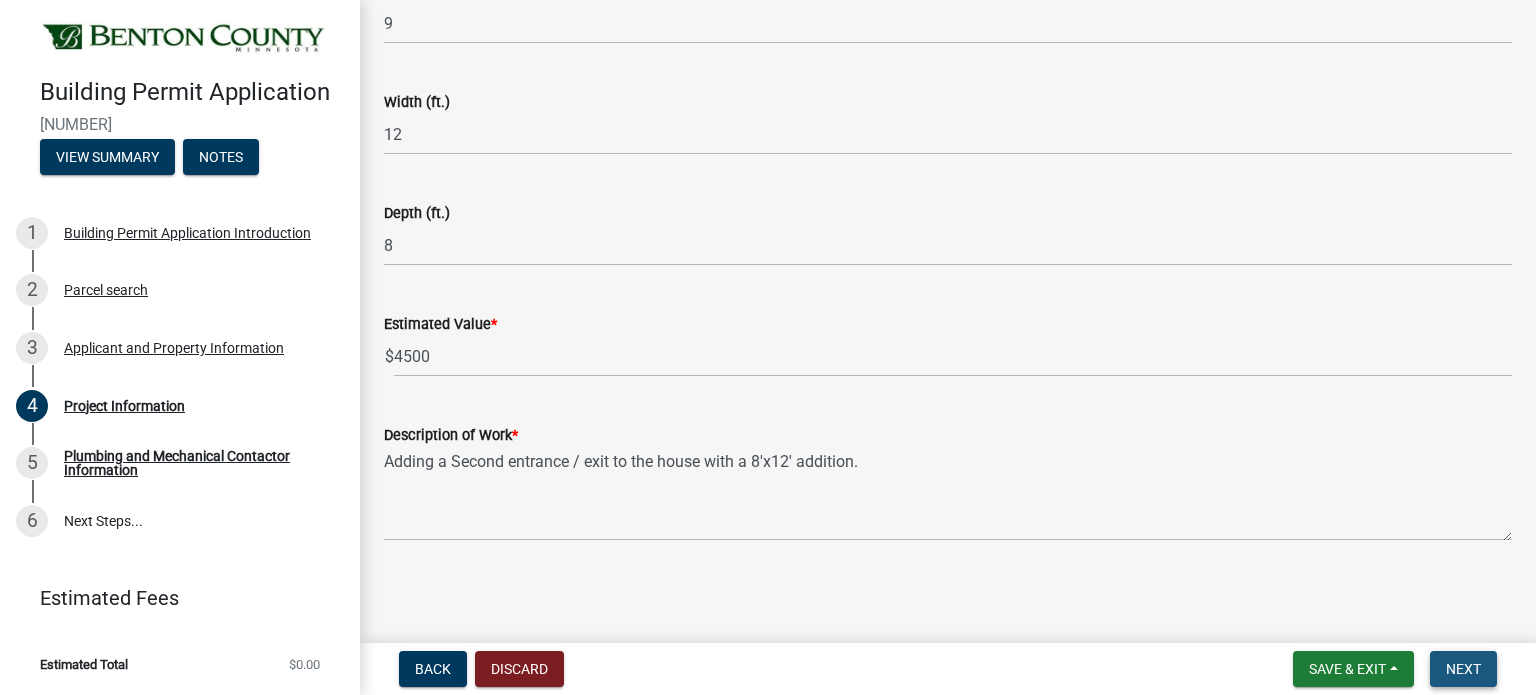 click on "Next" at bounding box center (1463, 669) 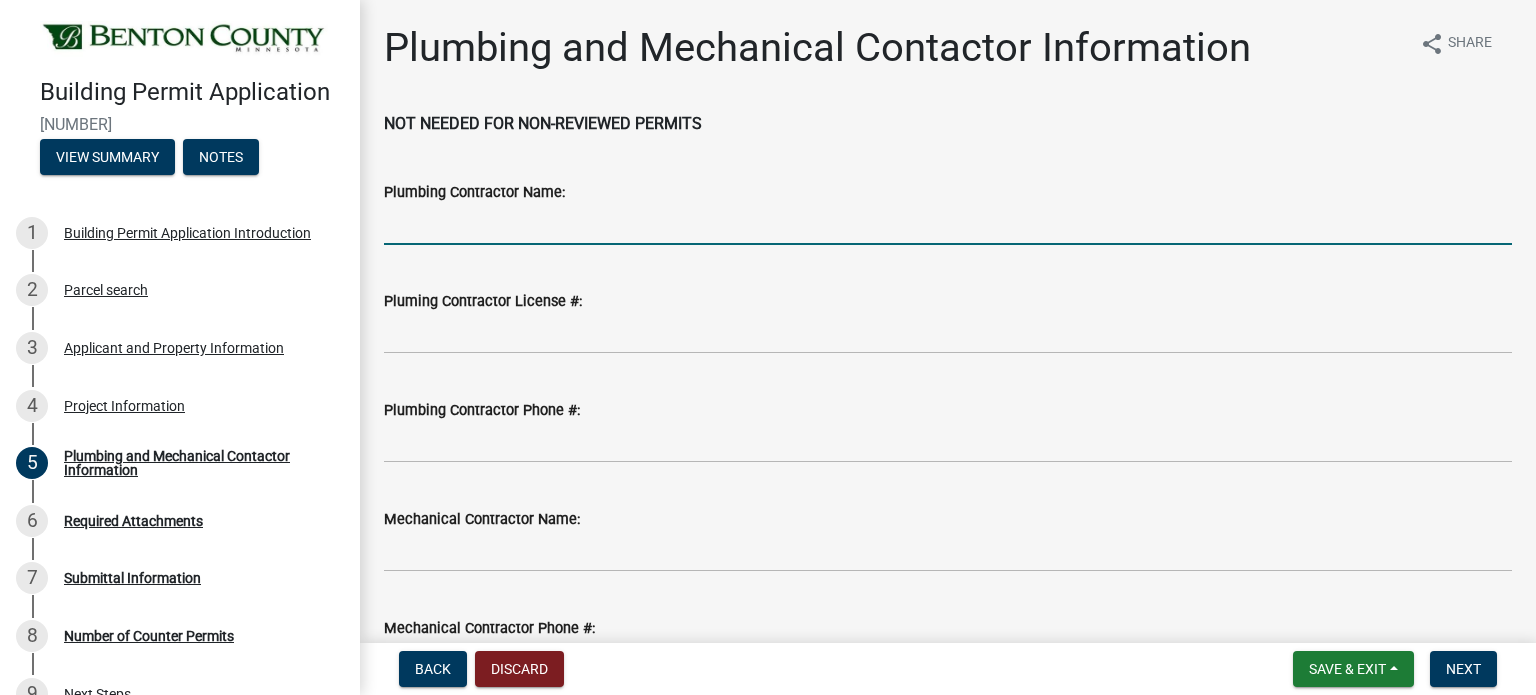 click on "Plumbing Contractor Name:" at bounding box center (948, 224) 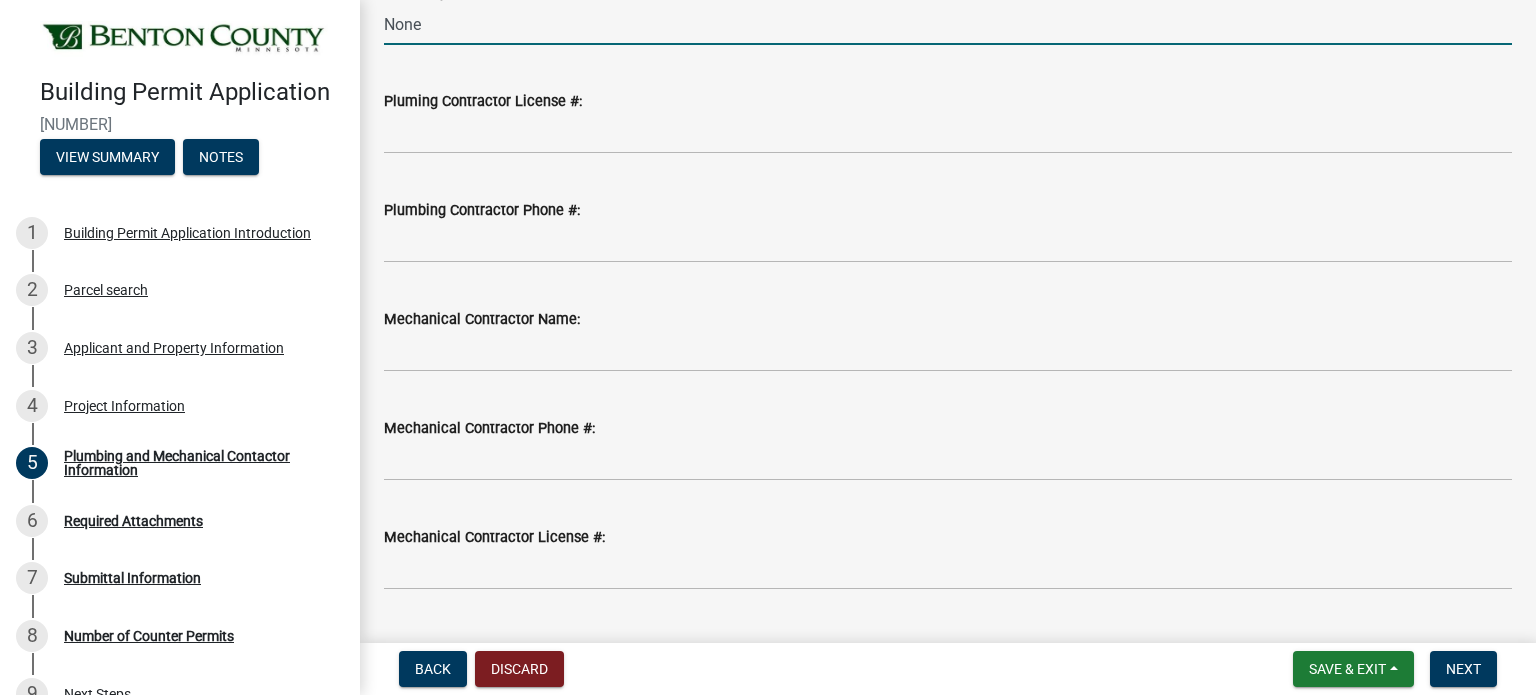 scroll, scrollTop: 248, scrollLeft: 0, axis: vertical 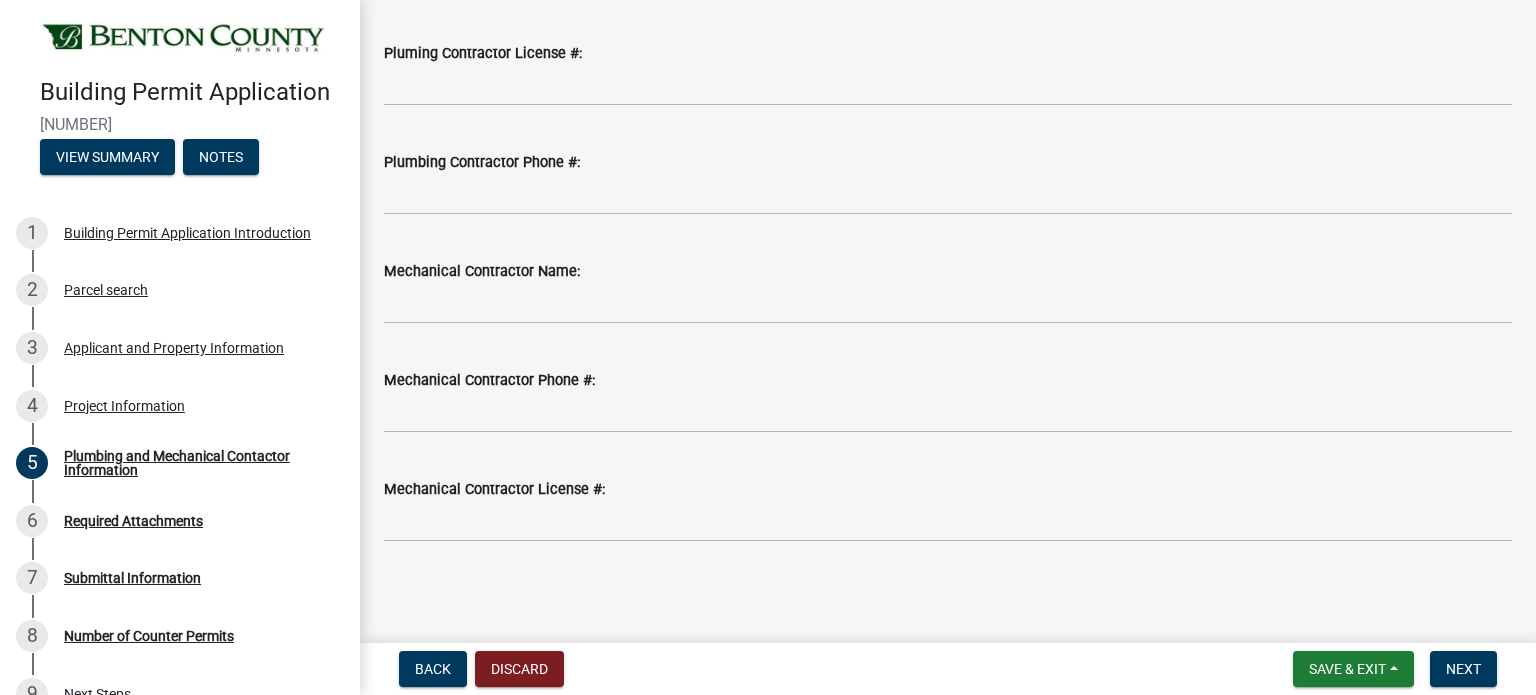 type on "None" 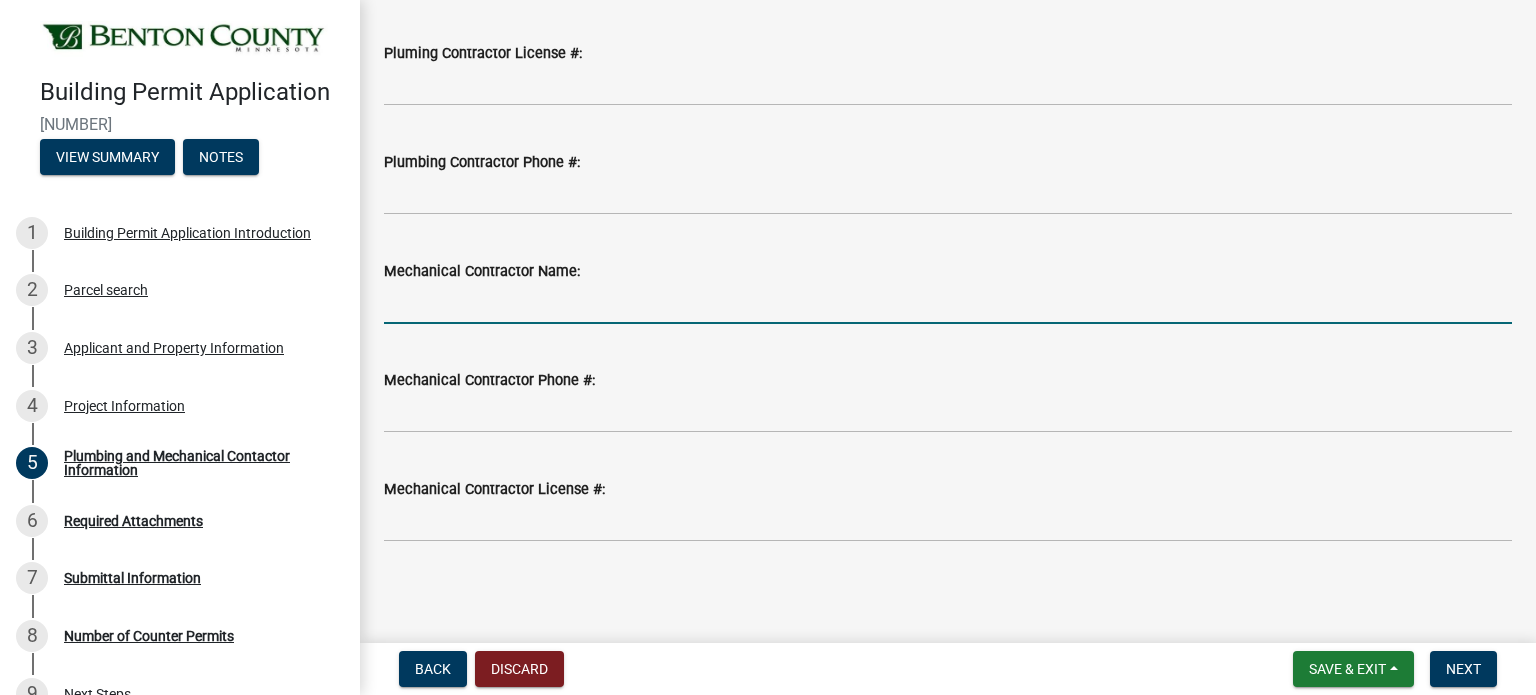 click on "Mechanical Contractor Name:" at bounding box center [948, 303] 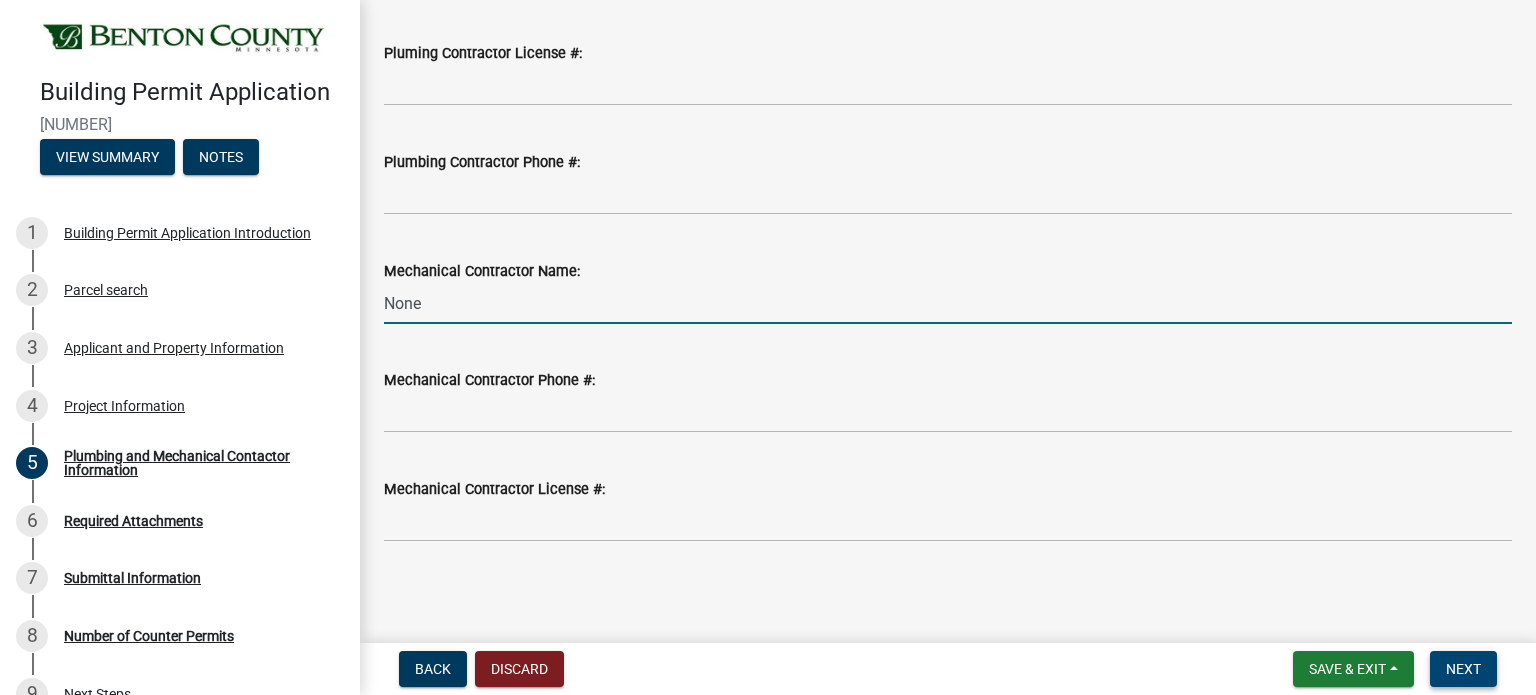 type on "None" 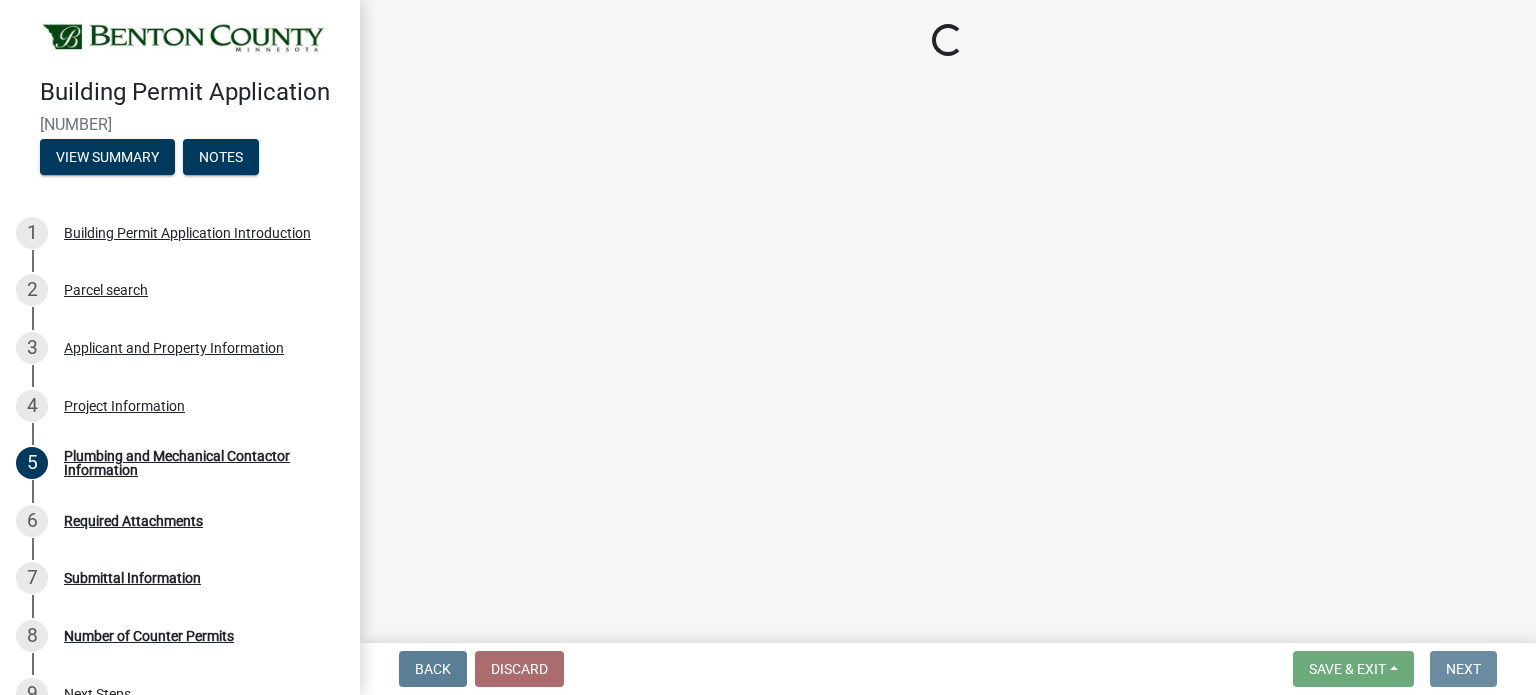 scroll, scrollTop: 0, scrollLeft: 0, axis: both 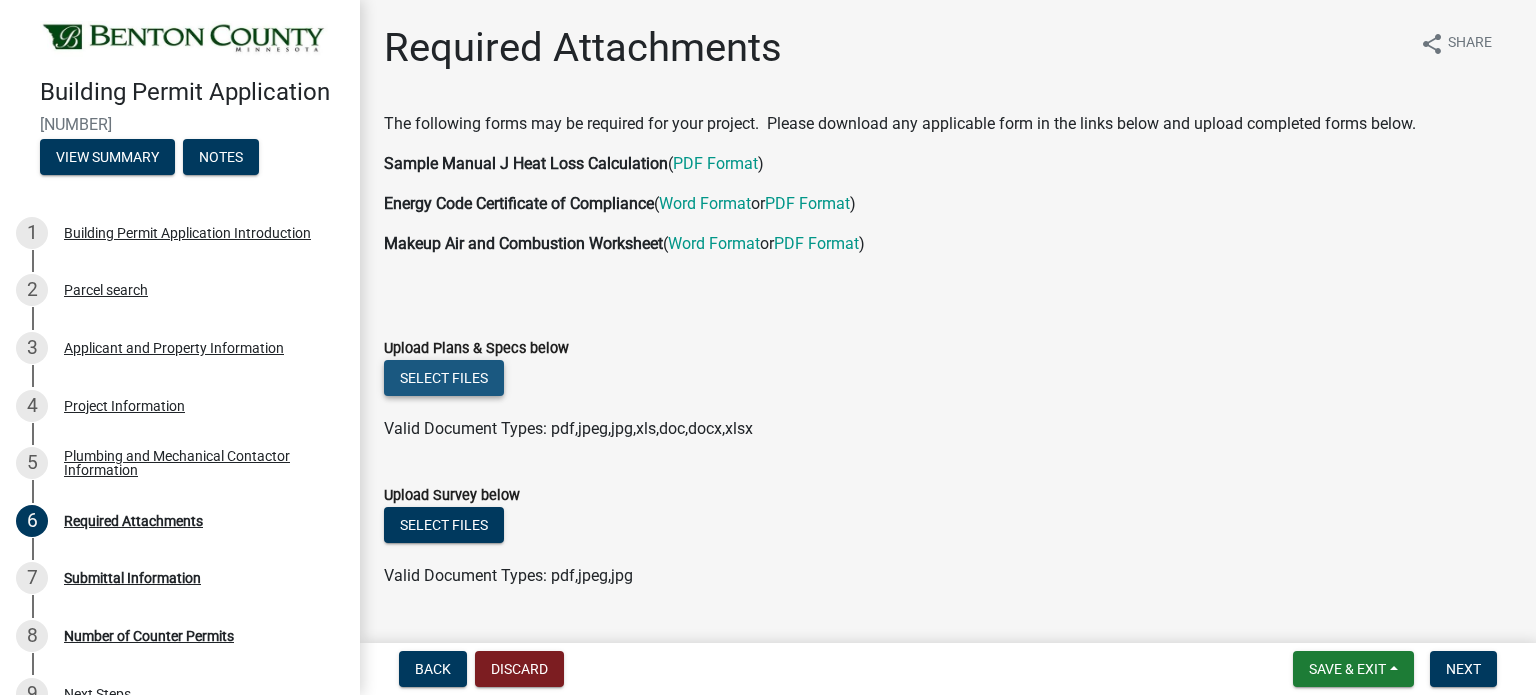 click on "Select files" 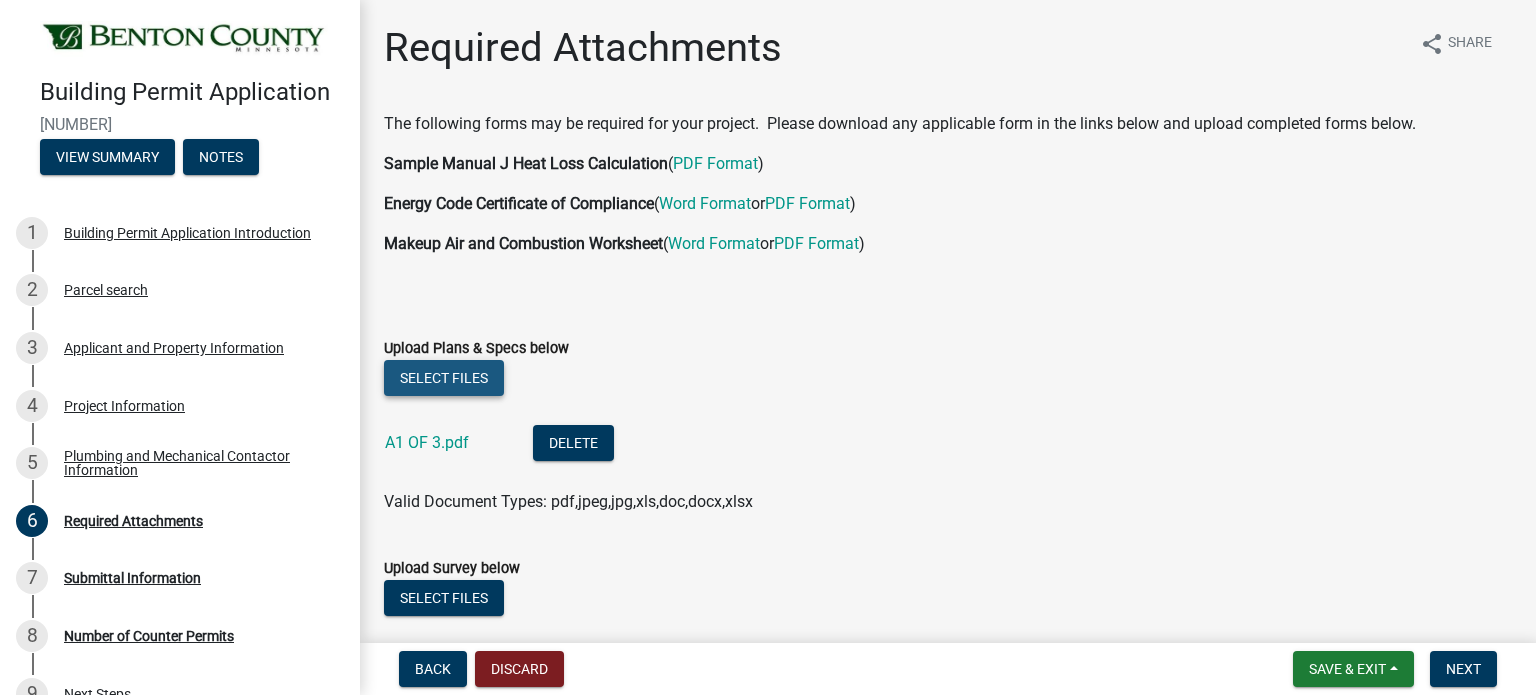 click on "Select files" 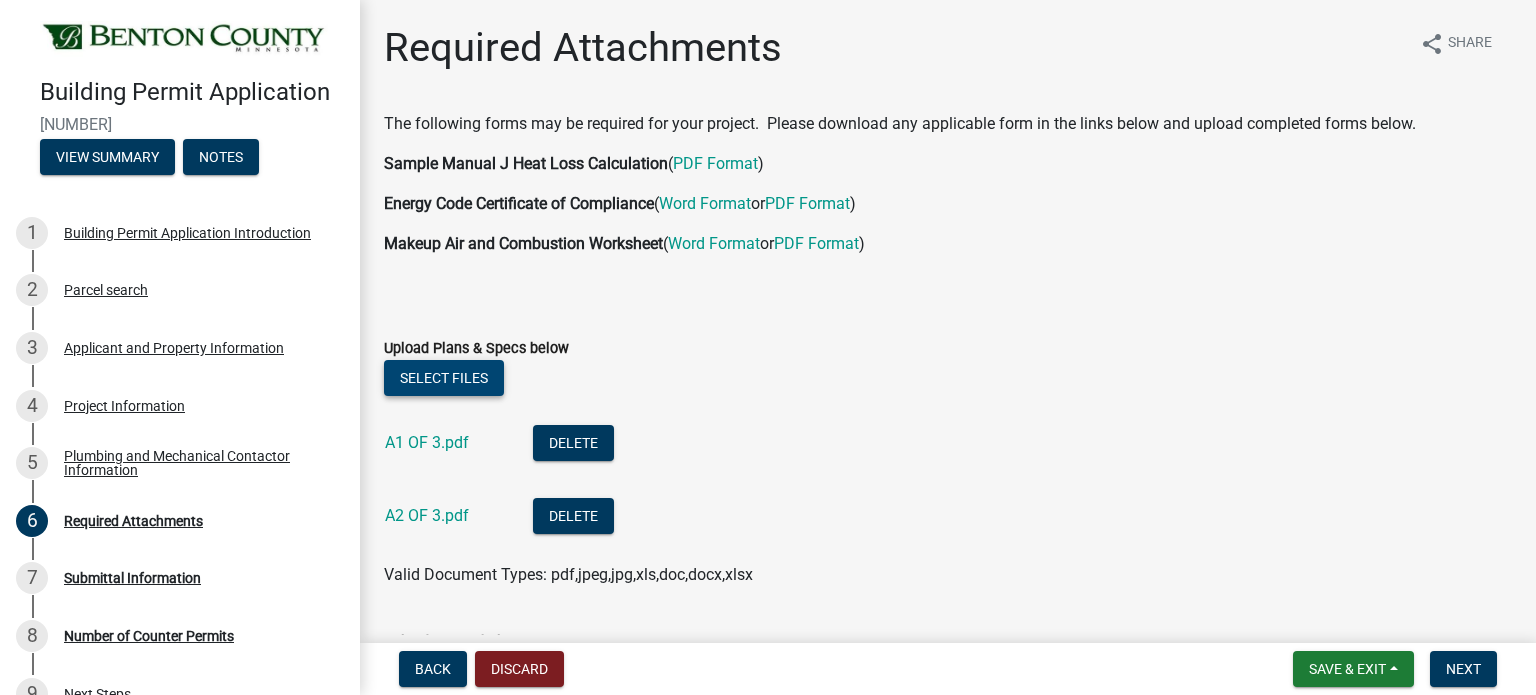 click on "Select files" 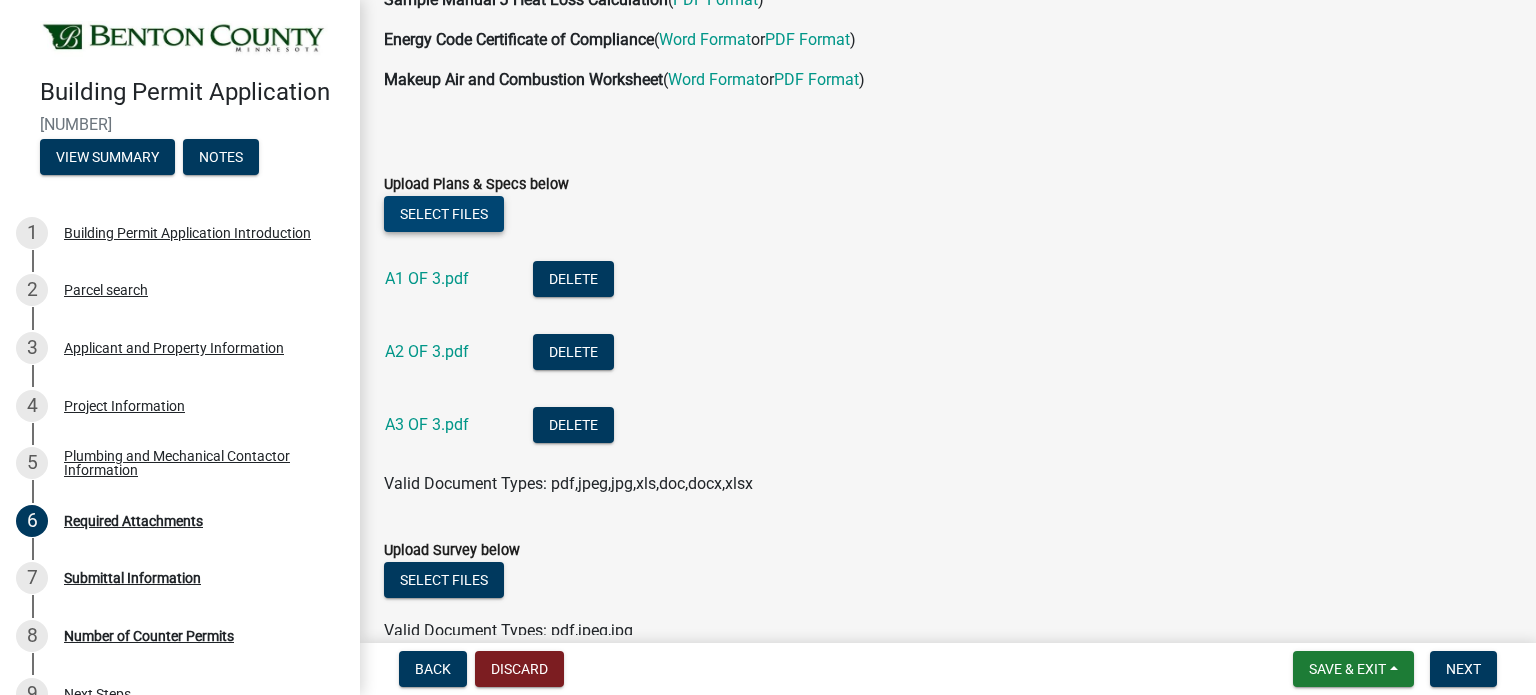 scroll, scrollTop: 161, scrollLeft: 0, axis: vertical 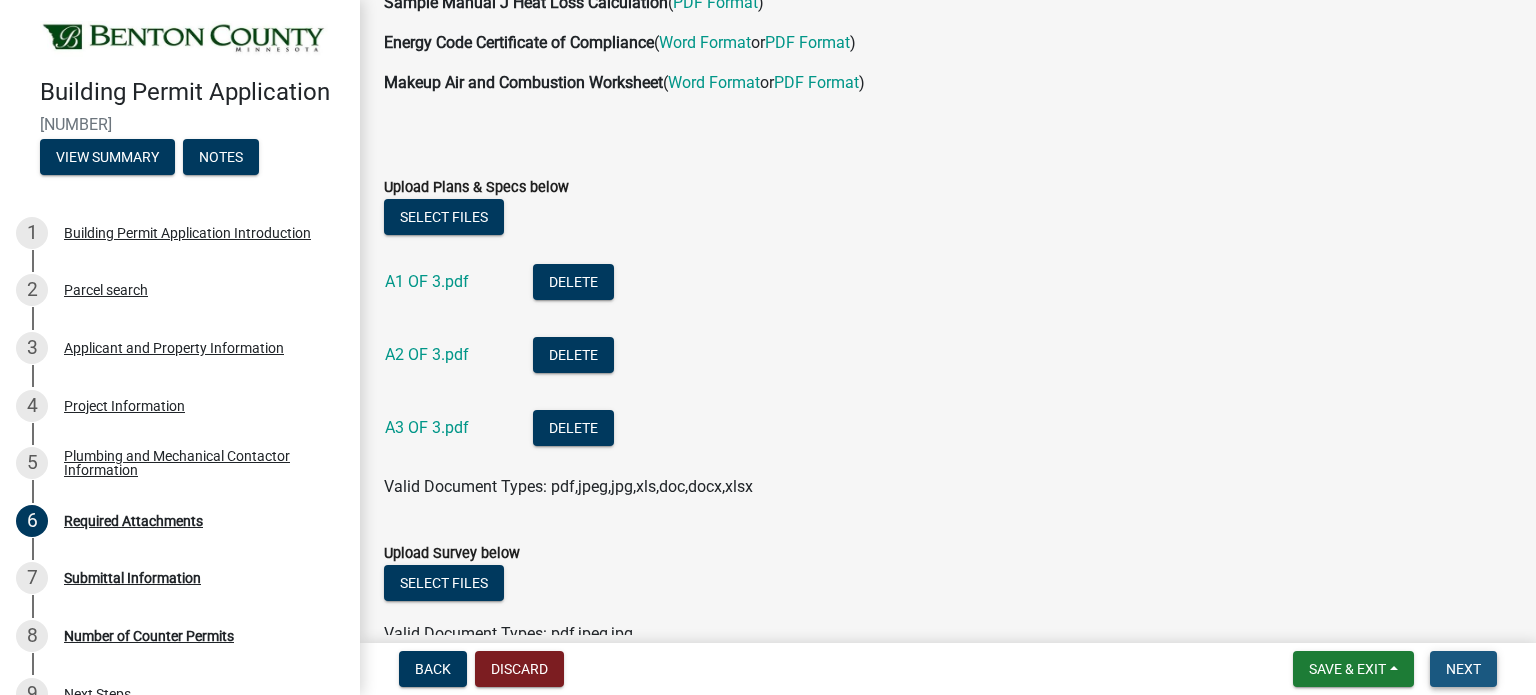 click on "Next" at bounding box center (1463, 669) 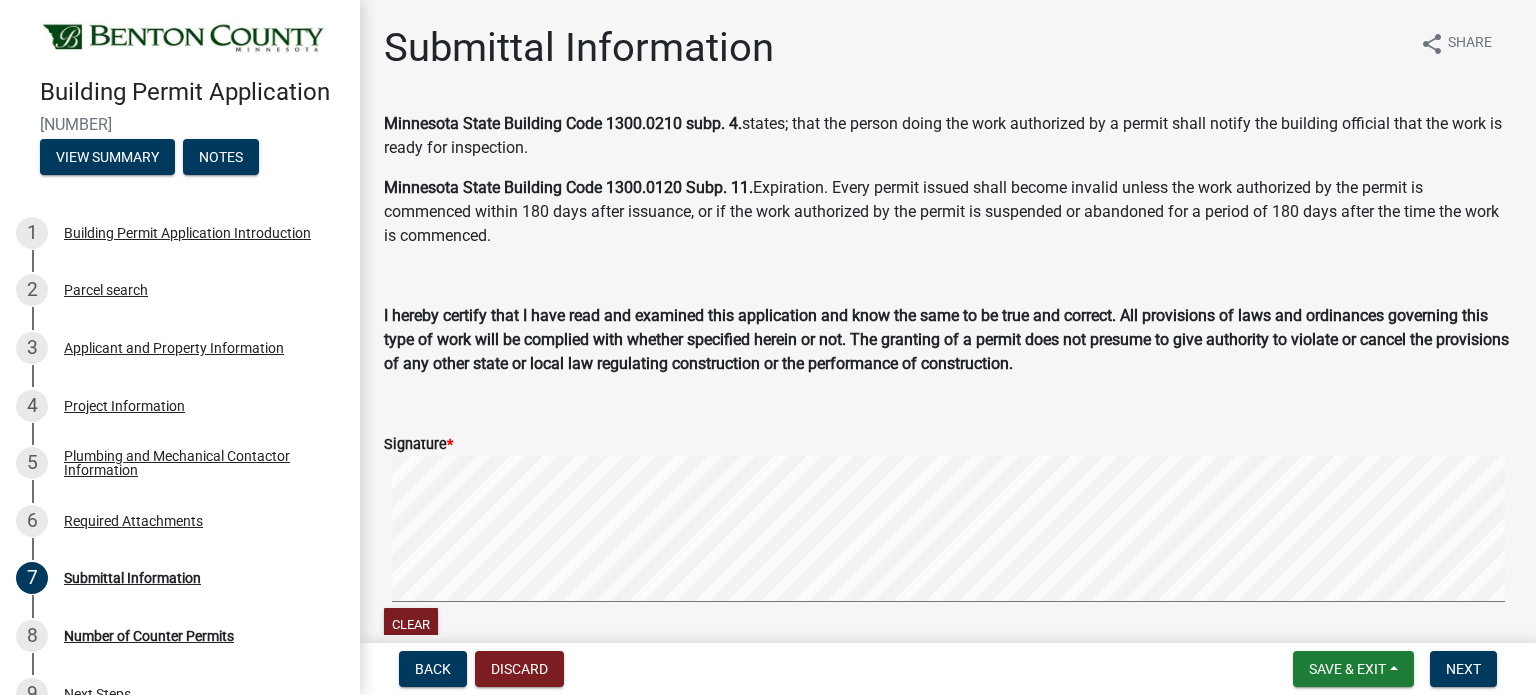 click on "Signature  *" 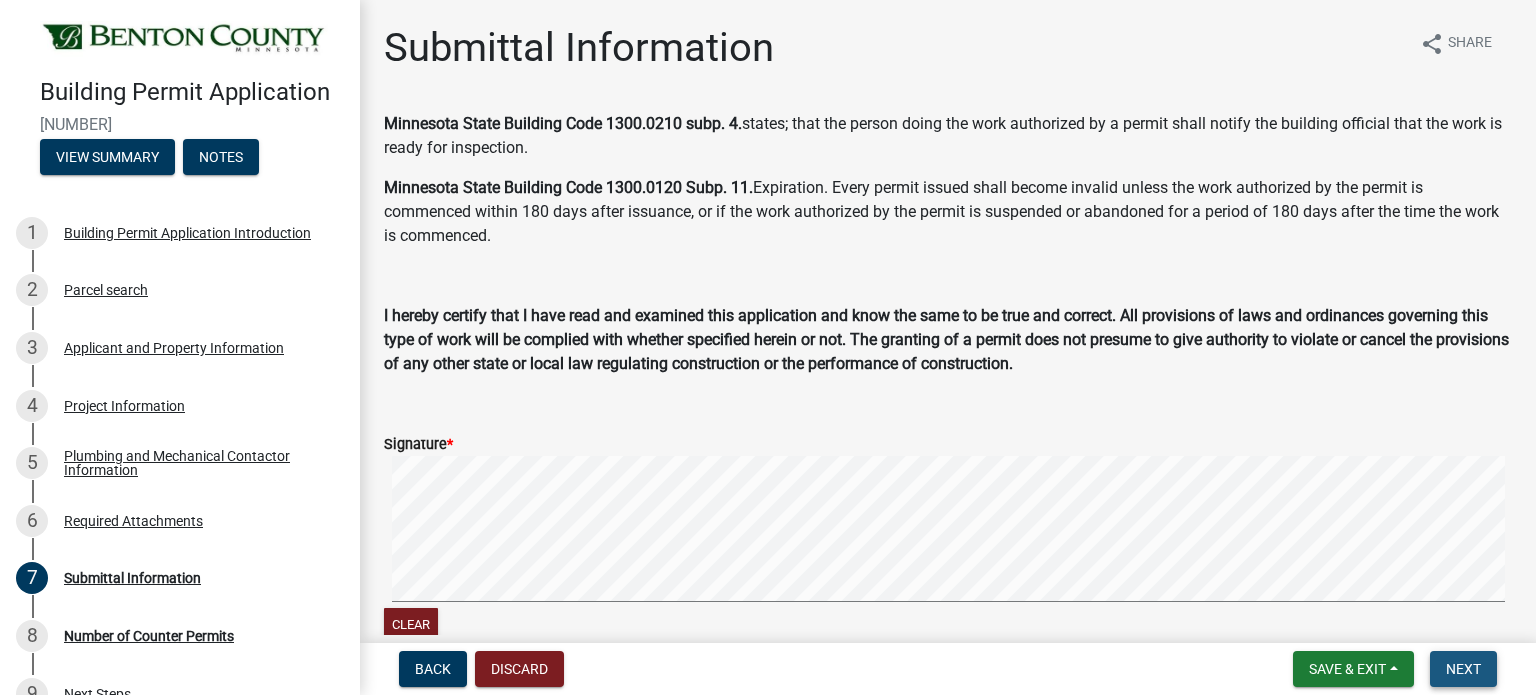 click on "Next" at bounding box center (1463, 669) 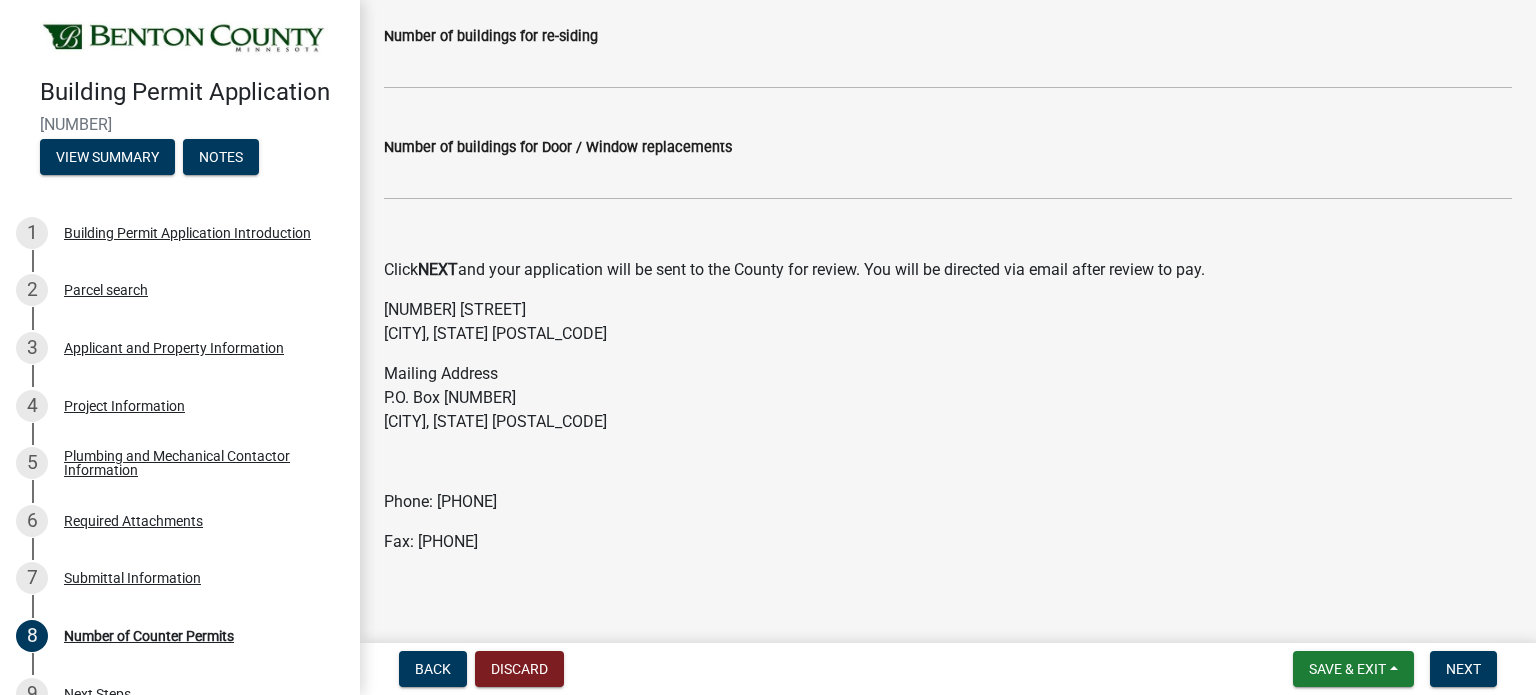scroll, scrollTop: 533, scrollLeft: 0, axis: vertical 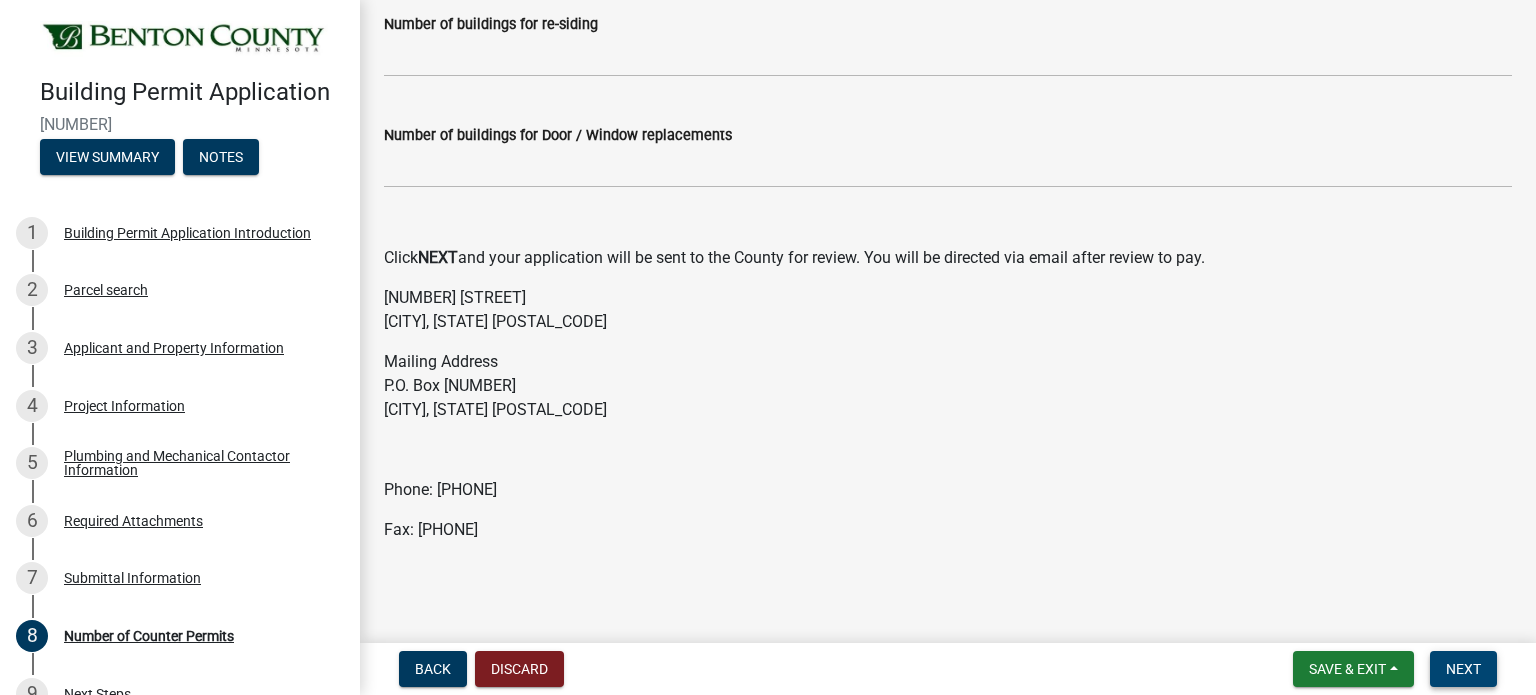 click on "Next" at bounding box center [1463, 669] 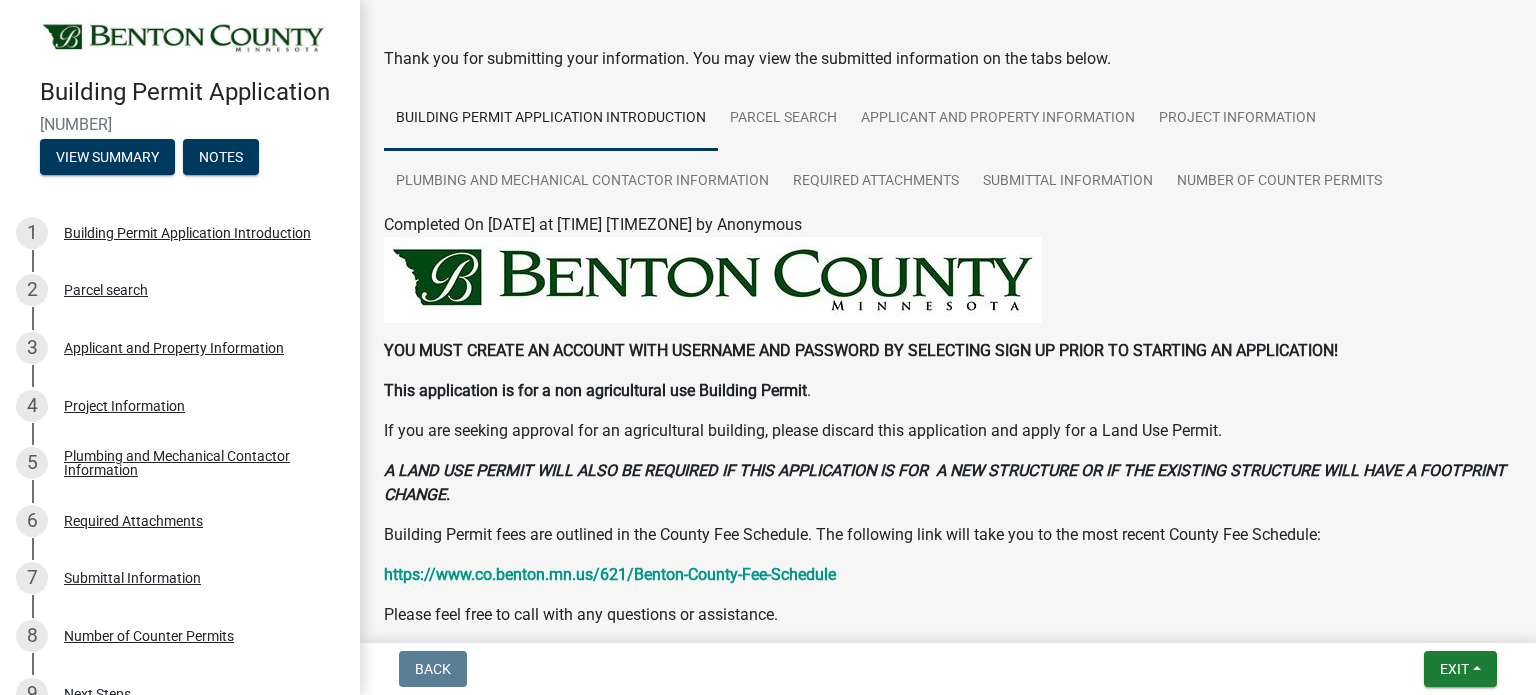 scroll, scrollTop: 0, scrollLeft: 0, axis: both 